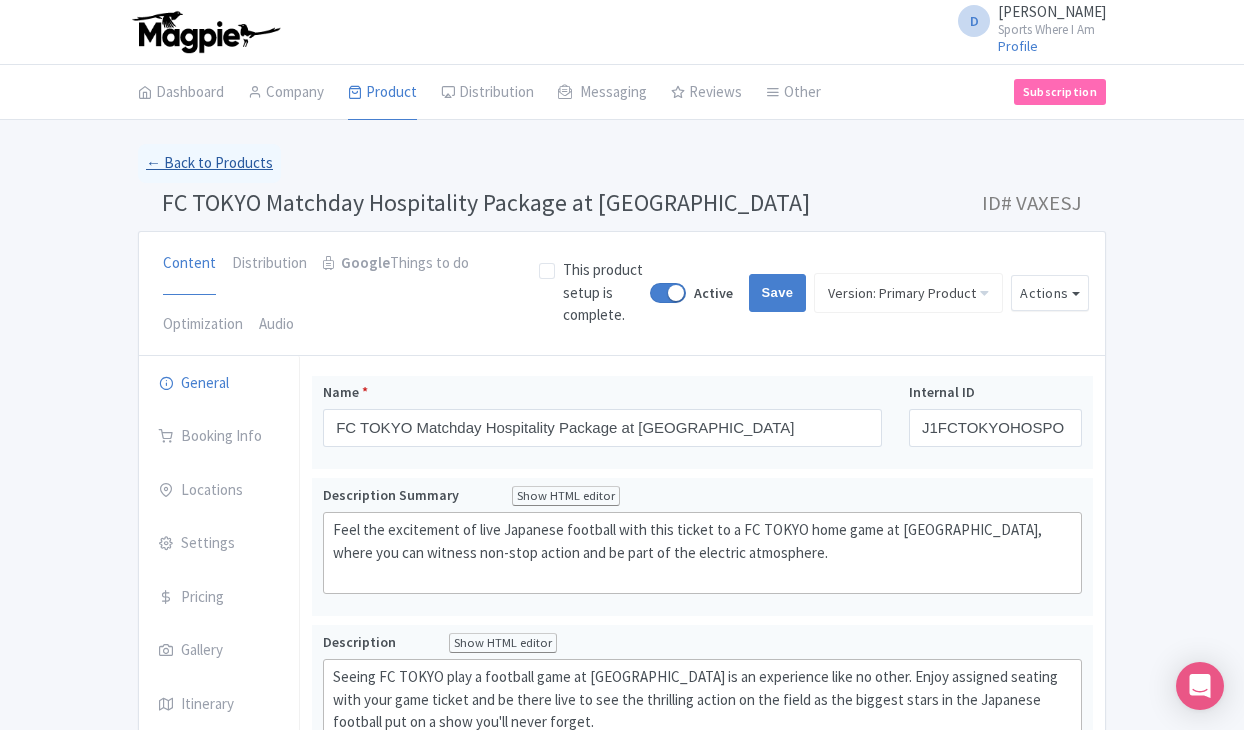 scroll, scrollTop: 0, scrollLeft: 0, axis: both 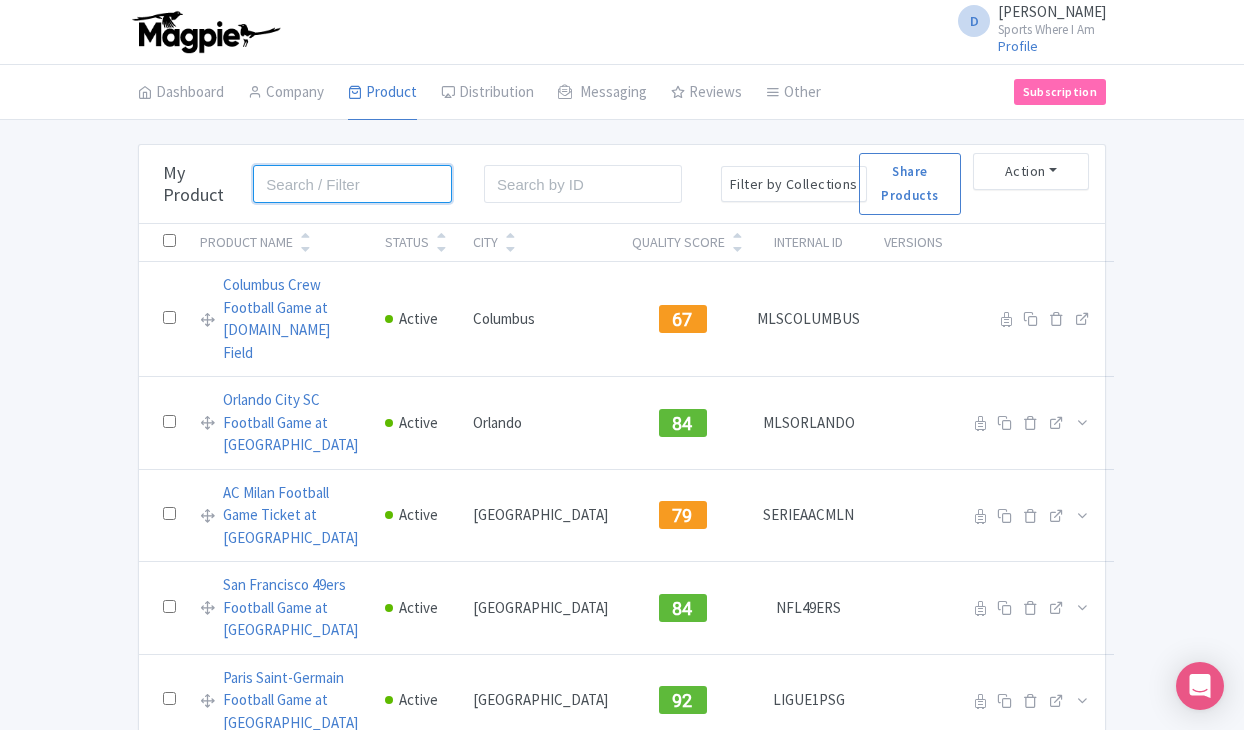 click at bounding box center (352, 184) 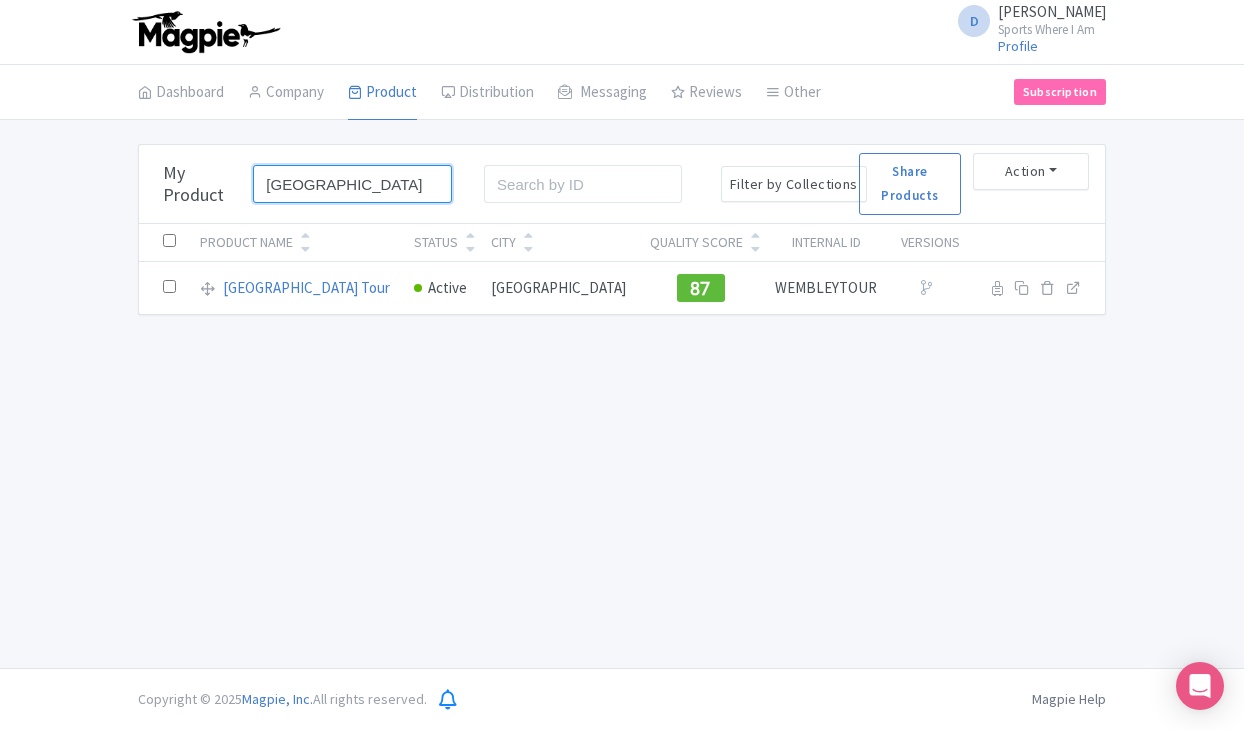 type on "Wembley" 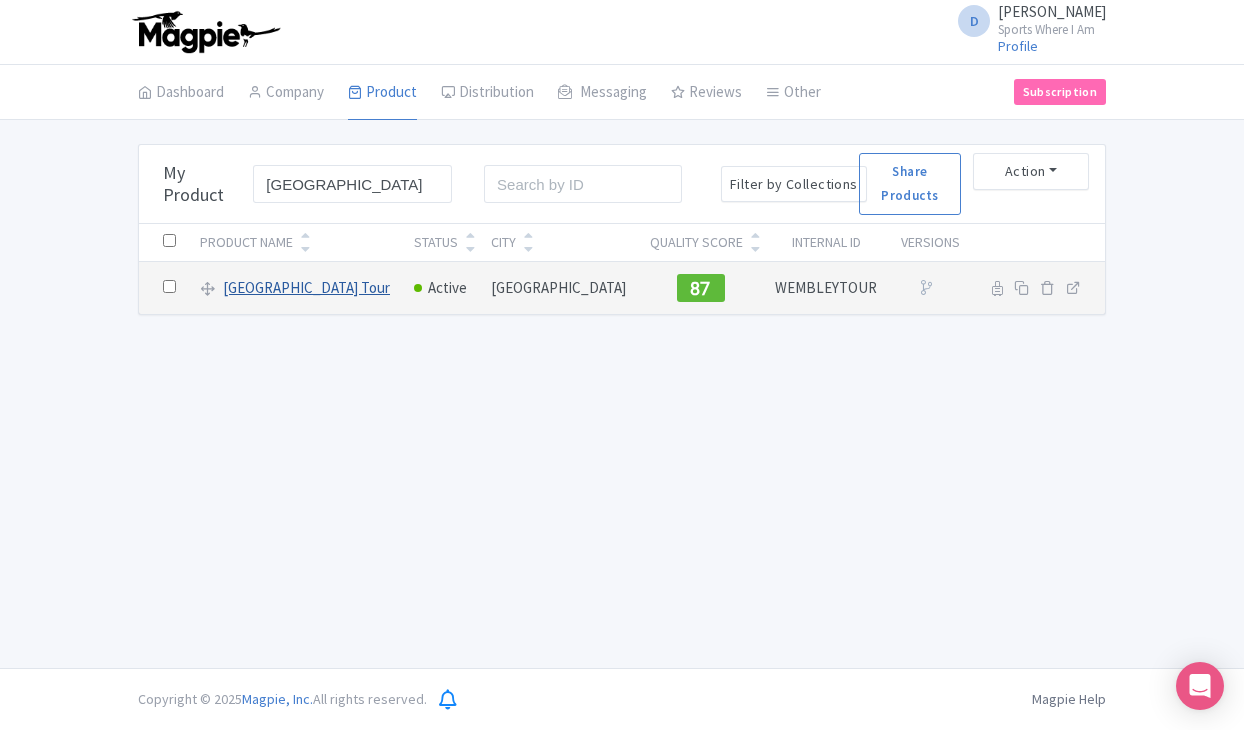drag, startPoint x: 256, startPoint y: 211, endPoint x: 357, endPoint y: 285, distance: 125.207825 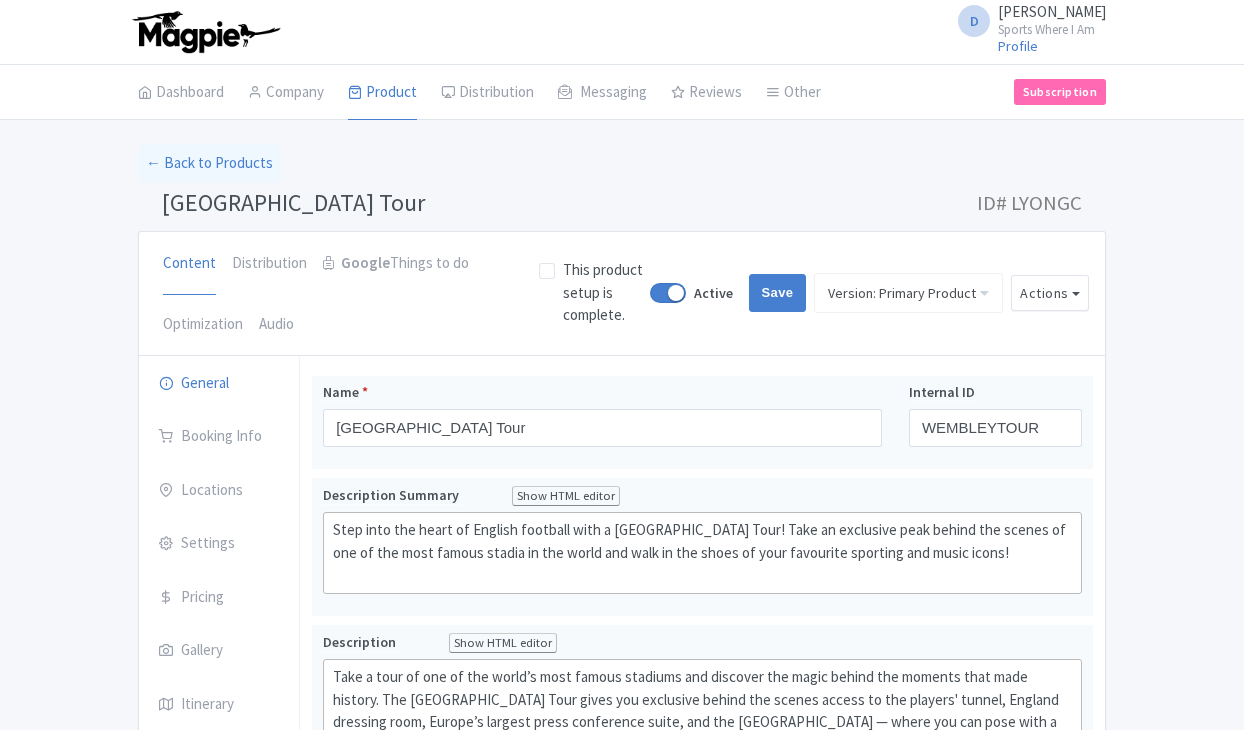 scroll, scrollTop: 0, scrollLeft: 0, axis: both 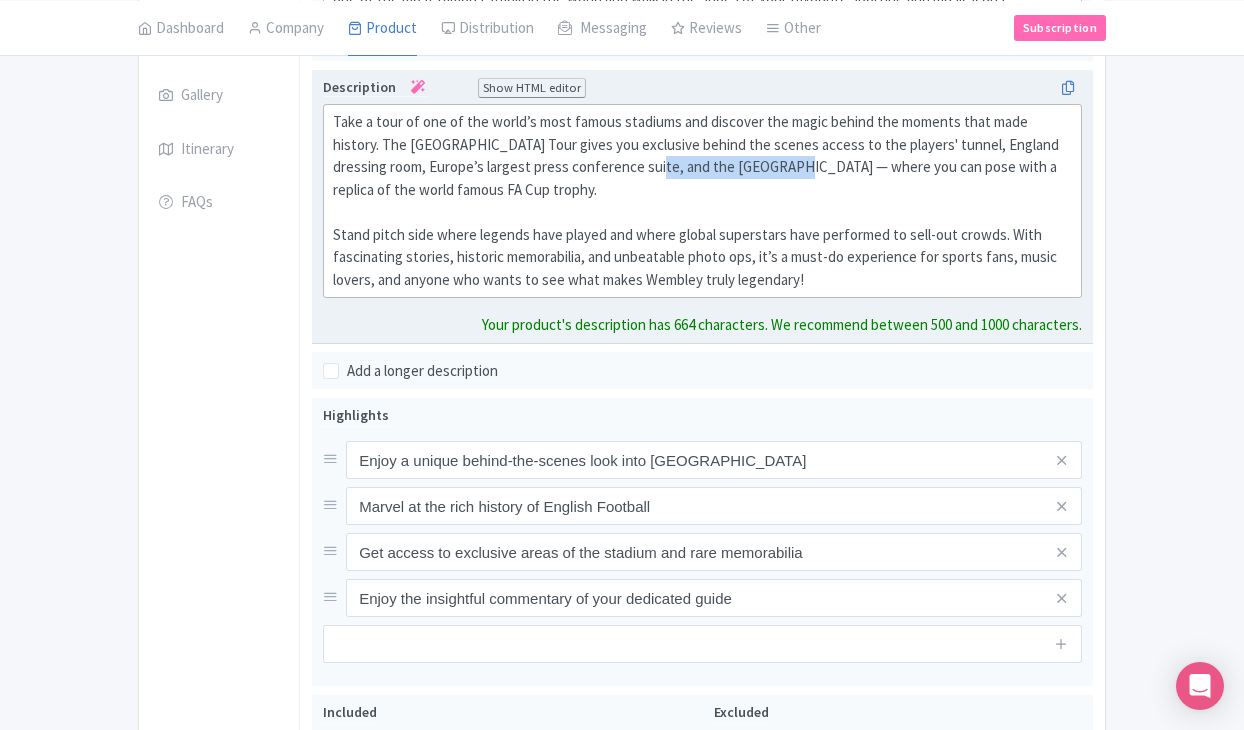 drag, startPoint x: 804, startPoint y: 162, endPoint x: 672, endPoint y: 159, distance: 132.03409 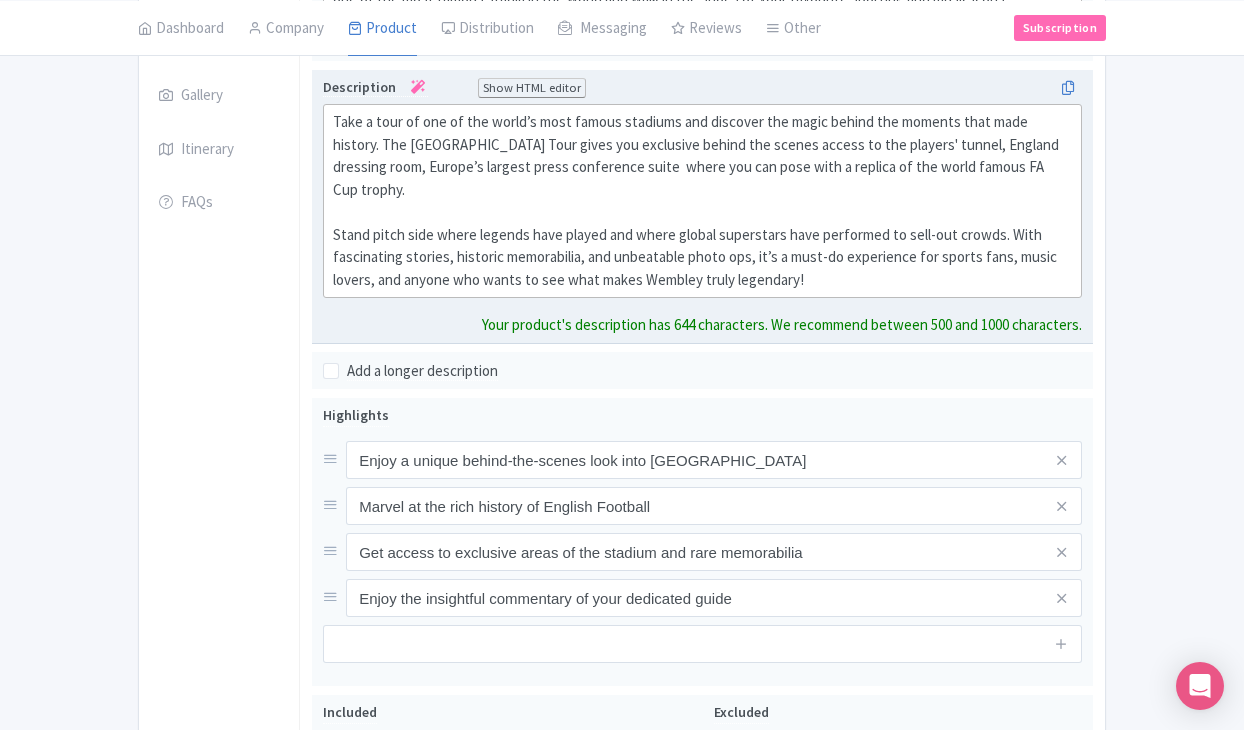 click on "Take a tour of one of the world’s most famous stadiums and discover the magic behind the moments that made history. The Wembley Stadium Tour gives you exclusive behind the scenes access to the players' tunnel, England dressing room, Europe’s largest press conference suite  where you can pose with a replica of the world famous FA Cup trophy.   Stand pitch side where legends have played and where global superstars have performed to sell-out crowds. With fascinating stories, historic memorabilia, and unbeatable photo ops, it’s a must-do experience for sports fans, music lovers, and anyone who wants to see what makes Wembley truly legendary!" 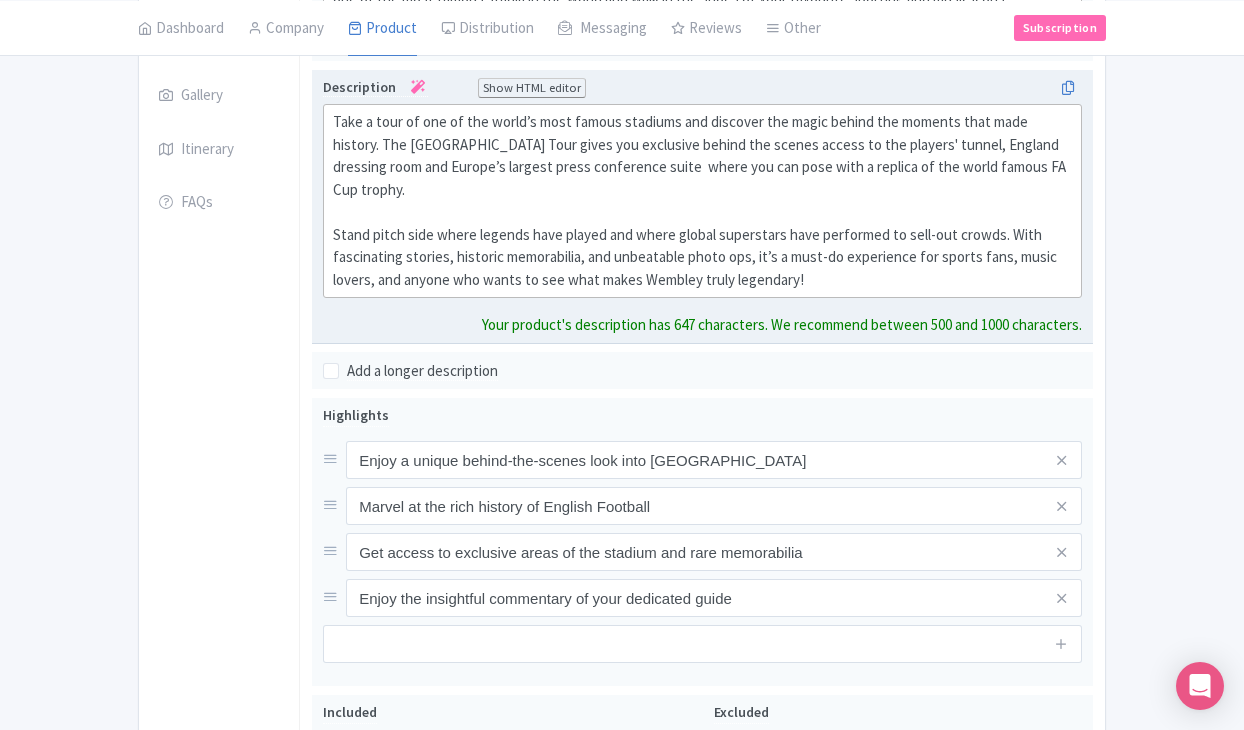 click on "Take a tour of one of the world’s most famous stadiums and discover the magic behind the moments that made history. The Wembley Stadium Tour gives you exclusive behind the scenes access to the players' tunnel, England dressing room and Europe’s largest press conference suite  where you can pose with a replica of the world famous FA Cup trophy.   Stand pitch side where legends have played and where global superstars have performed to sell-out crowds. With fascinating stories, historic memorabilia, and unbeatable photo ops, it’s a must-do experience for sports fans, music lovers, and anyone who wants to see what makes Wembley truly legendary!" 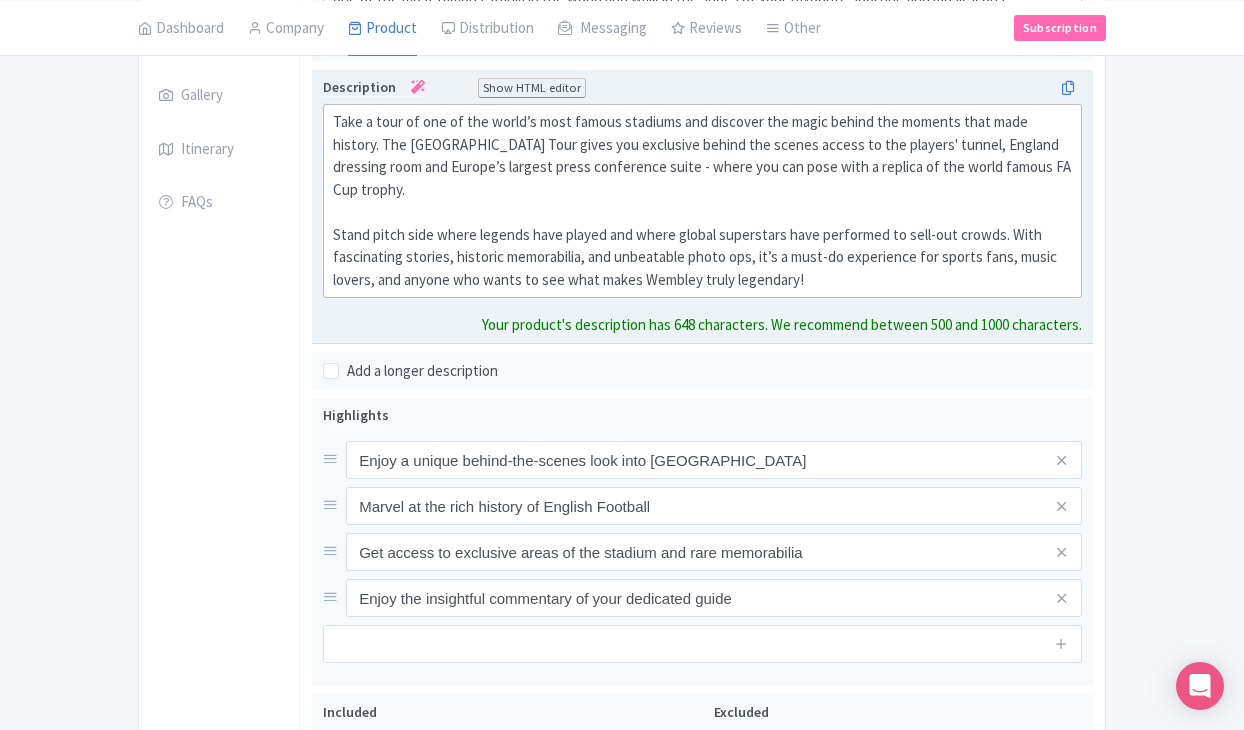 click on "Take a tour of one of the world’s most famous stadiums and discover the magic behind the moments that made history. The Wembley Stadium Tour gives you exclusive behind the scenes access to the players' tunnel, England dressing room and Europe’s largest press conference suite - where you can pose with a replica of the world famous FA Cup trophy.   Stand pitch side where legends have played and where global superstars have performed to sell-out crowds. With fascinating stories, historic memorabilia, and unbeatable photo ops, it’s a must-do experience for sports fans, music lovers, and anyone who wants to see what makes Wembley truly legendary!" 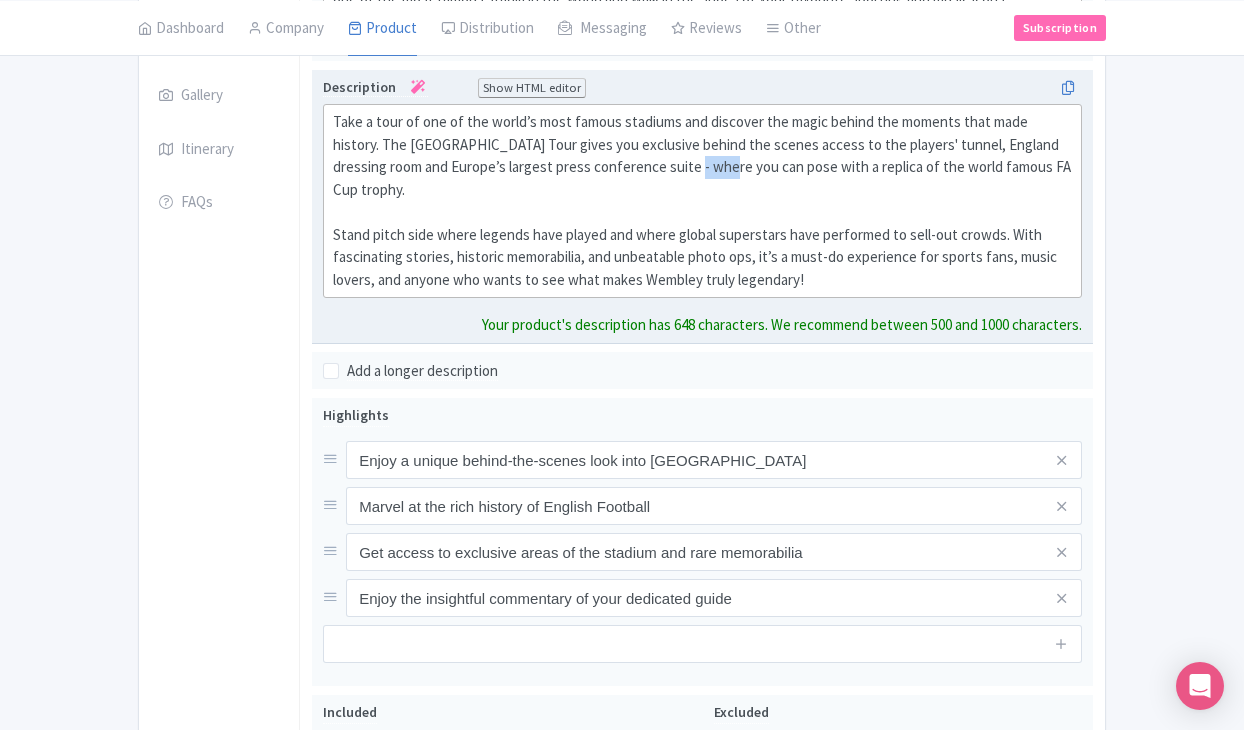 click on "Take a tour of one of the world’s most famous stadiums and discover the magic behind the moments that made history. The Wembley Stadium Tour gives you exclusive behind the scenes access to the players' tunnel, England dressing room and Europe’s largest press conference suite - where you can pose with a replica of the world famous FA Cup trophy.   Stand pitch side where legends have played and where global superstars have performed to sell-out crowds. With fascinating stories, historic memorabilia, and unbeatable photo ops, it’s a must-do experience for sports fans, music lovers, and anyone who wants to see what makes Wembley truly legendary!" 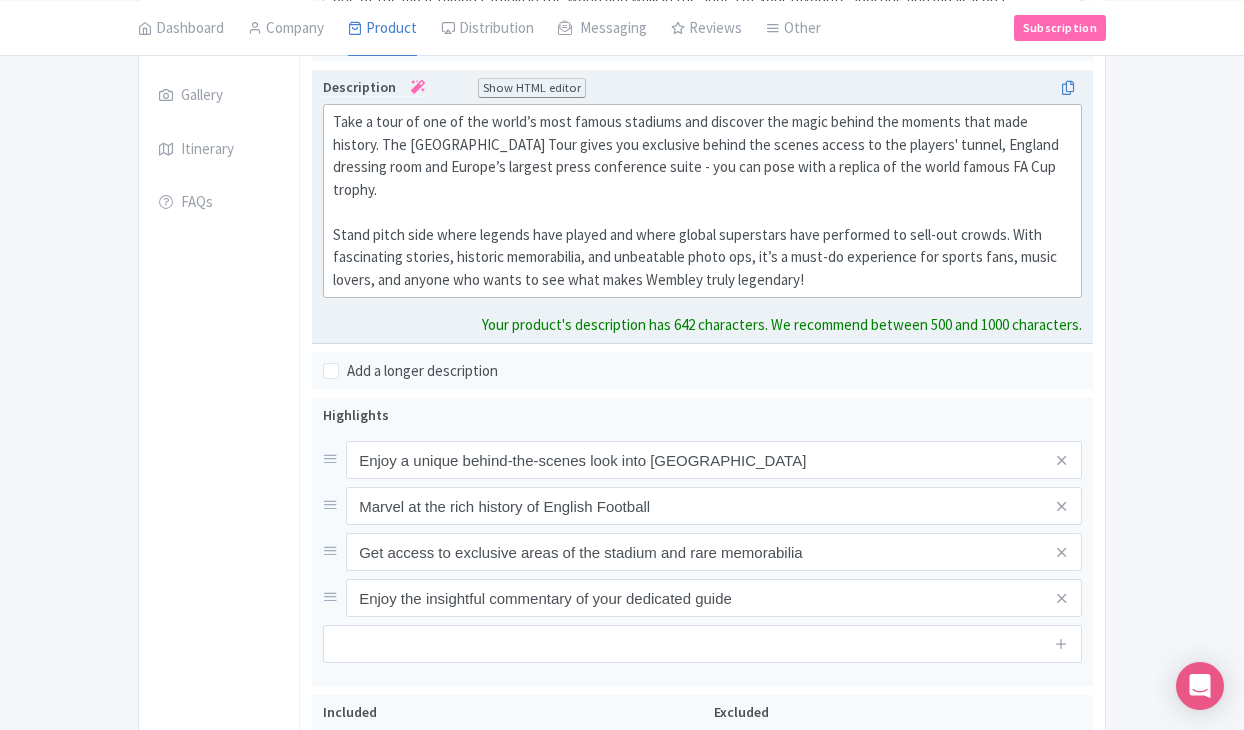 click on "Take a tour of one of the world’s most famous stadiums and discover the magic behind the moments that made history. The Wembley Stadium Tour gives you exclusive behind the scenes access to the players' tunnel, England dressing room and Europe’s largest press conference suite - you can pose with a replica of the world famous FA Cup trophy.   Stand pitch side where legends have played and where global superstars have performed to sell-out crowds. With fascinating stories, historic memorabilia, and unbeatable photo ops, it’s a must-do experience for sports fans, music lovers, and anyone who wants to see what makes Wembley truly legendary!" 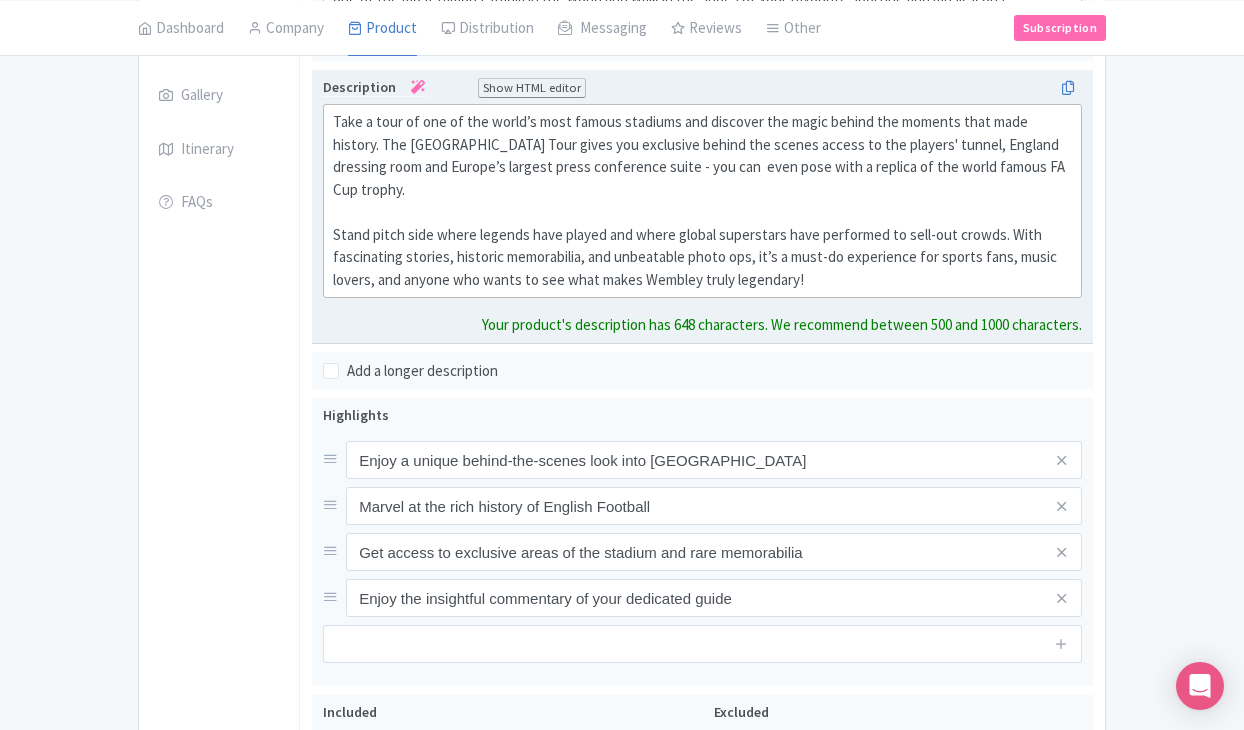 click on "Take a tour of one of the world’s most famous stadiums and discover the magic behind the moments that made history. The Wembley Stadium Tour gives you exclusive behind the scenes access to the players' tunnel, England dressing room and Europe’s largest press conference suite - you can  even pose with a replica of the world famous FA Cup trophy.   Stand pitch side where legends have played and where global superstars have performed to sell-out crowds. With fascinating stories, historic memorabilia, and unbeatable photo ops, it’s a must-do experience for sports fans, music lovers, and anyone who wants to see what makes Wembley truly legendary!" 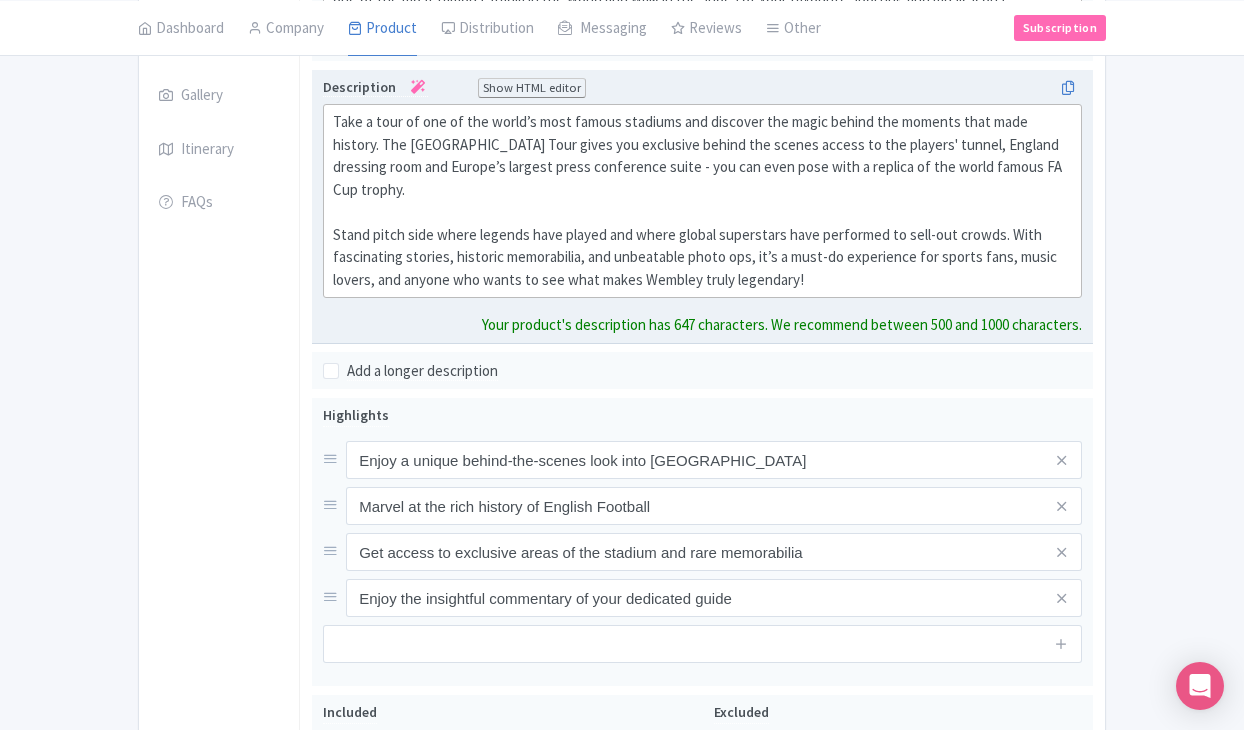 click on "Take a tour of one of the world’s most famous stadiums and discover the magic behind the moments that made history. The Wembley Stadium Tour gives you exclusive behind the scenes access to the players' tunnel, England dressing room and Europe’s largest press conference suite - you can even pose with a replica of the world famous FA Cup trophy.   Stand pitch side where legends have played and where global superstars have performed to sell-out crowds. With fascinating stories, historic memorabilia, and unbeatable photo ops, it’s a must-do experience for sports fans, music lovers, and anyone who wants to see what makes Wembley truly legendary!" 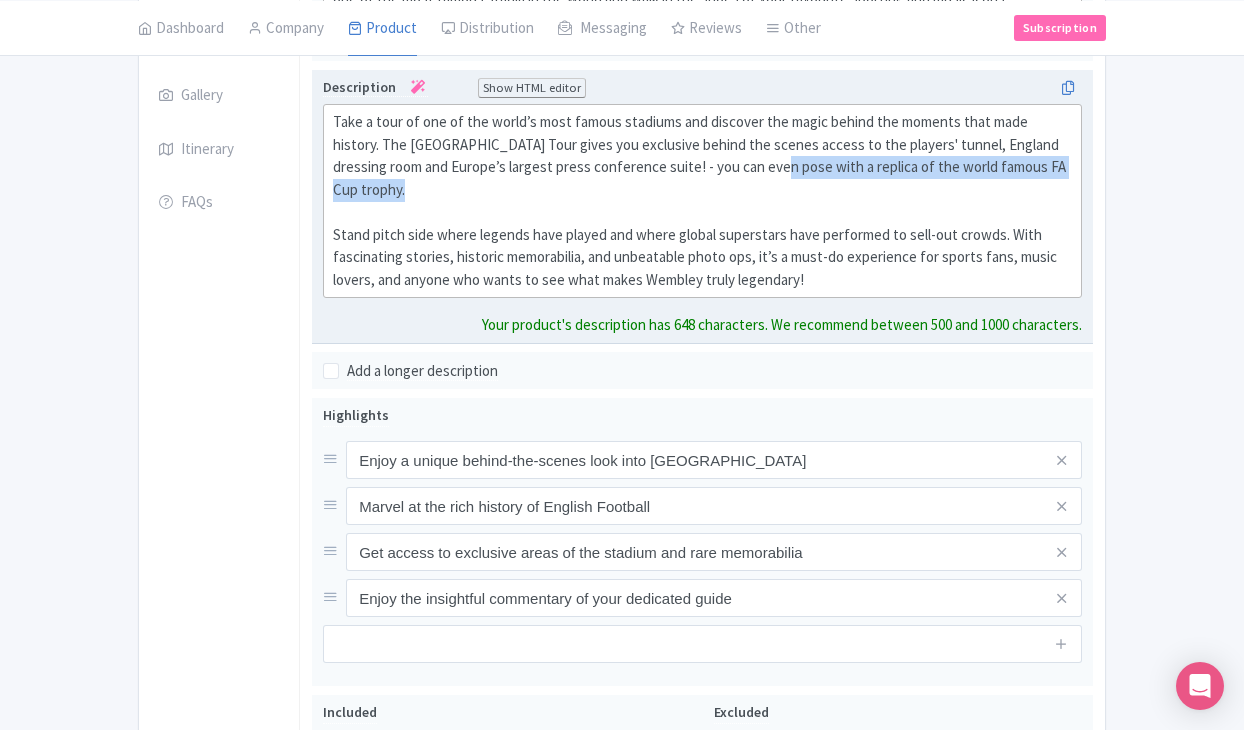drag, startPoint x: 797, startPoint y: 159, endPoint x: 865, endPoint y: 181, distance: 71.470276 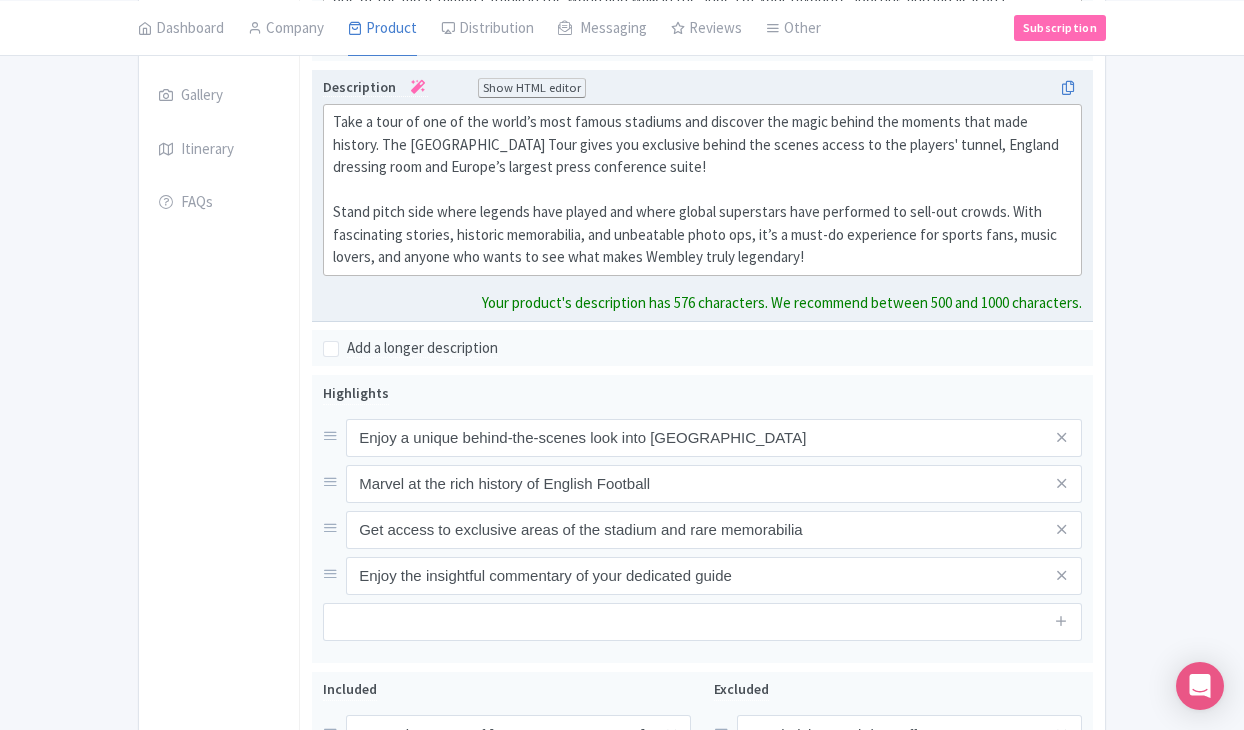 click on "Take a tour of one of the world’s most famous stadiums and discover the magic behind the moments that made history. The Wembley Stadium Tour gives you exclusive behind the scenes access to the players' tunnel, England dressing room and Europe’s largest press conference suite! Stand pitch side where legends have played and where global superstars have performed to sell-out crowds. With fascinating stories, historic memorabilia, and unbeatable photo ops, it’s a must-do experience for sports fans, music lovers, and anyone who wants to see what makes Wembley truly legendary!" 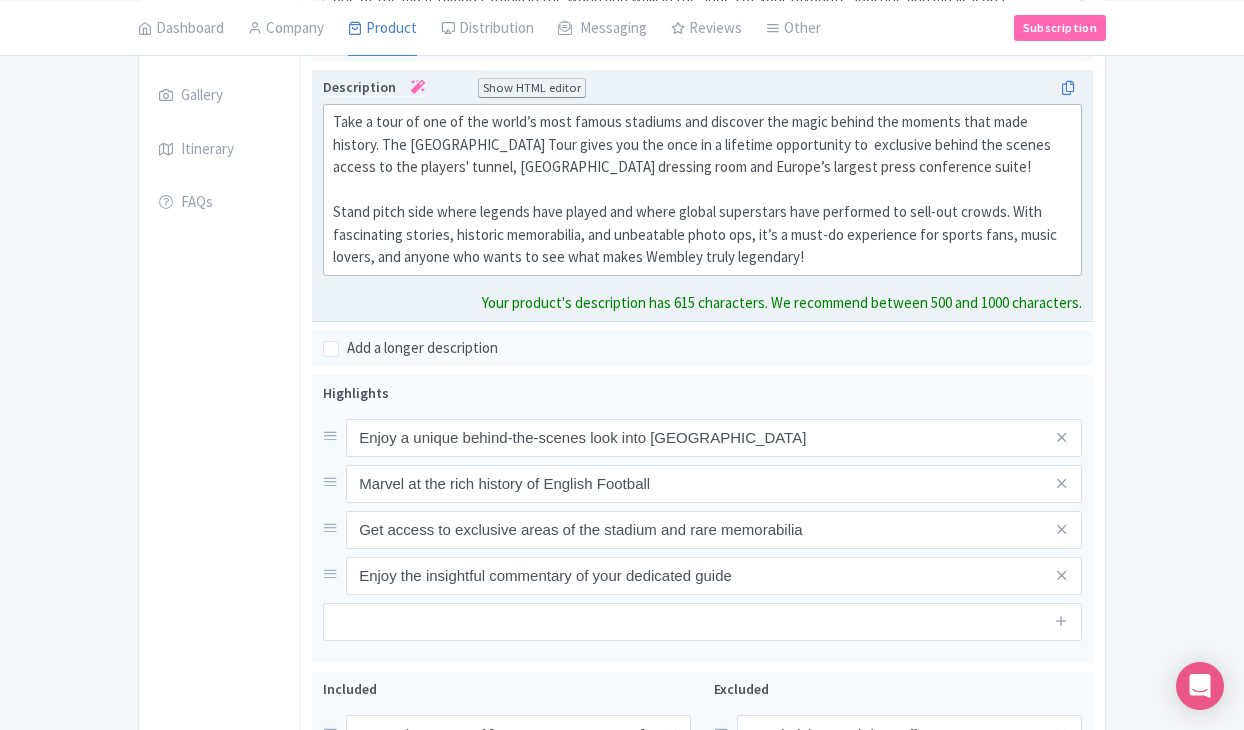 paste on "pose with a replica of the world famous FA Cup trophy. &nbsp;" 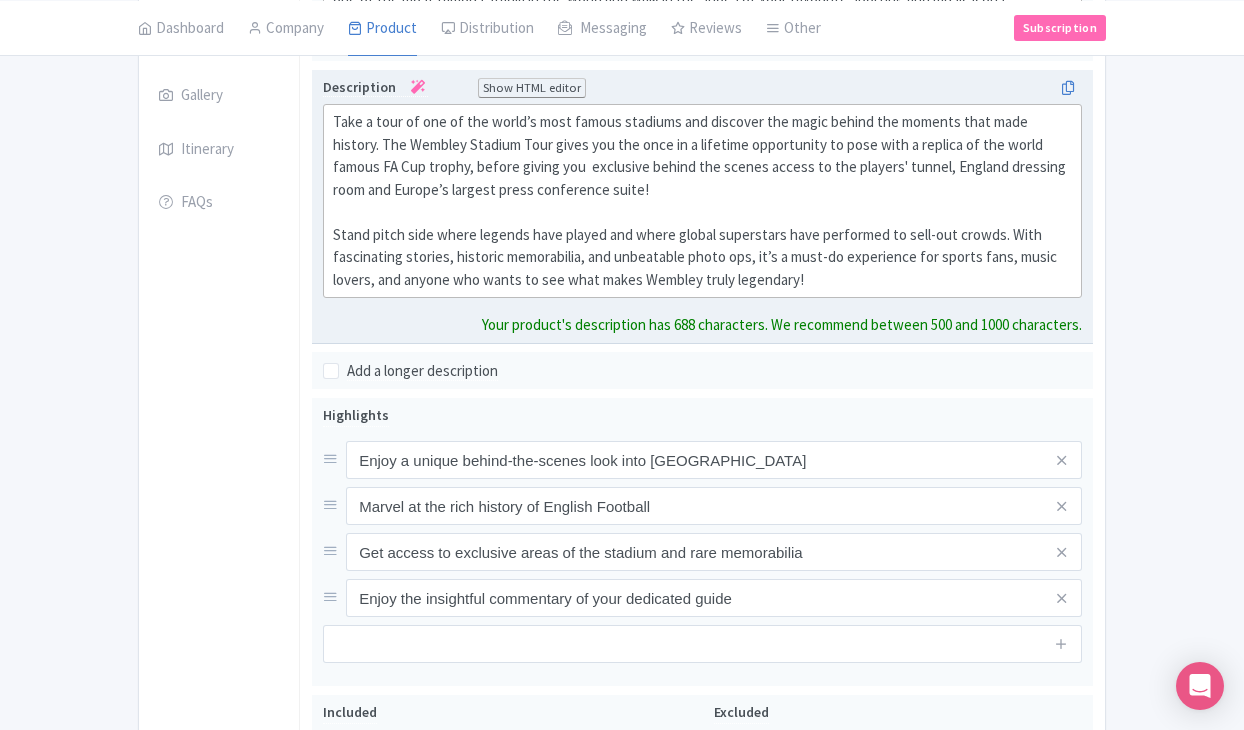 type on "<div>Take a tour of one of the world’s most famous stadiums and discover the magic behind the moments that made history. The Wembley Stadium Tour gives you the once in a lifetime opportunity to pose with a replica of the world famous FA Cup trophy, before giving you exclusive behind the scenes access to the players' tunnel, England dressing room and Europe’s largest press conference suite!<br><br>Stand pitch side where legends have played and where global superstars have performed to sell-out crowds. With fascinating stories, historic memorabilia, and unbeatable photo ops, it’s a must-do experience for sports fans, music lovers, and anyone who wants to see what makes Wembley truly legendary!</div>" 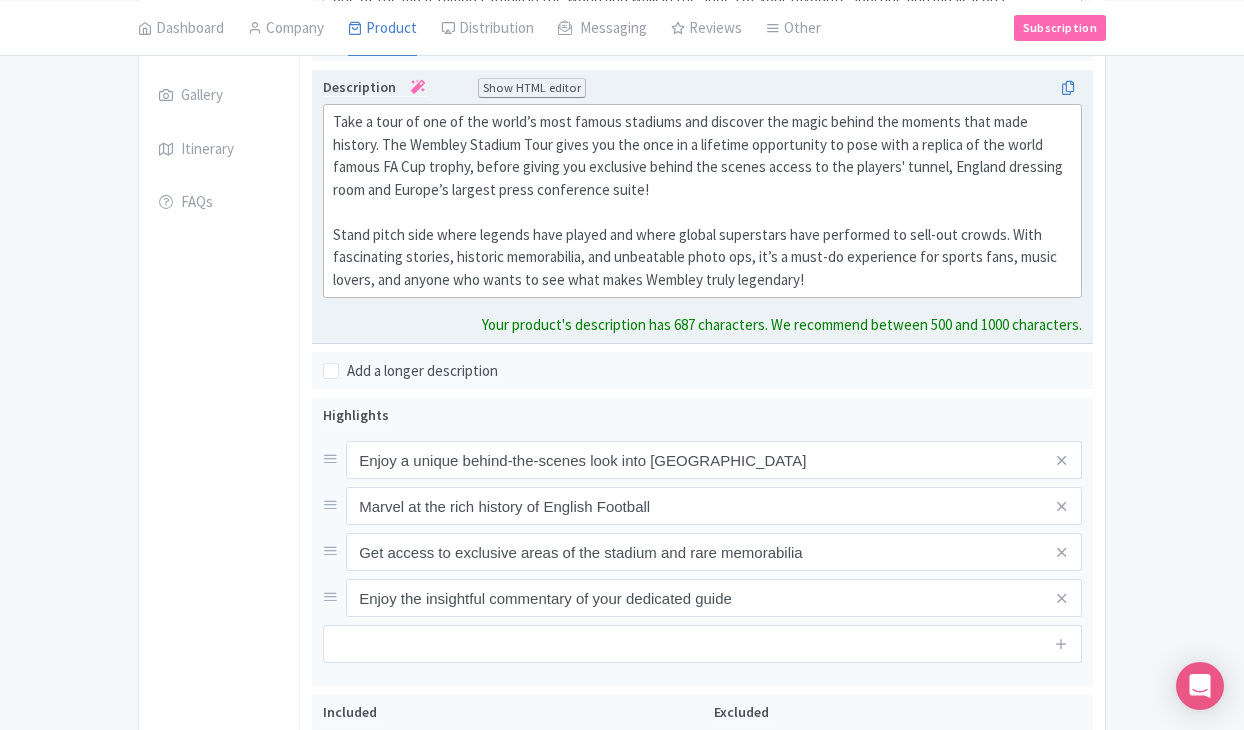 click on "Take a tour of one of the world’s most famous stadiums and discover the magic behind the moments that made history. The Wembley Stadium Tour gives you the once in a lifetime opportunity to pose with a replica of the world famous FA Cup trophy, before giving you exclusive behind the scenes access to the players' tunnel, England dressing room and Europe’s largest press conference suite! Stand pitch side where legends have played and where global superstars have performed to sell-out crowds. With fascinating stories, historic memorabilia, and unbeatable photo ops, it’s a must-do experience for sports fans, music lovers, and anyone who wants to see what makes Wembley truly legendary!" 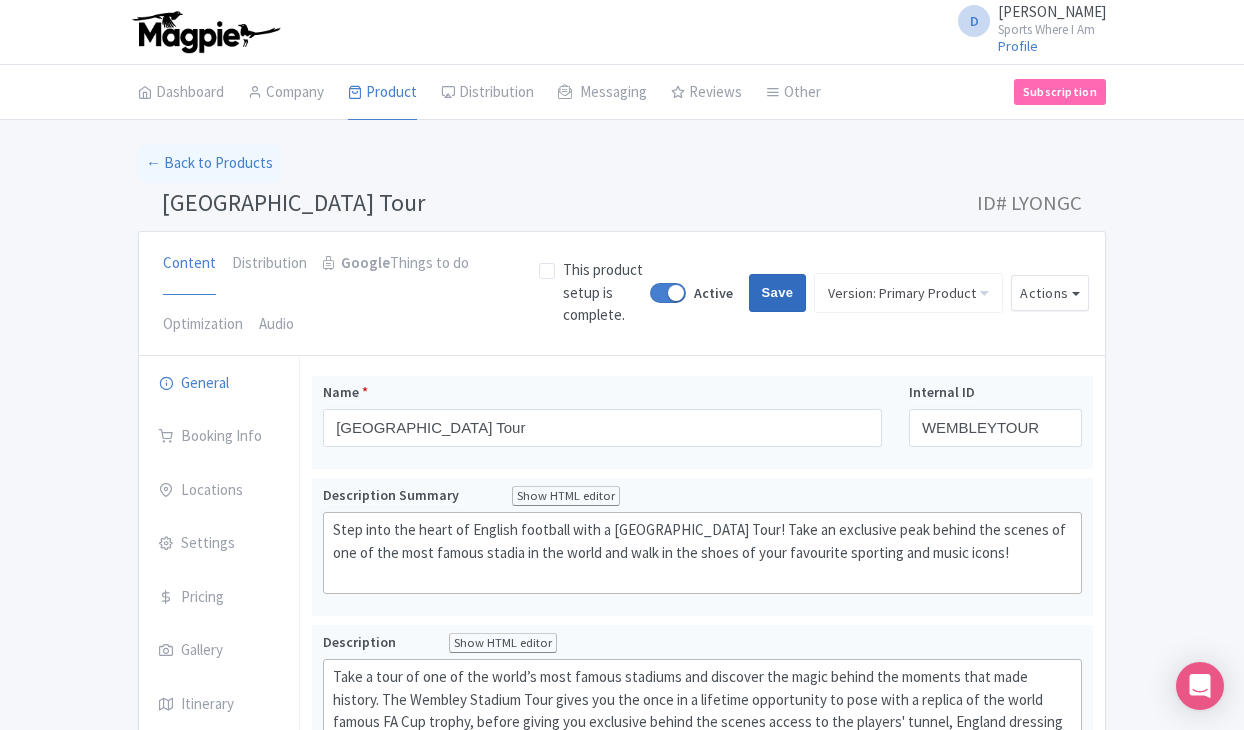 scroll, scrollTop: 0, scrollLeft: 0, axis: both 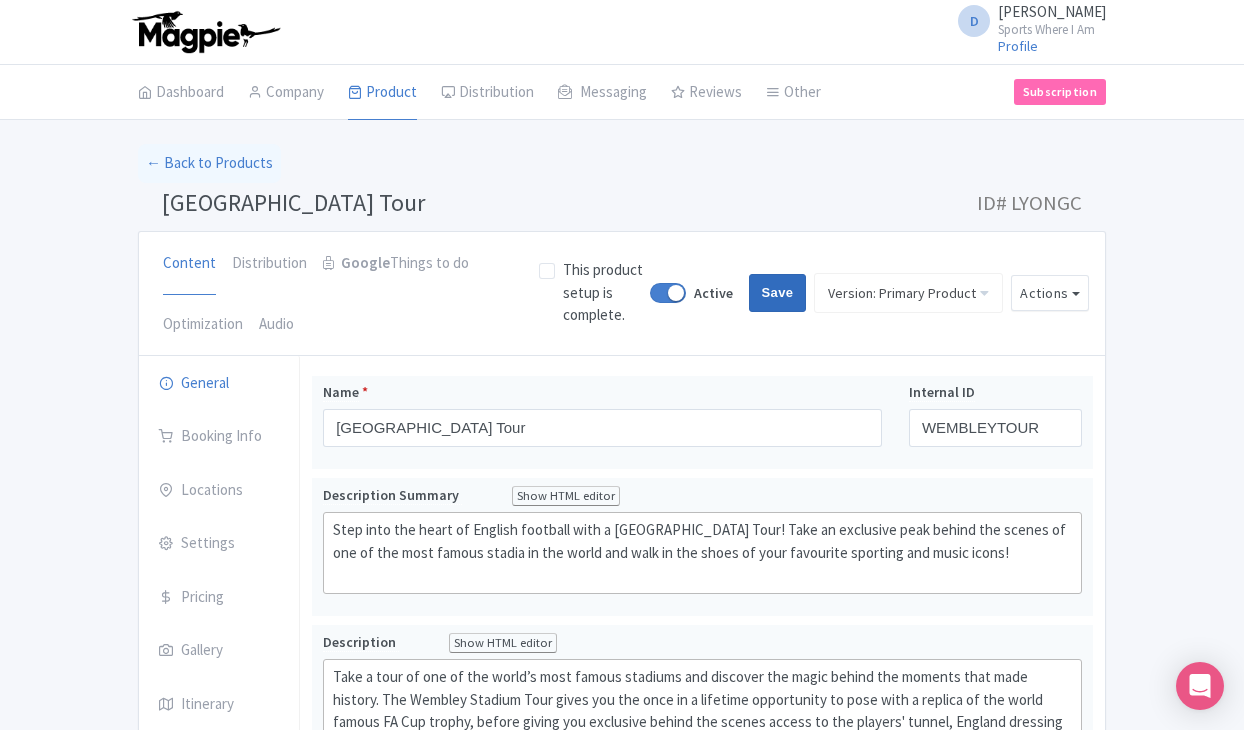 click on "Save" at bounding box center (778, 293) 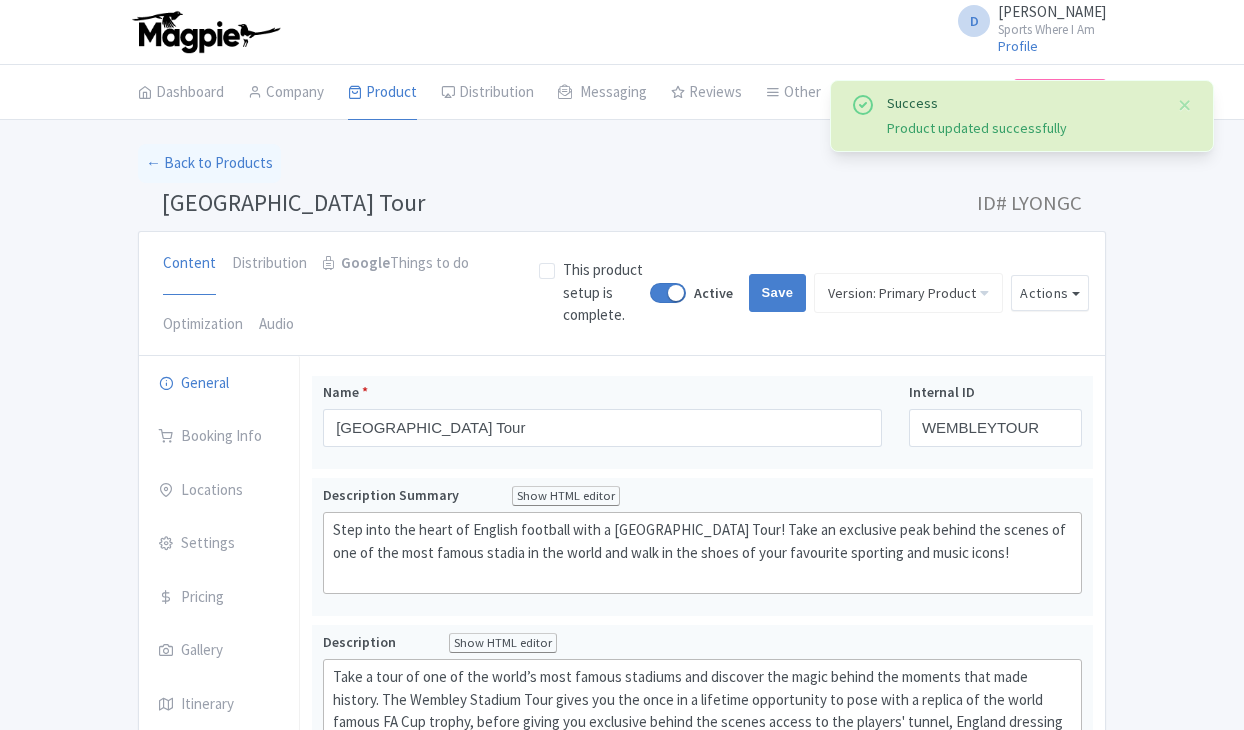 scroll, scrollTop: 374, scrollLeft: 0, axis: vertical 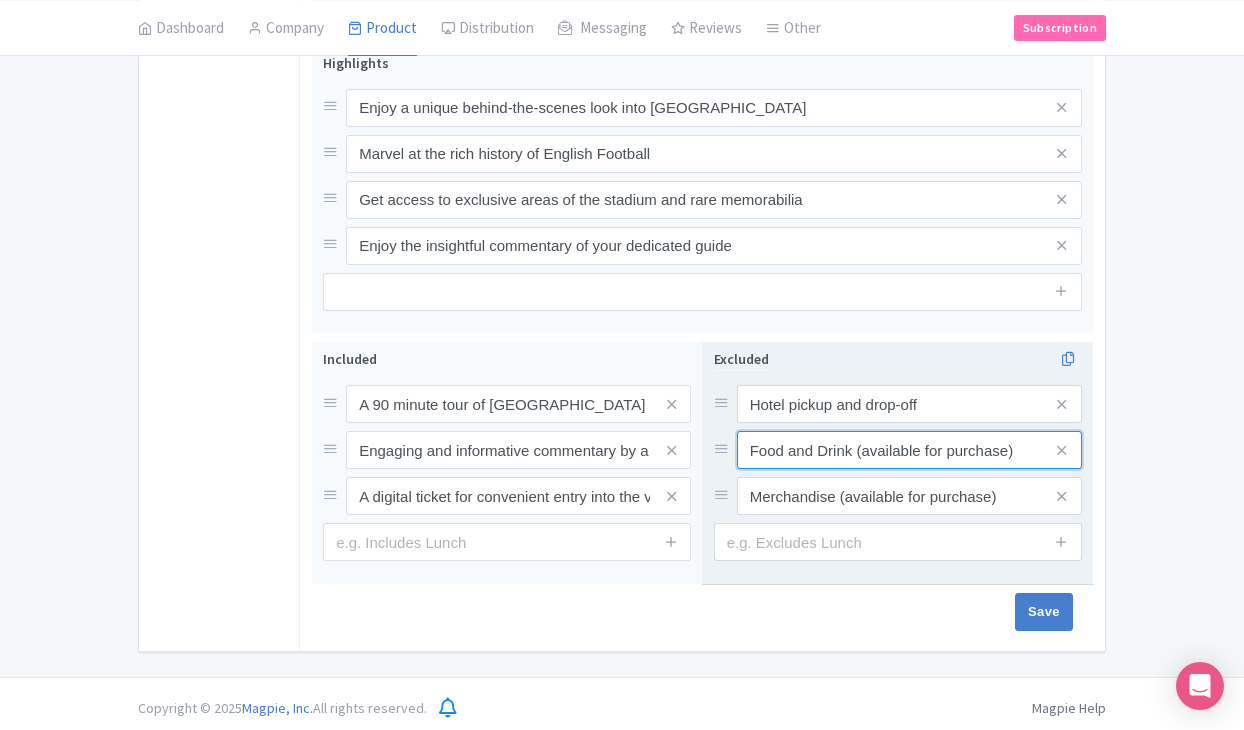 drag, startPoint x: 1023, startPoint y: 445, endPoint x: 855, endPoint y: 439, distance: 168.1071 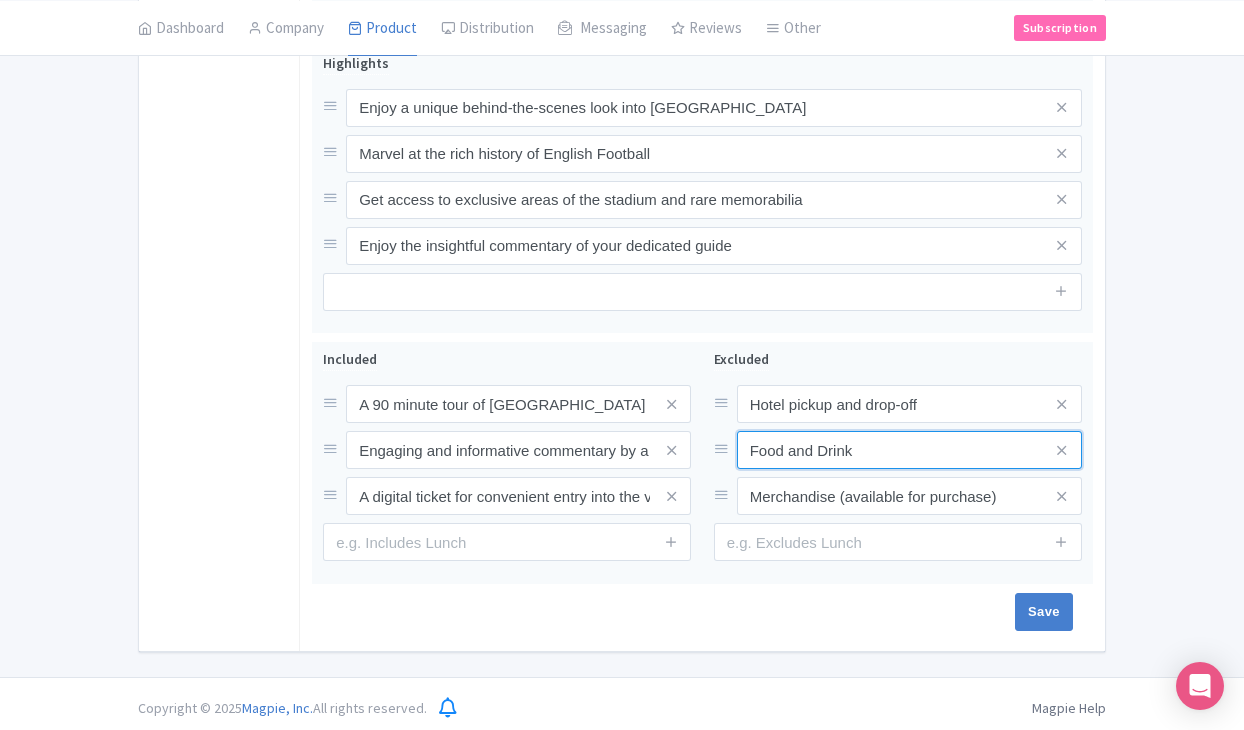 type on "Food and Drink" 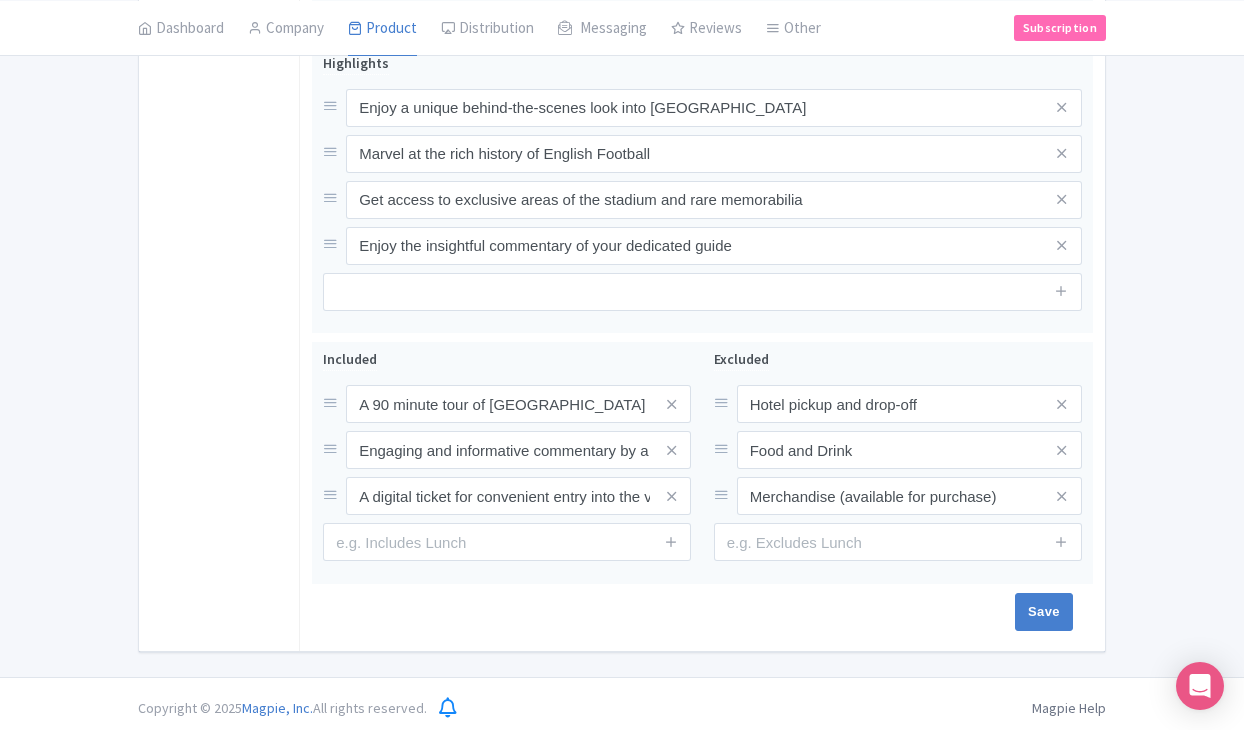 click on "General
Booking Info
Locations
Settings
Pricing
Gallery
Itinerary
FAQs" at bounding box center (219, 61) 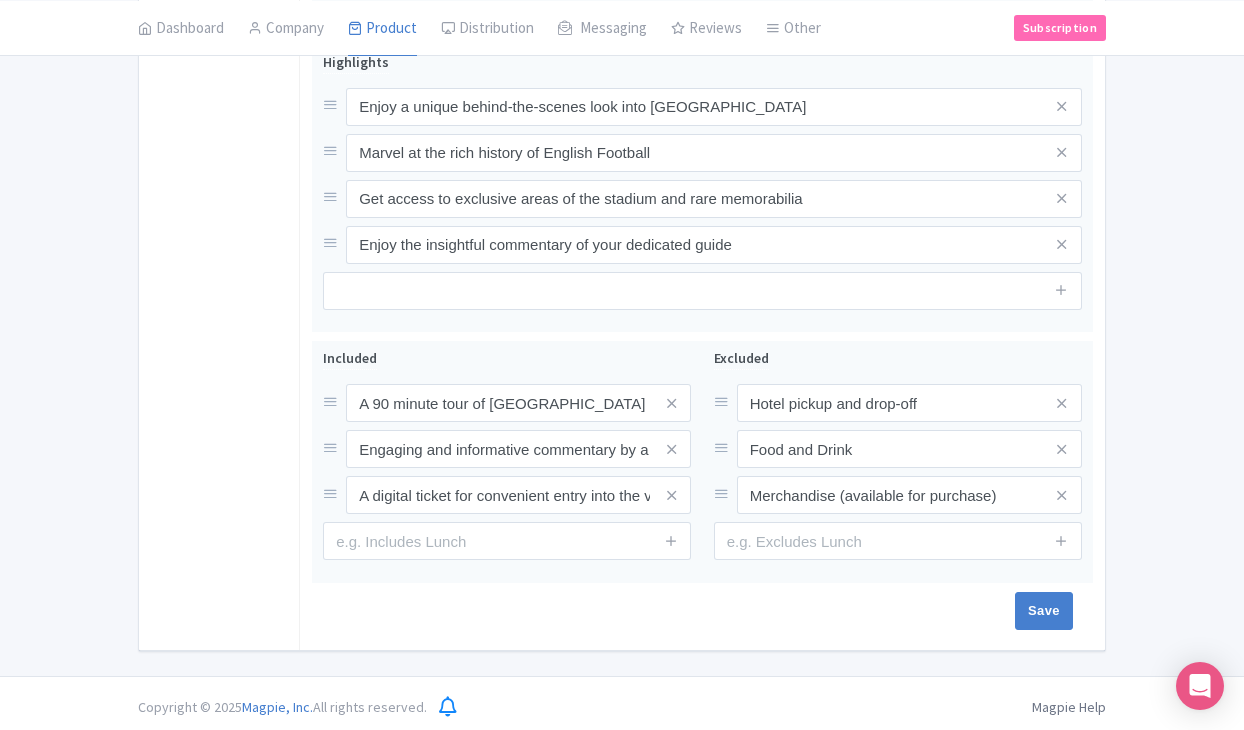scroll, scrollTop: 885, scrollLeft: 0, axis: vertical 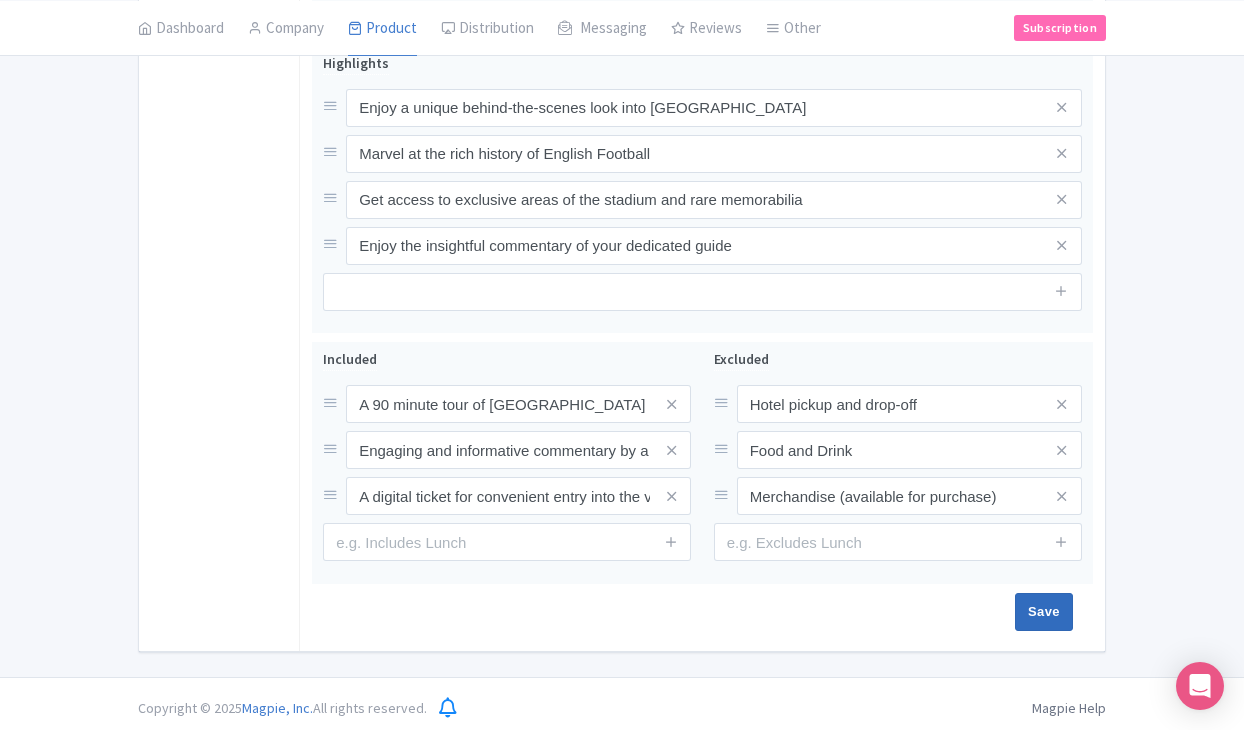 click on "Save" at bounding box center (1044, 612) 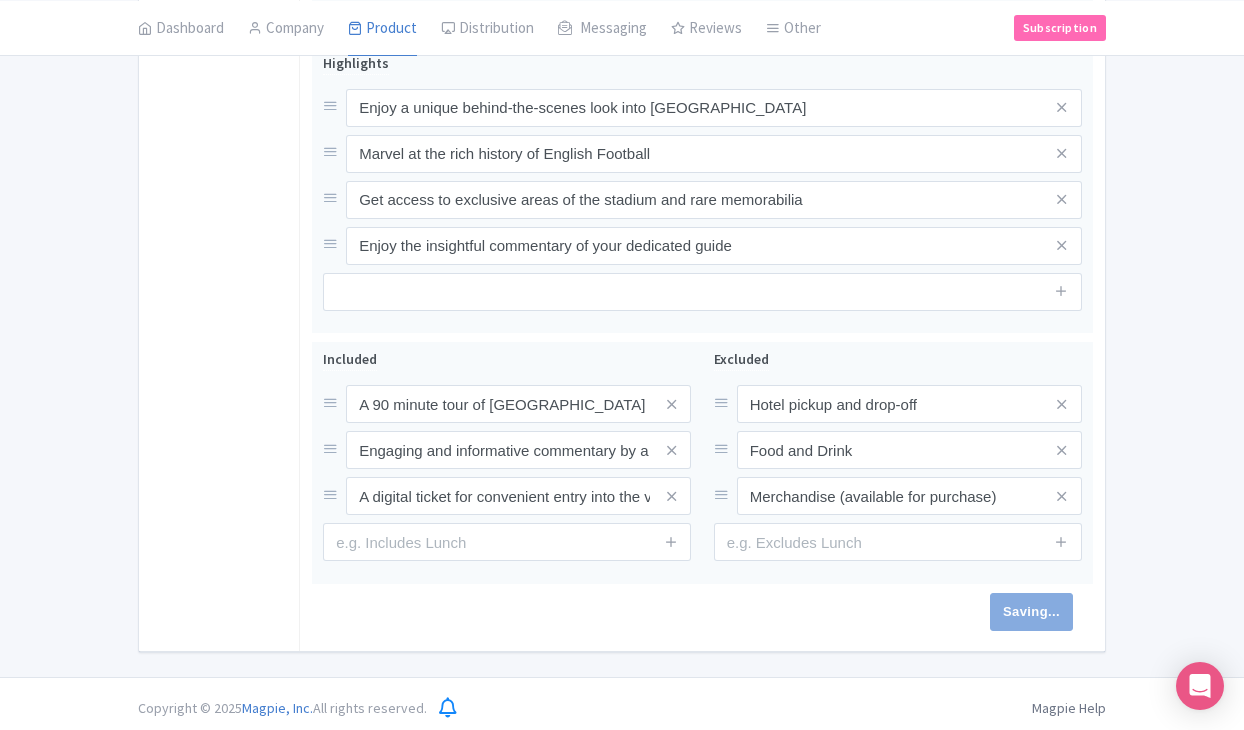 type on "Saving..." 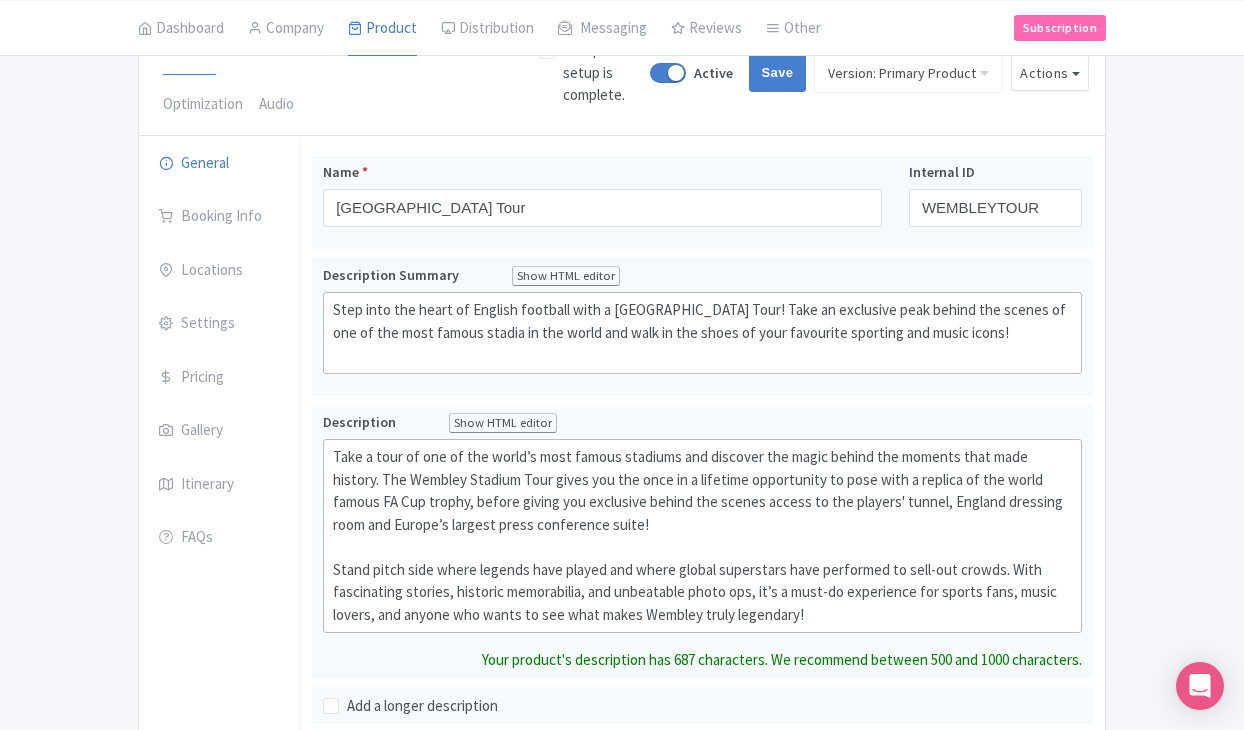 scroll, scrollTop: 192, scrollLeft: 0, axis: vertical 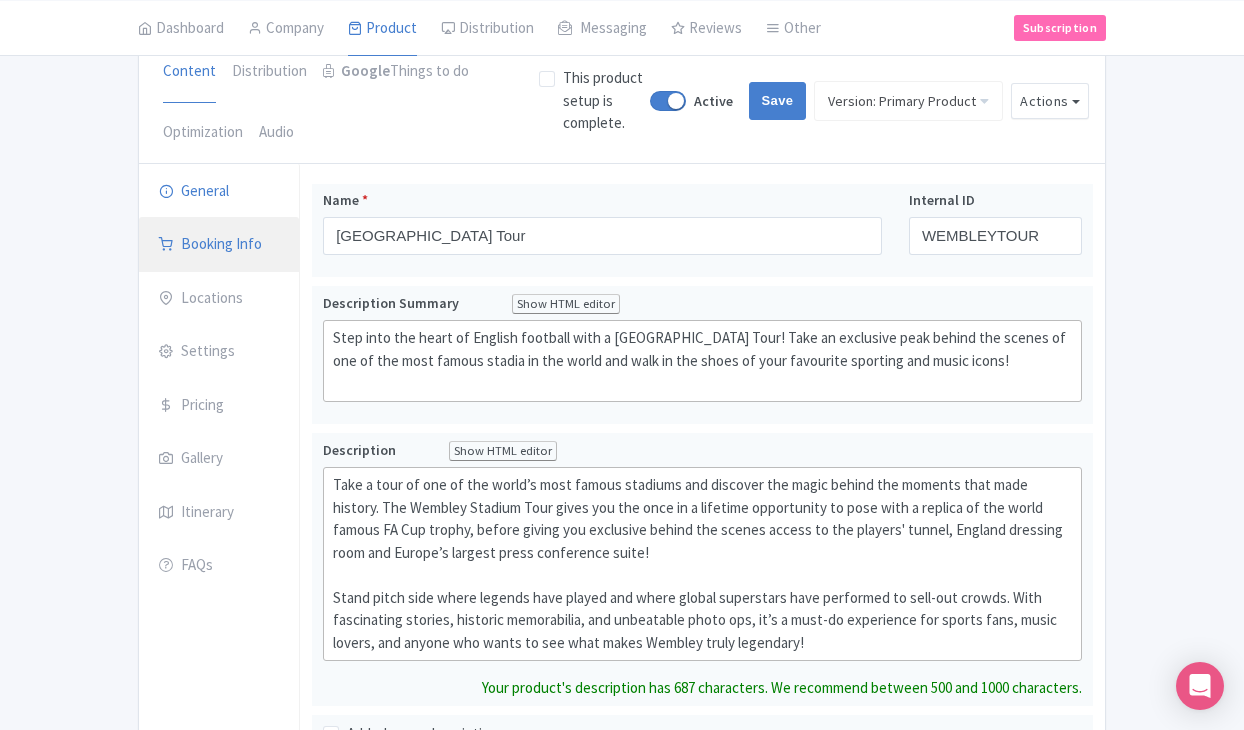 click on "Booking Info" at bounding box center (219, 245) 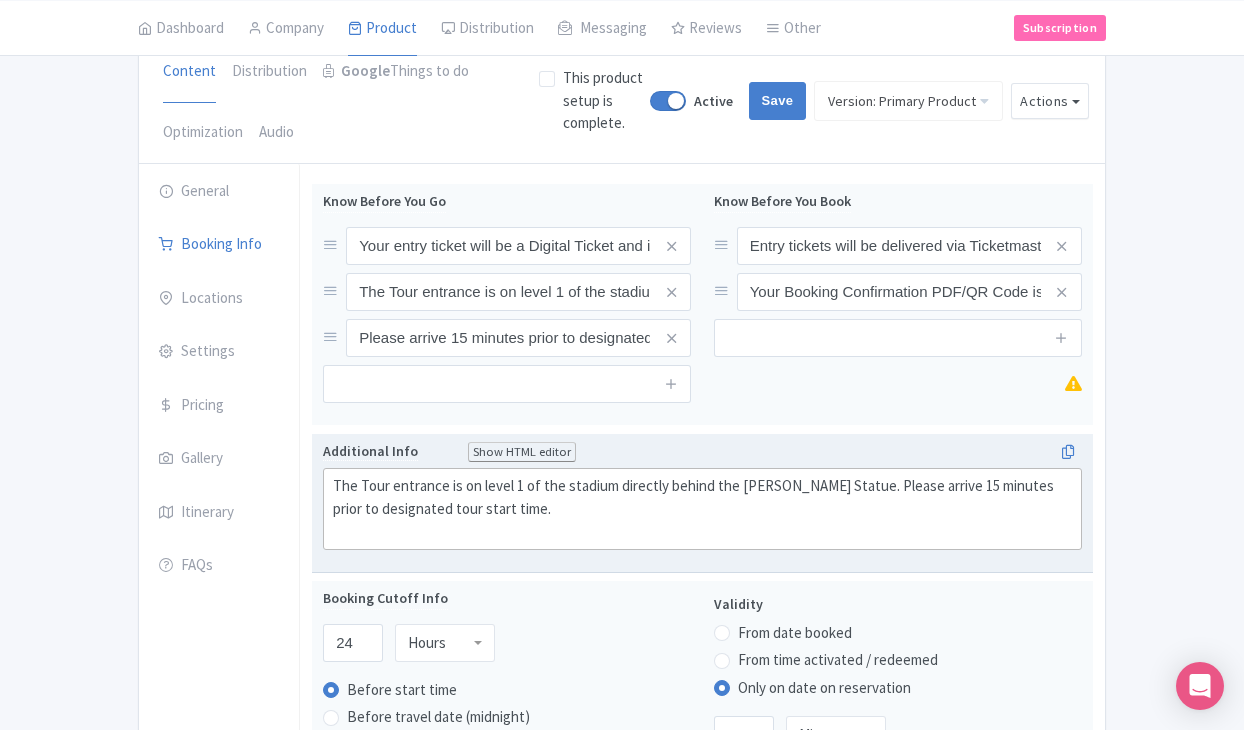 click on "The Tour entrance is on level 1 of the stadium directly behind the [PERSON_NAME] Statue. Please arrive 15 minutes prior to designated tour start time." 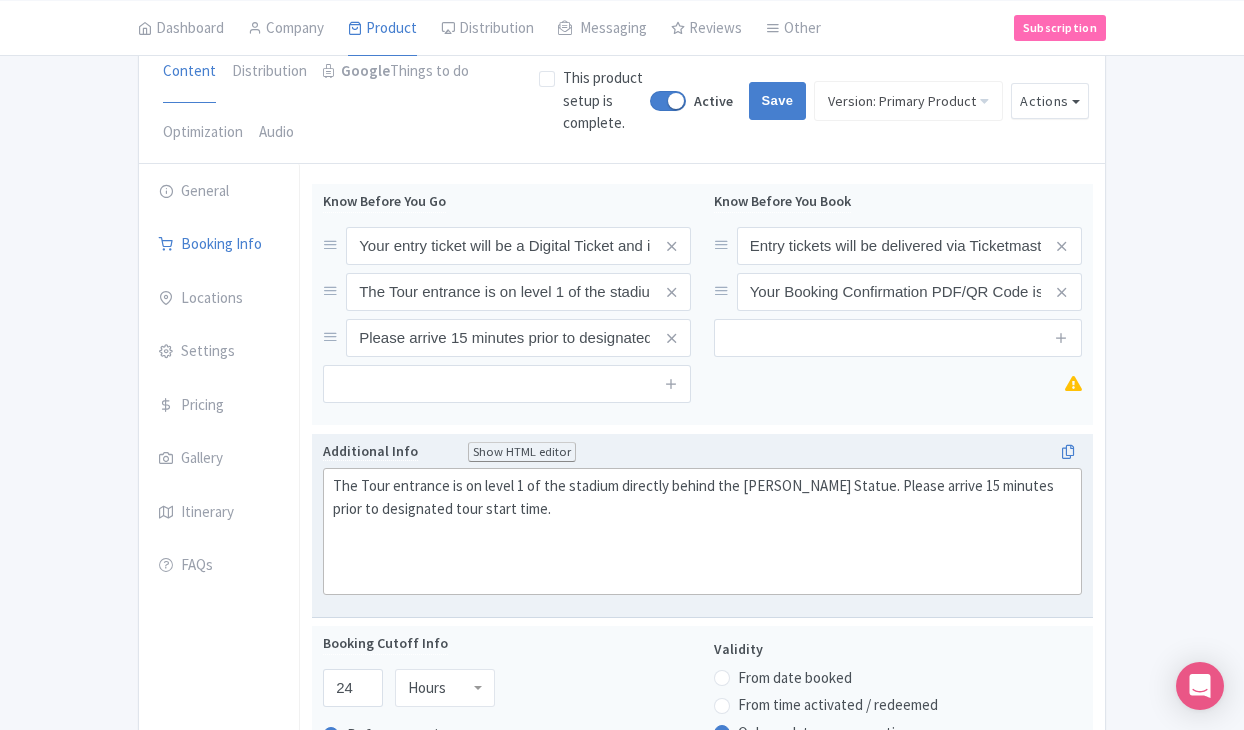 paste on "There are some dark spaces, strobe lighting and sound effects in the Wembley Stadium Tour. If you would like to avoid these areas, please tell a member of staff.<br><br>We are service dog friendly.<br><br>The Wembley Stadium Tour is suitable for wheelchairs however, there are steps in the Stadium and uneven steps going up to the Royal Box which are not wheelchair accessible. Staff will take any visitors in a wheelchair up to the Royal Box via an alternative route. Disabled toilet facilities are available throughout the Stadium Tour." 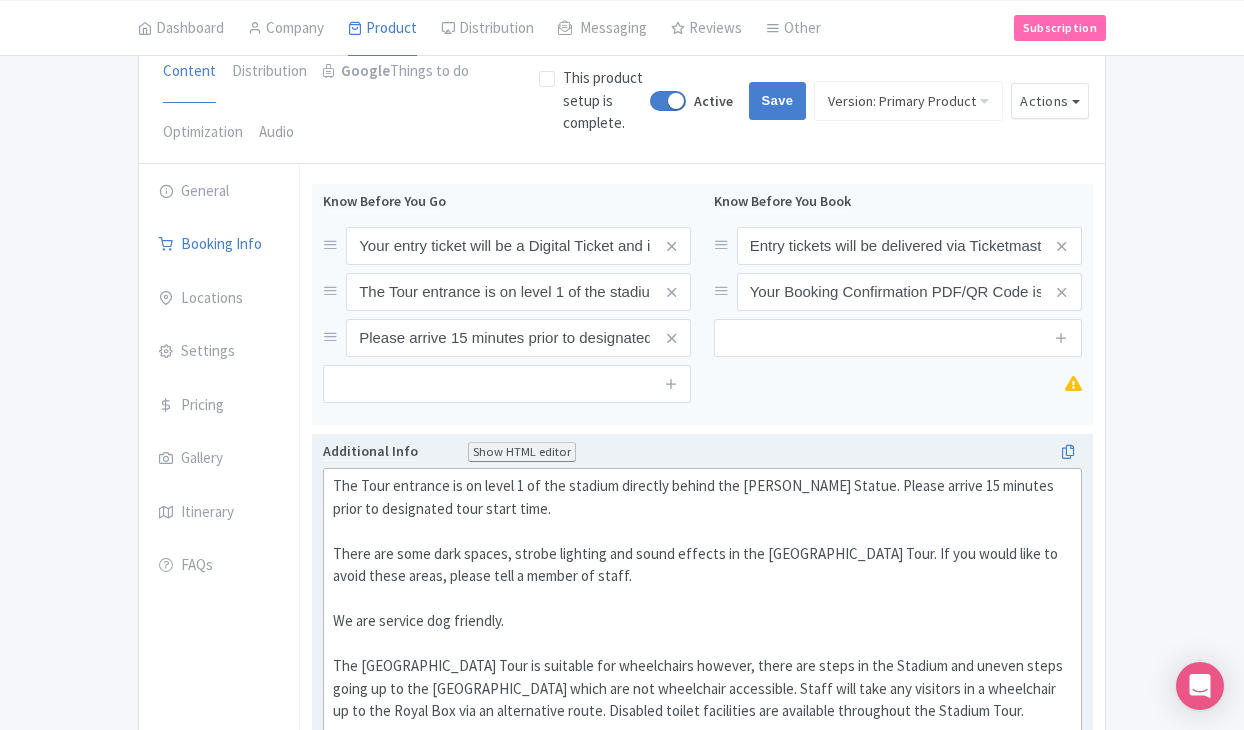 type on "<div>The Tour entrance is on level 1 of the stadium directly behind the [PERSON_NAME] Statue. Please arrive 15 minutes prior to designated tour start time.<br><br>There are some dark spaces, strobe lighting and sound effects in the [GEOGRAPHIC_DATA] Tour. If you would like to avoid these areas, please tell a member of staff.<br><br>We are service dog friendly.<br><br>The [GEOGRAPHIC_DATA] Tour is suitable for wheelchairs however, there are steps in the Stadium and uneven steps going up to the [GEOGRAPHIC_DATA] which are not wheelchair accessible. Staff will take any visitors in a wheelchair up to the Royal Box via an alternative route. Disabled toilet facilities are available throughout the Stadium Tour.<br><br></div>" 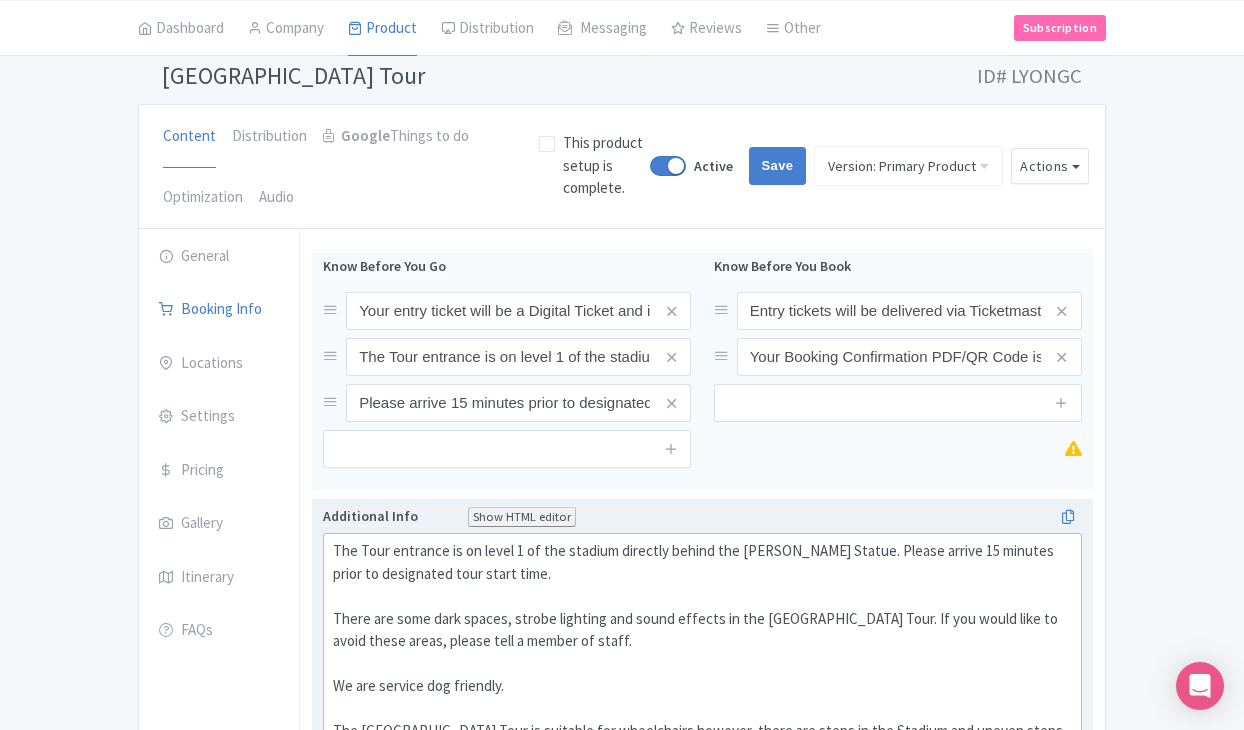 scroll, scrollTop: 123, scrollLeft: 0, axis: vertical 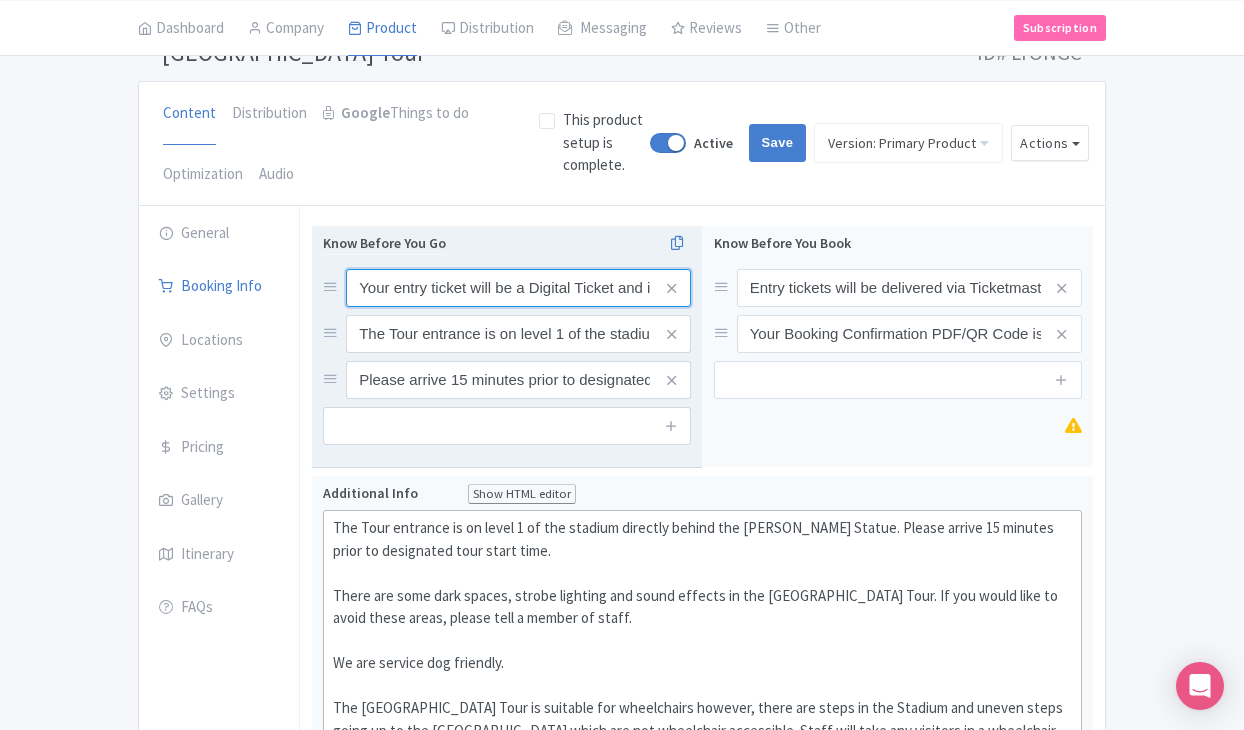 click on "Your entry ticket will be a Digital Ticket and is separate from your booking confirmation." at bounding box center [518, 288] 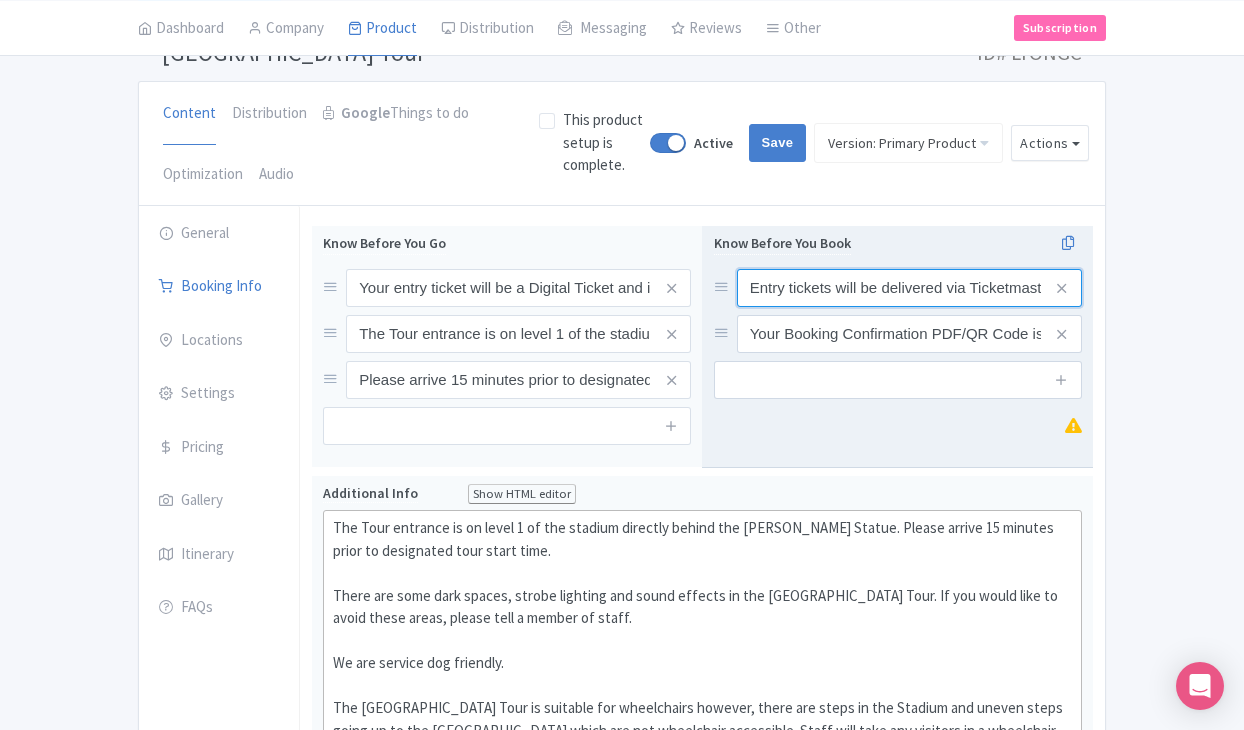 click on "Entry tickets will be delivered via Ticketmaster. Please check your email inbox for specific instructions for your event." at bounding box center (909, 288) 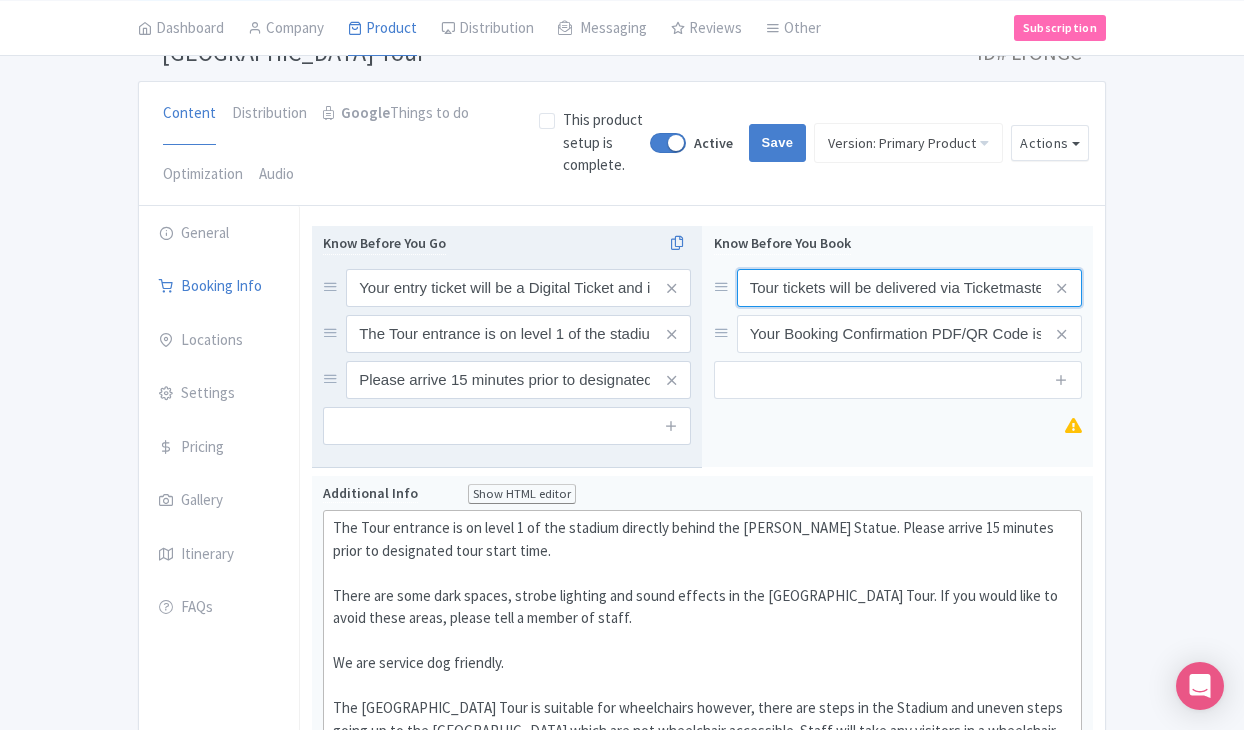 type on "Tour tickets will be delivered via Ticketmaster. Please check your email inbox for specific instructions for your event." 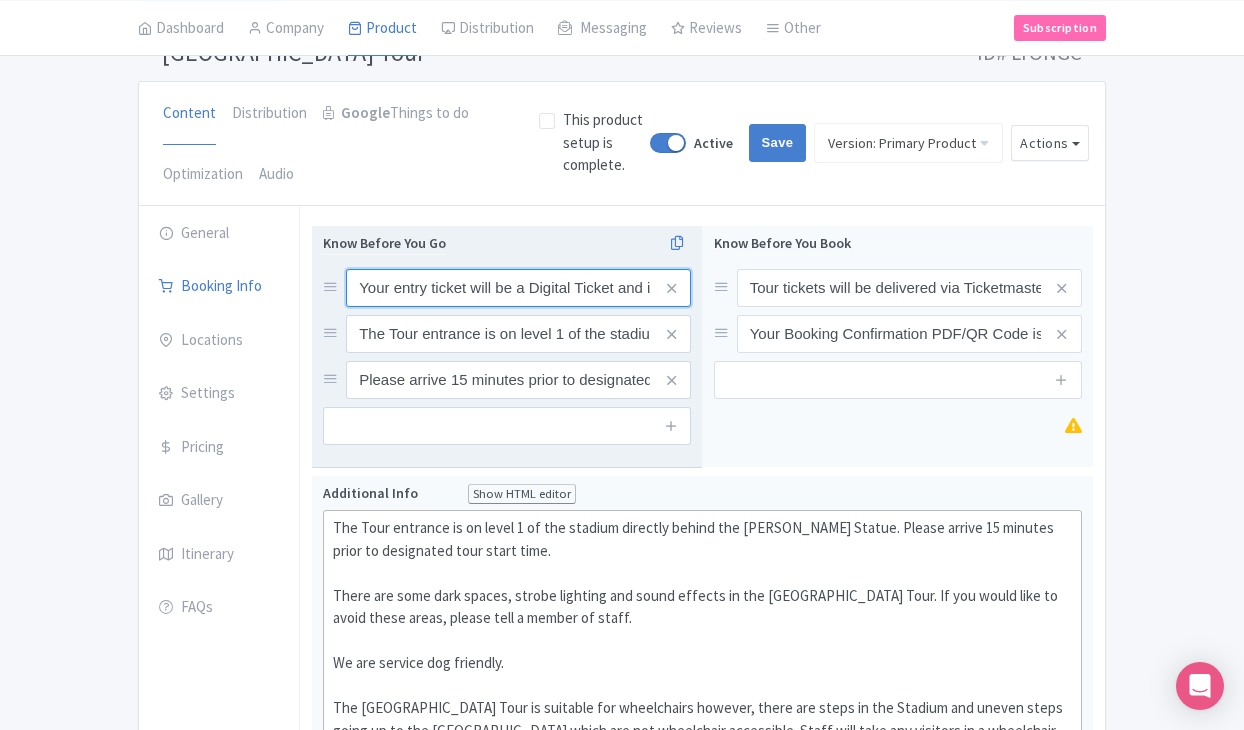 click on "Your entry ticket will be a Digital Ticket and is separate from your booking confirmation." at bounding box center [518, 288] 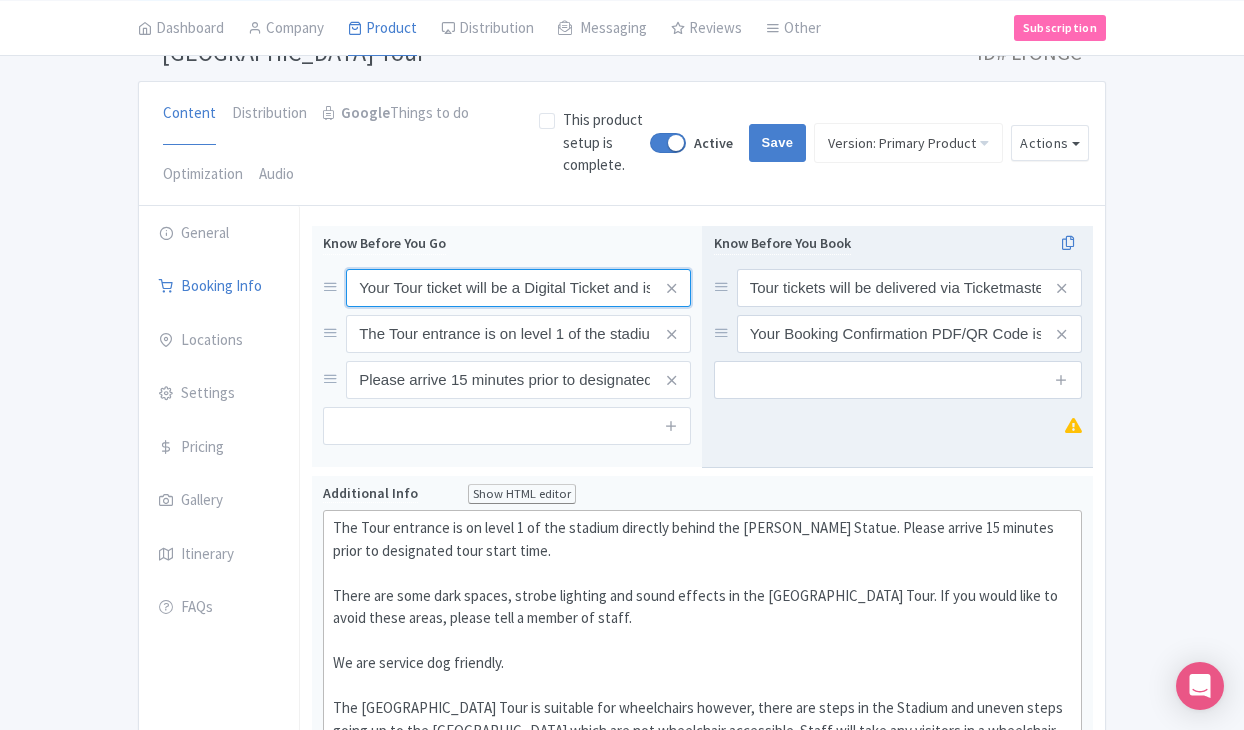type on "Your Tour ticket will be a Digital Ticket and is separate from your booking confirmation." 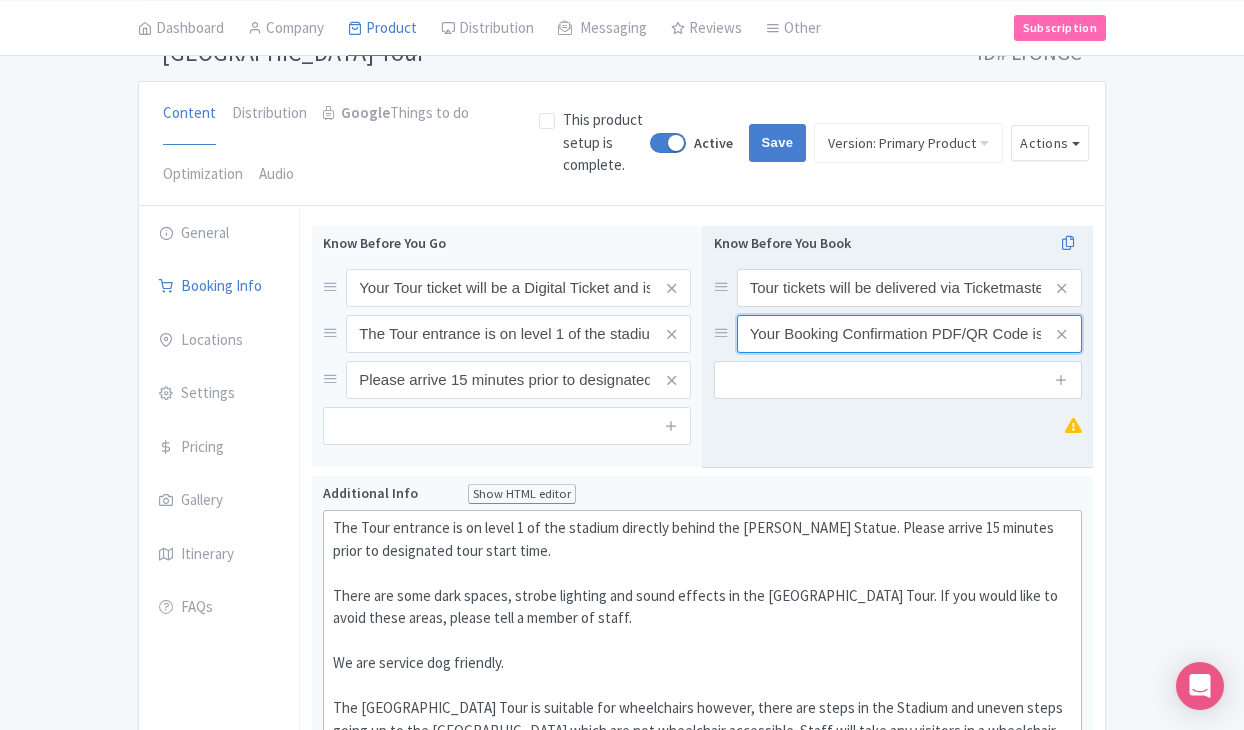 click on "Your Booking Confirmation PDF/QR Code is not your entry ticket - your digital tickets and seating details will be e-mailed separately." at bounding box center (909, 288) 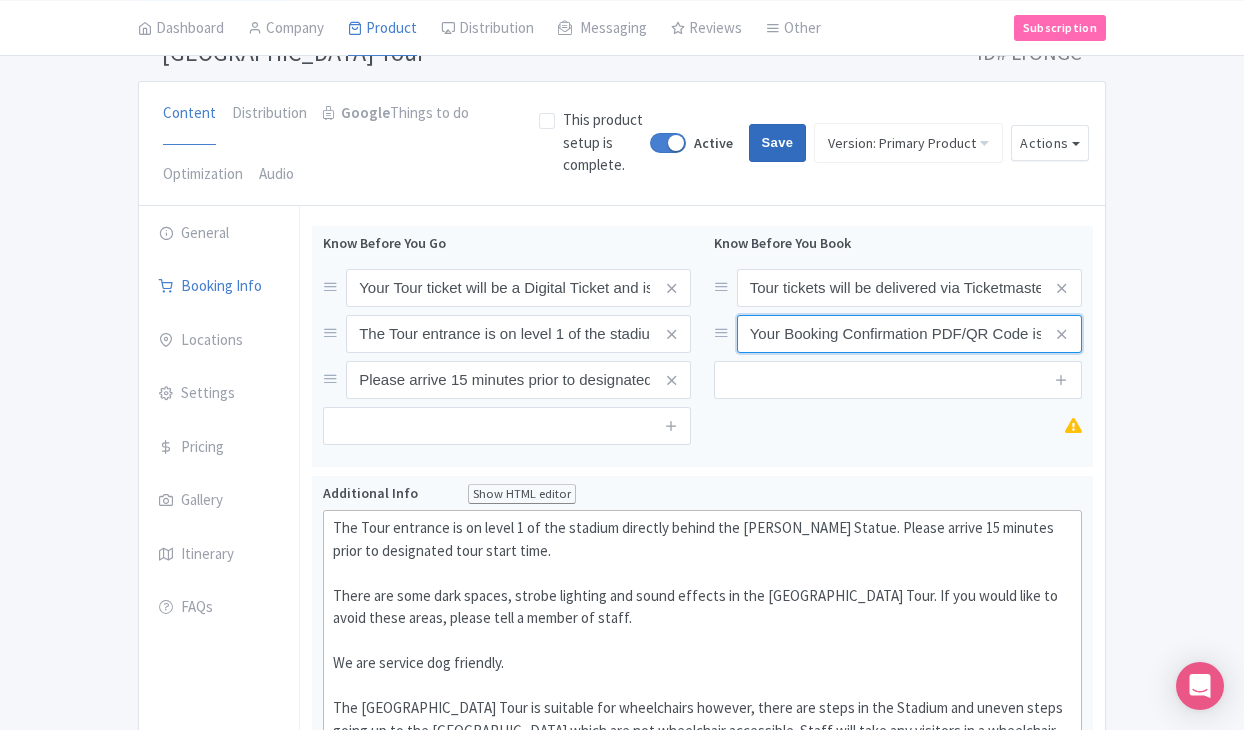 type on "Your Booking Confirmation PDF/QR Code is not your Tour ticket - your digital tickets and seating details will be e-mailed separately." 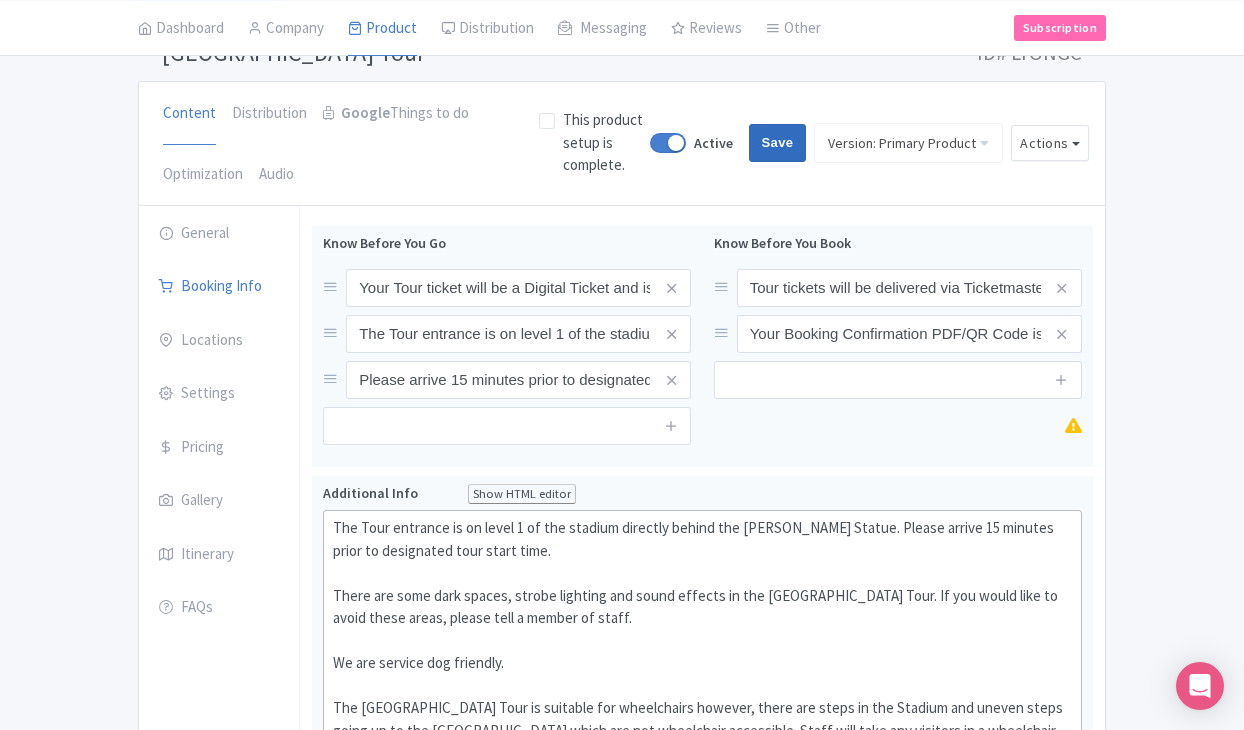 click on "Save" at bounding box center (778, 143) 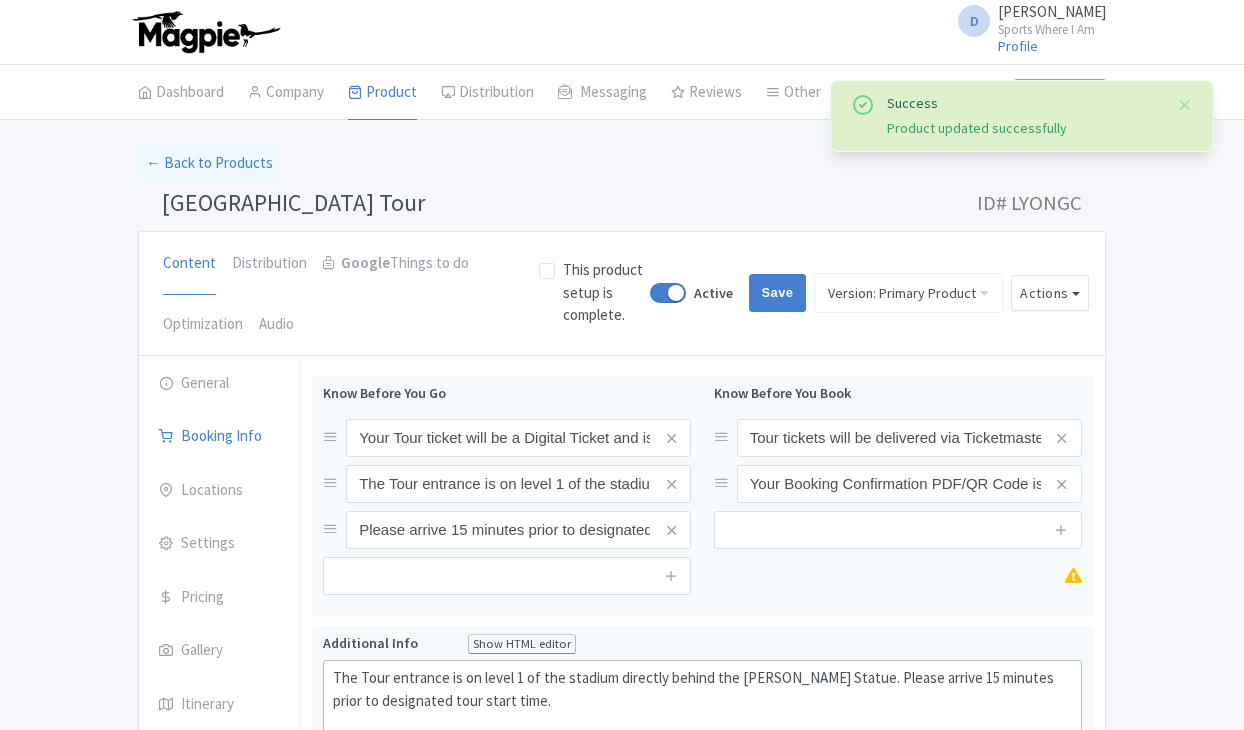 scroll, scrollTop: 374, scrollLeft: 0, axis: vertical 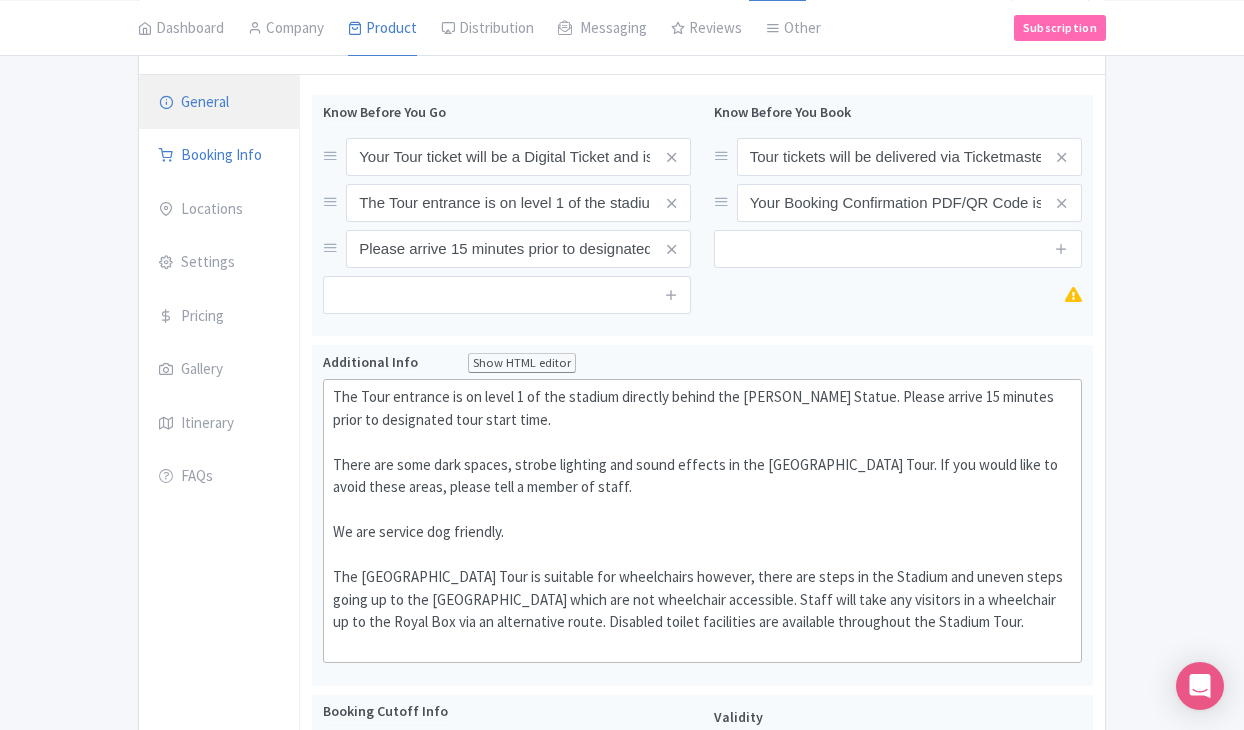 click on "General" at bounding box center [219, 103] 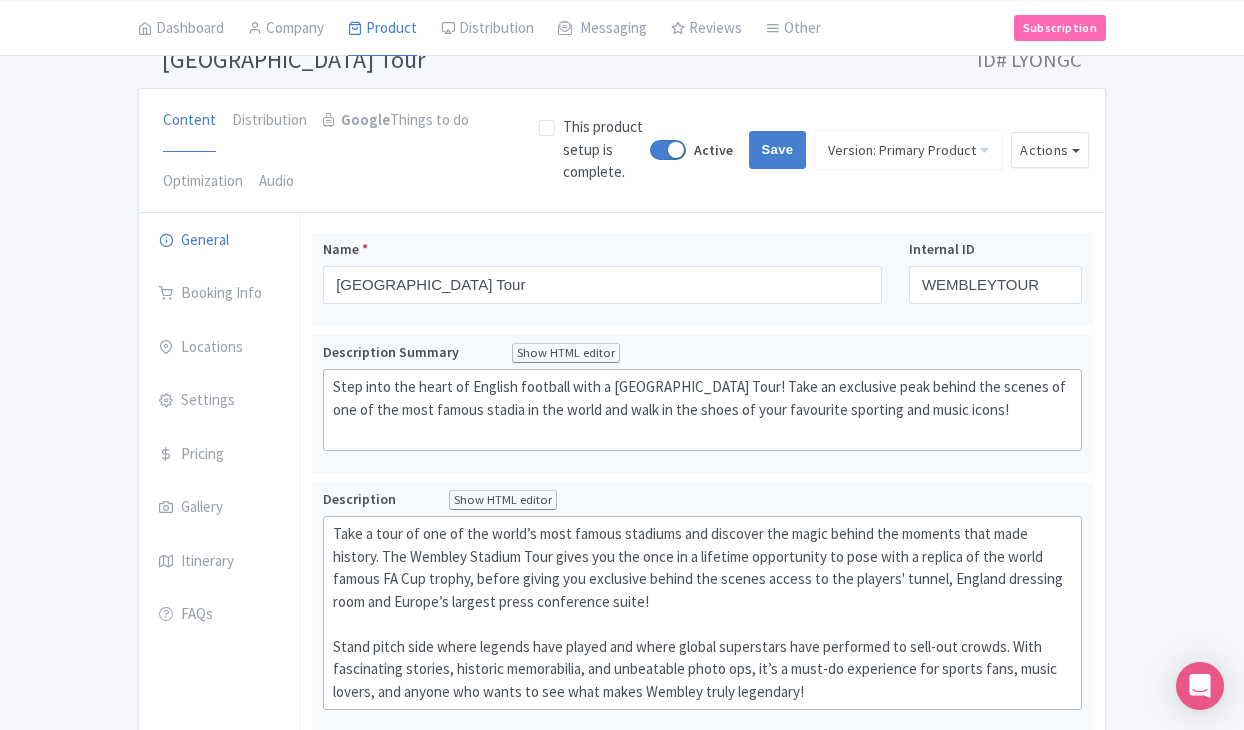 scroll, scrollTop: 132, scrollLeft: 0, axis: vertical 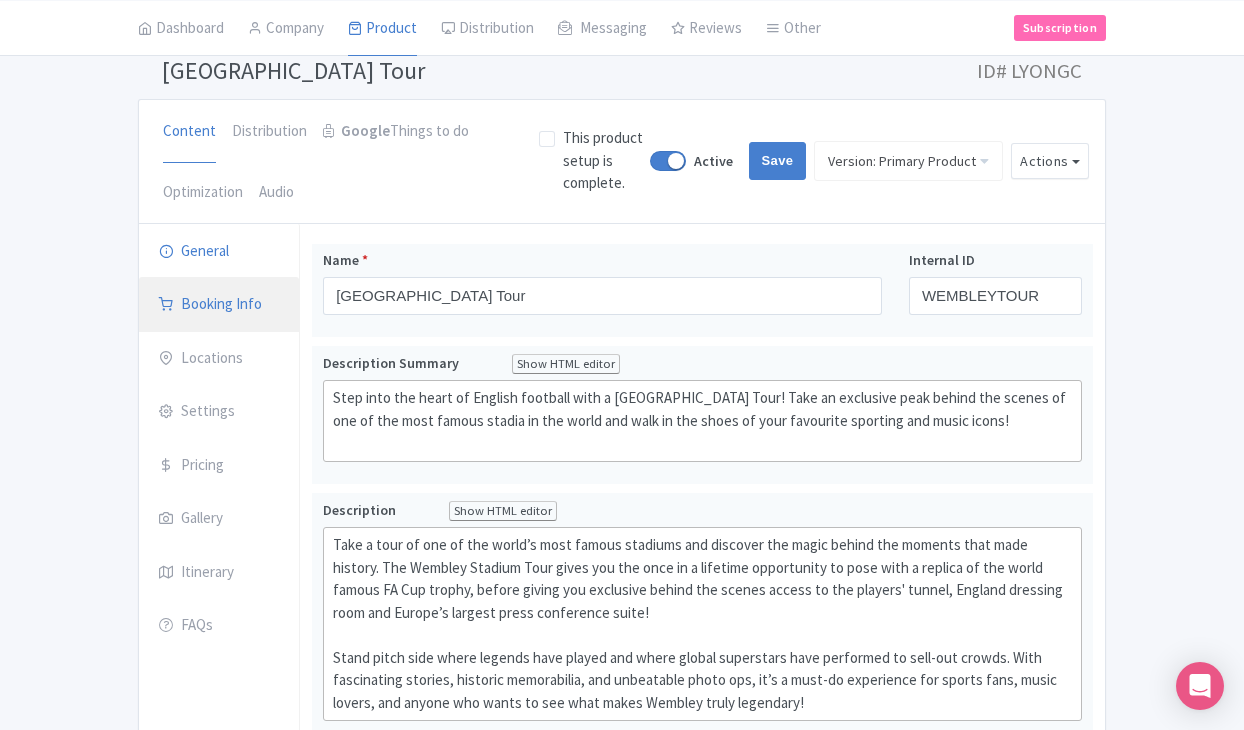 click on "Booking Info" at bounding box center [219, 305] 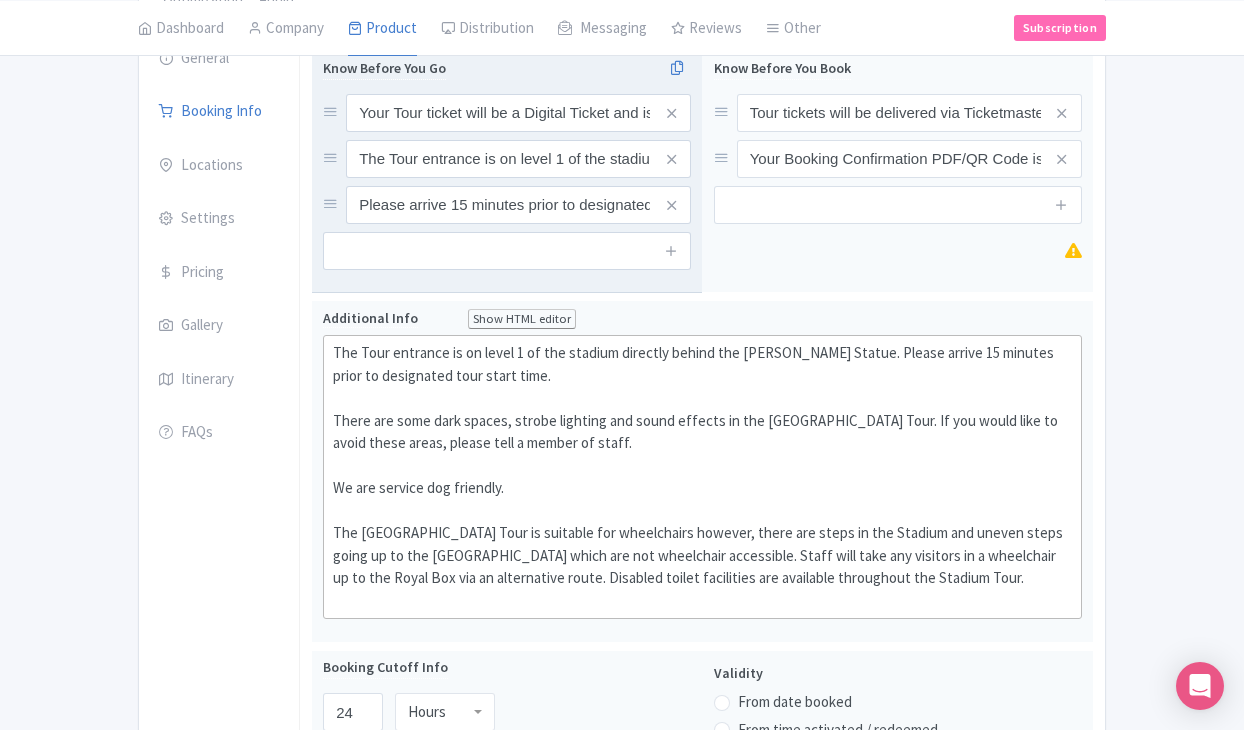 scroll, scrollTop: 317, scrollLeft: 0, axis: vertical 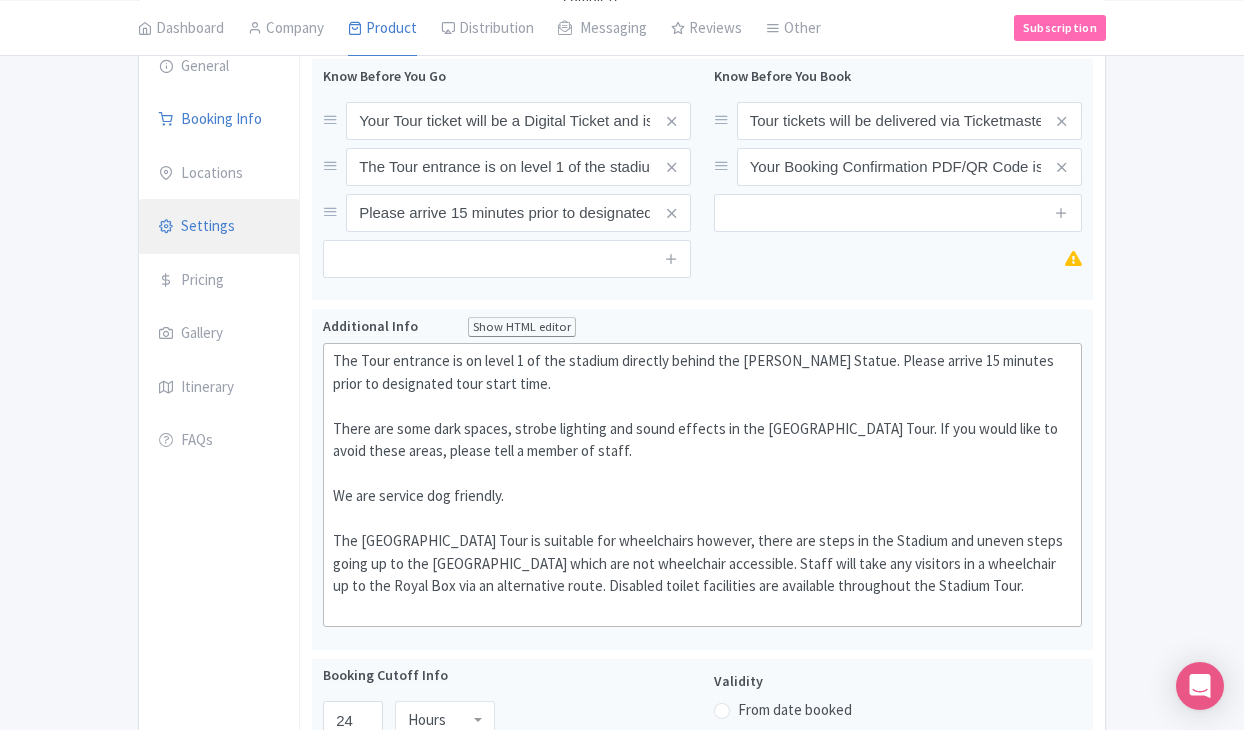 click on "Settings" at bounding box center (219, 227) 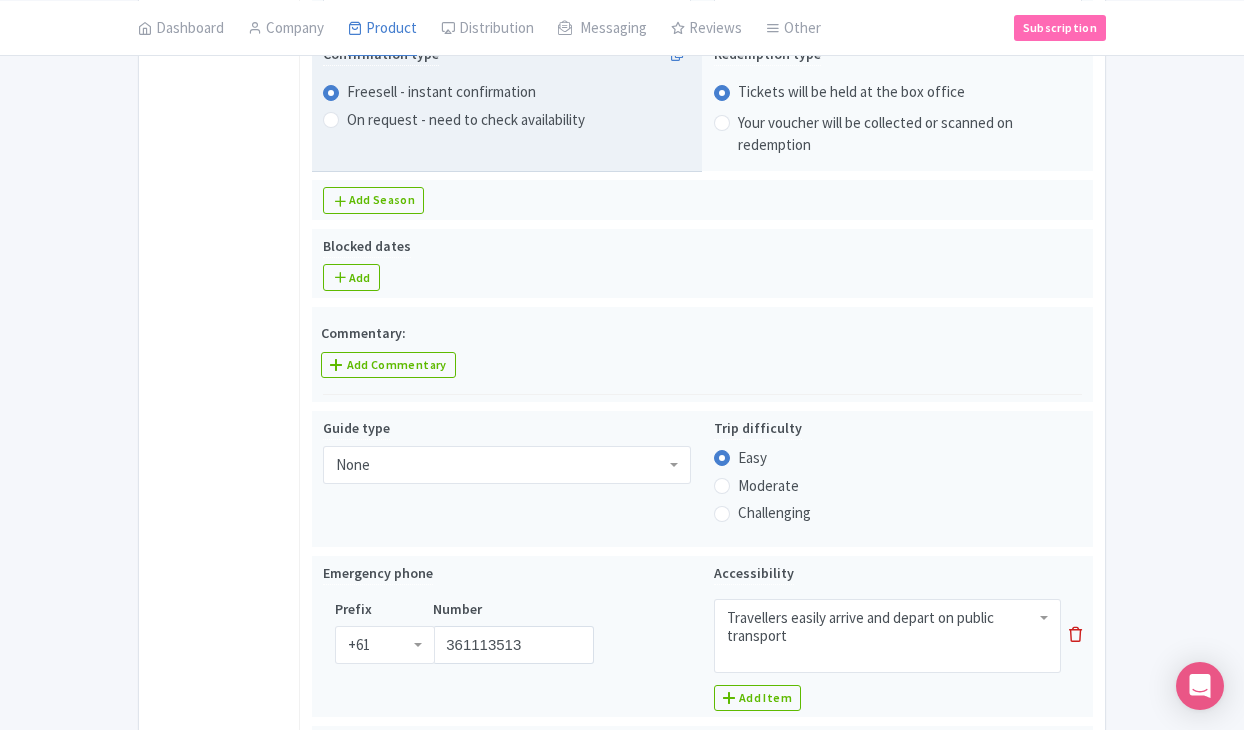 scroll, scrollTop: 402, scrollLeft: 0, axis: vertical 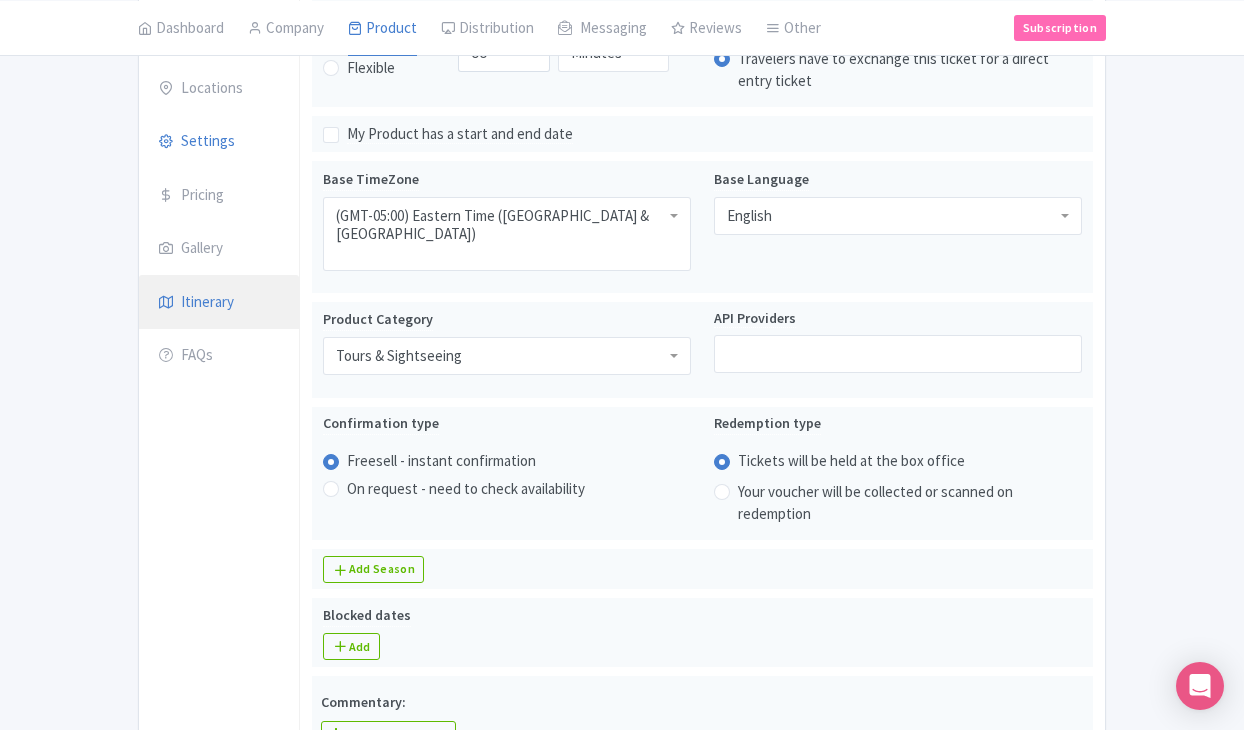 click on "Itinerary" at bounding box center [219, 303] 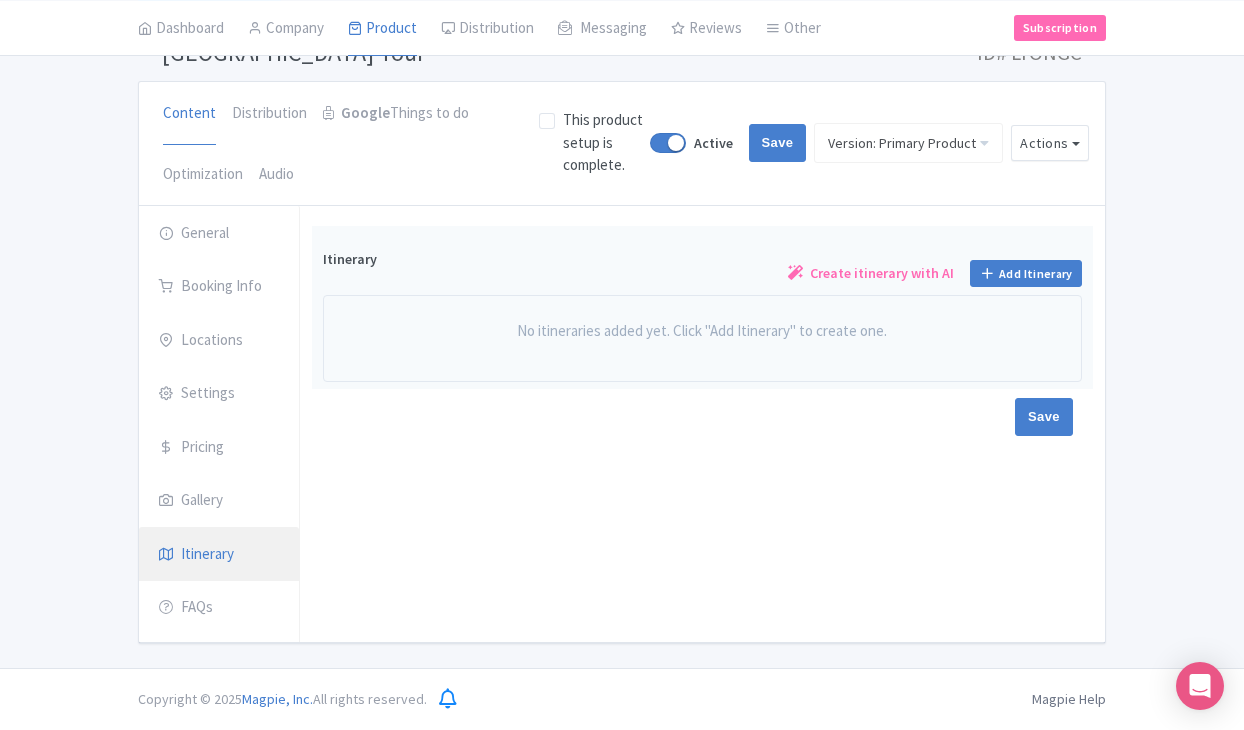 scroll, scrollTop: 144, scrollLeft: 0, axis: vertical 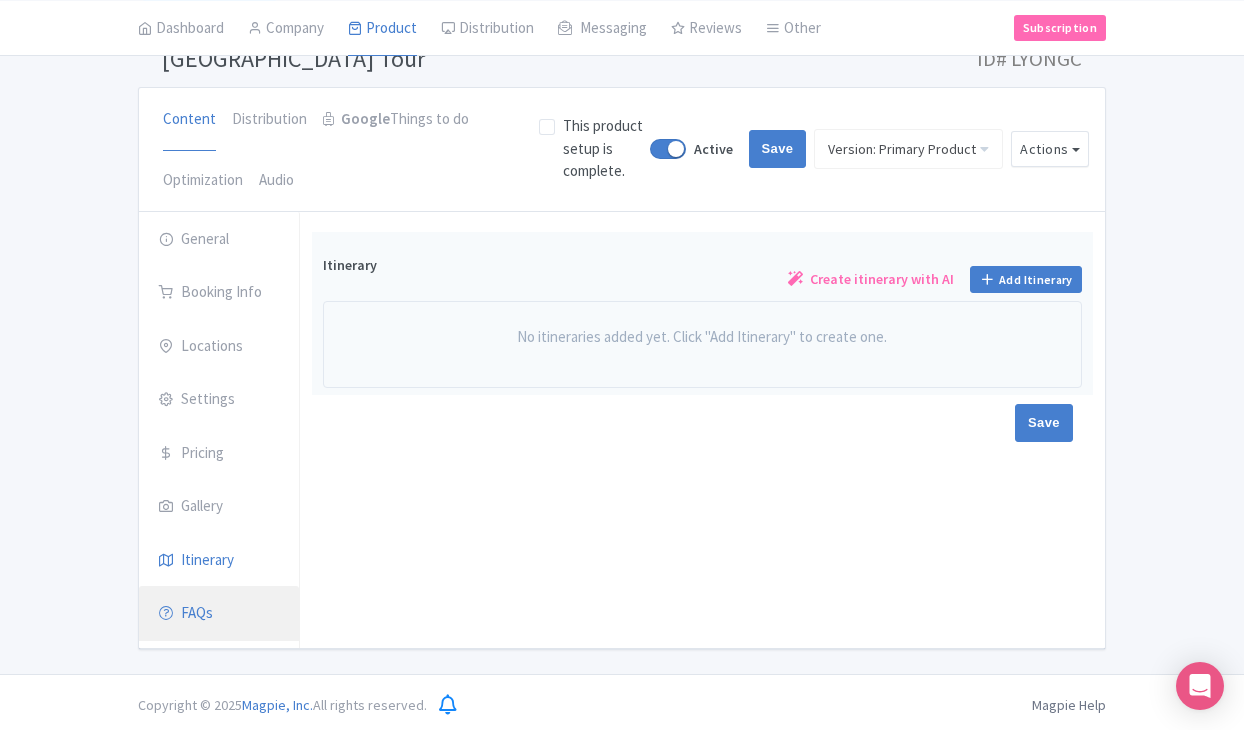 click on "FAQs" at bounding box center [219, 614] 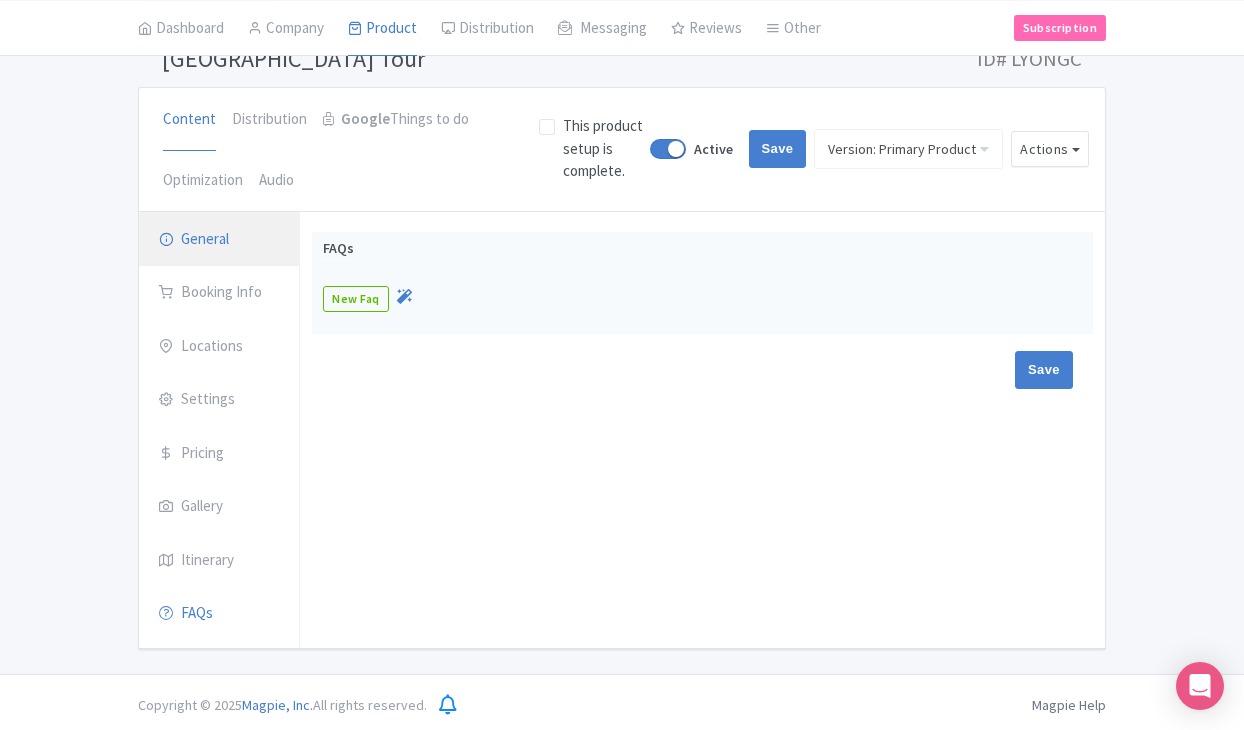 click on "General" at bounding box center [219, 240] 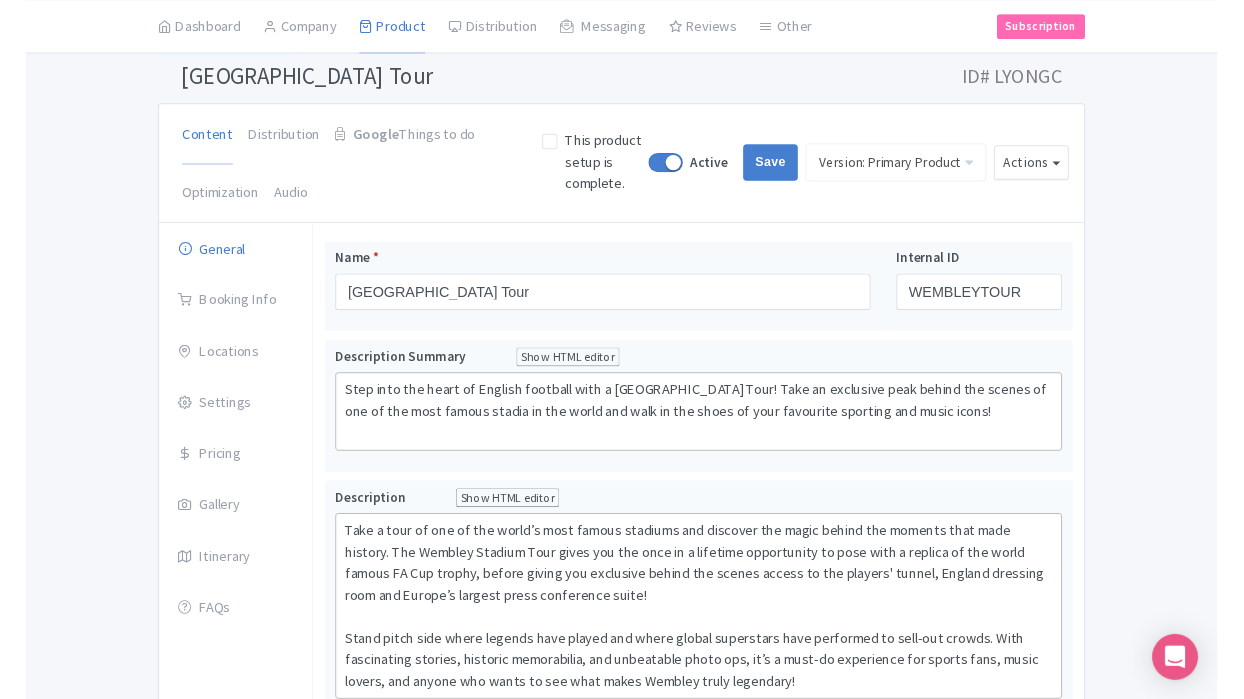 scroll, scrollTop: 117, scrollLeft: 0, axis: vertical 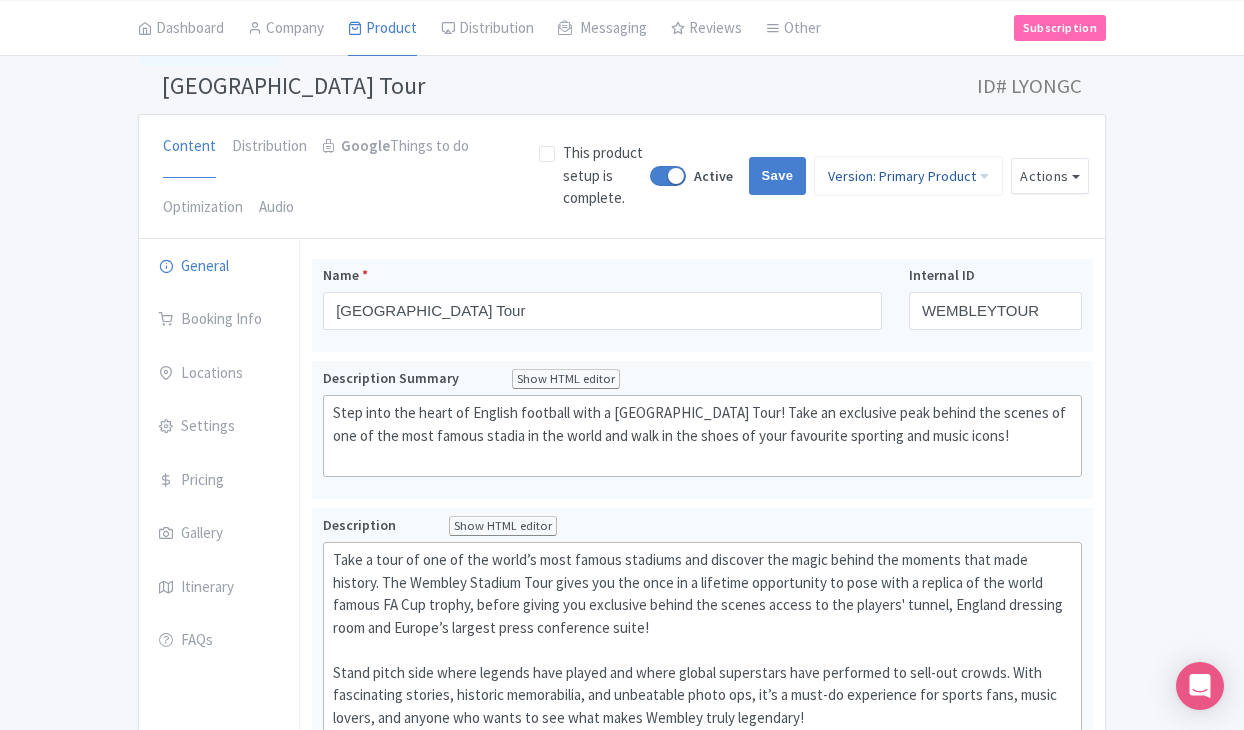 click on "Version: Primary Product" at bounding box center [908, 176] 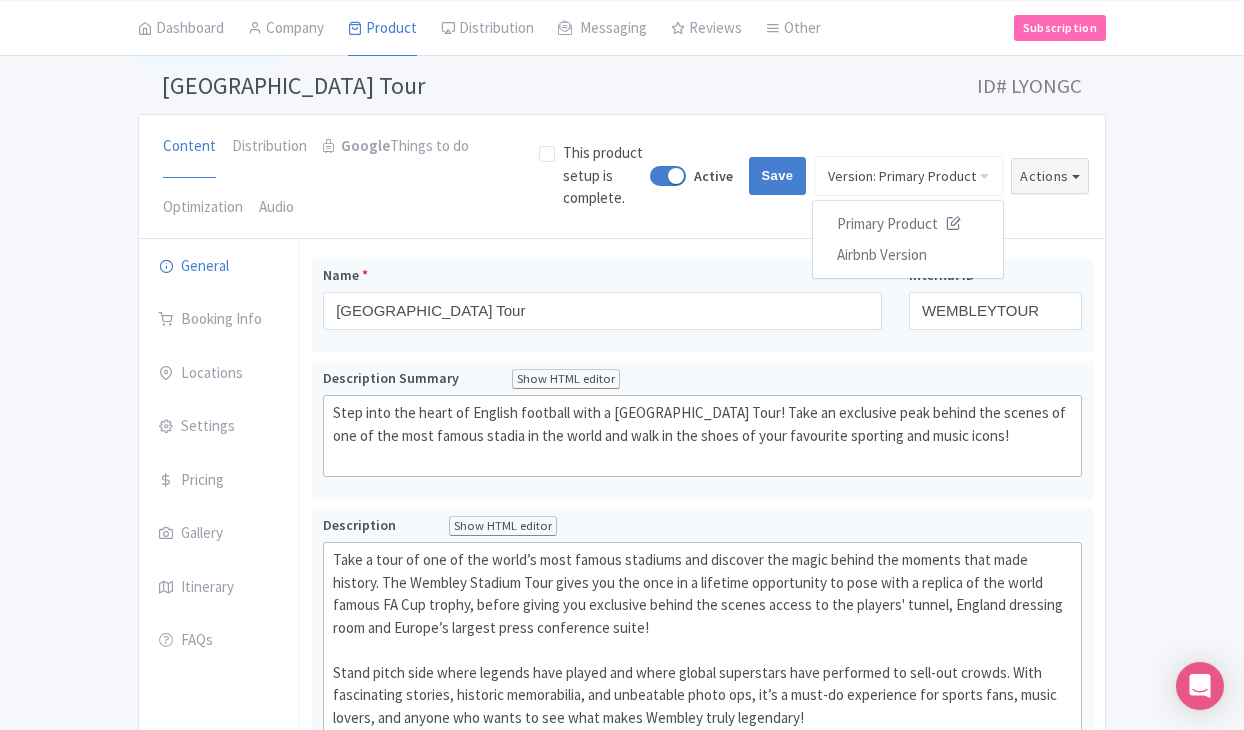 click on "Actions" at bounding box center [1050, 176] 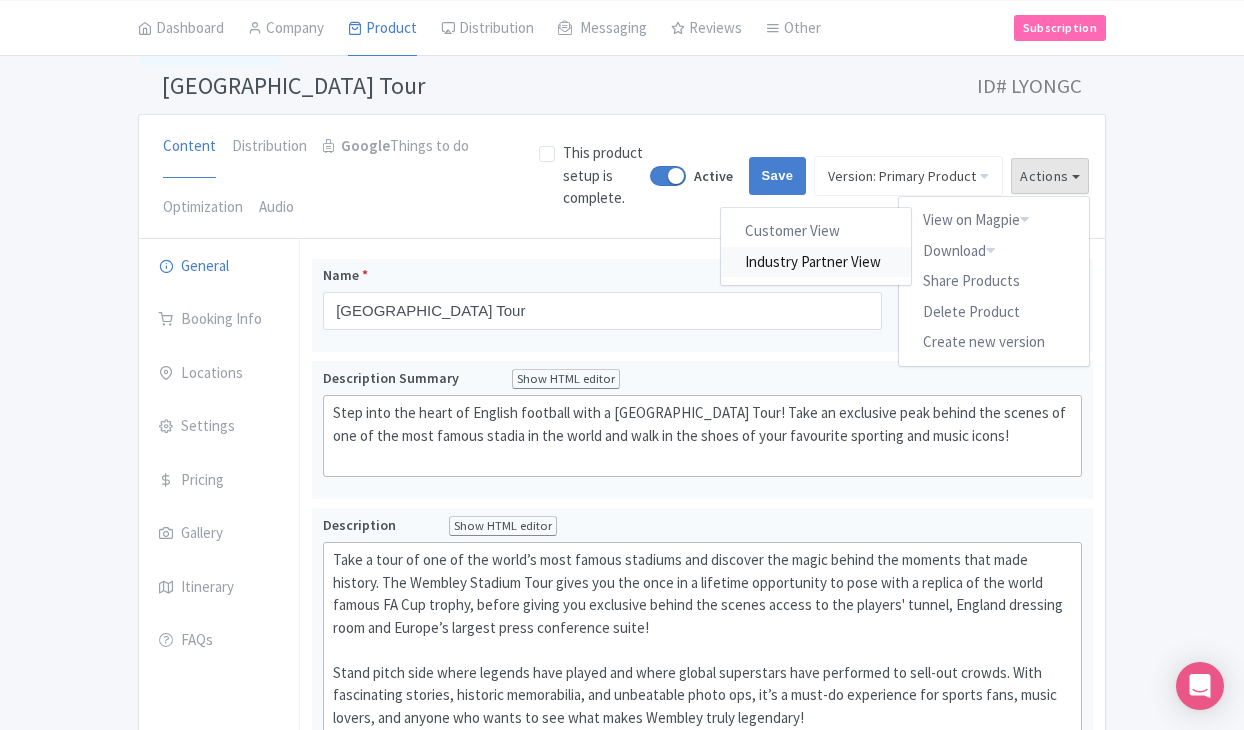 click on "Industry Partner View" at bounding box center [817, 261] 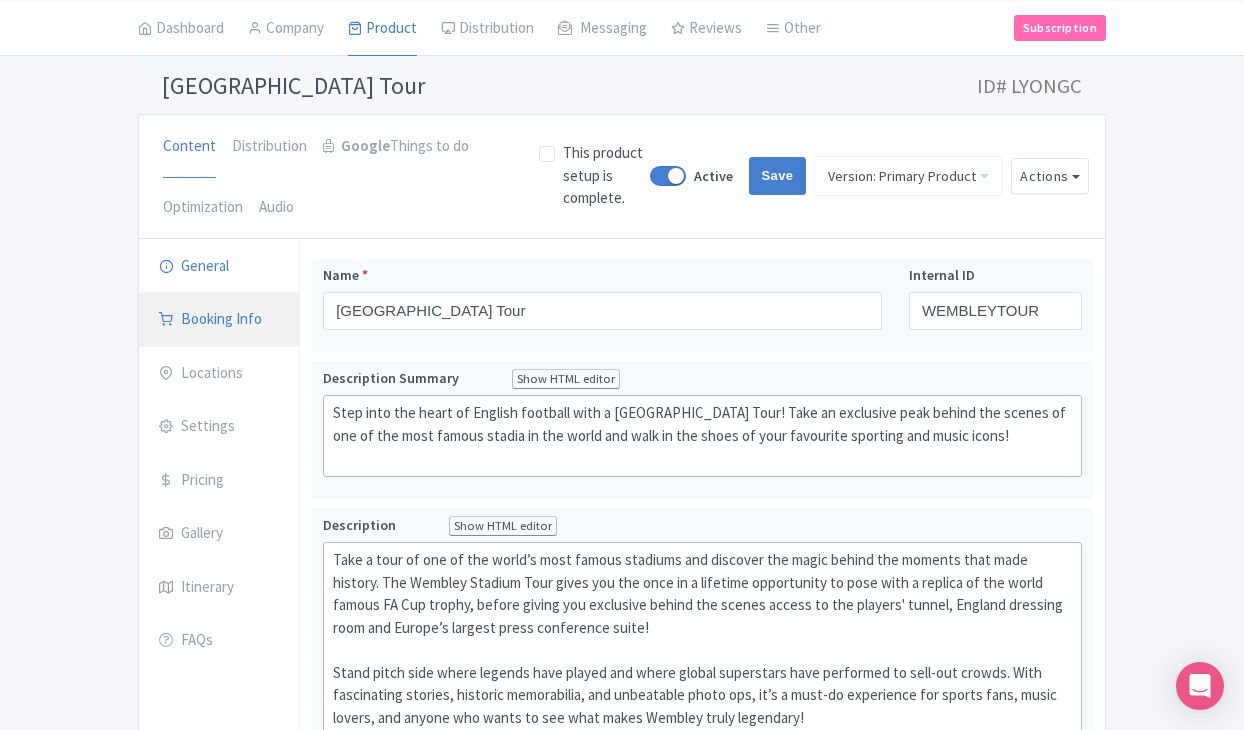 click on "Booking Info" at bounding box center (219, 320) 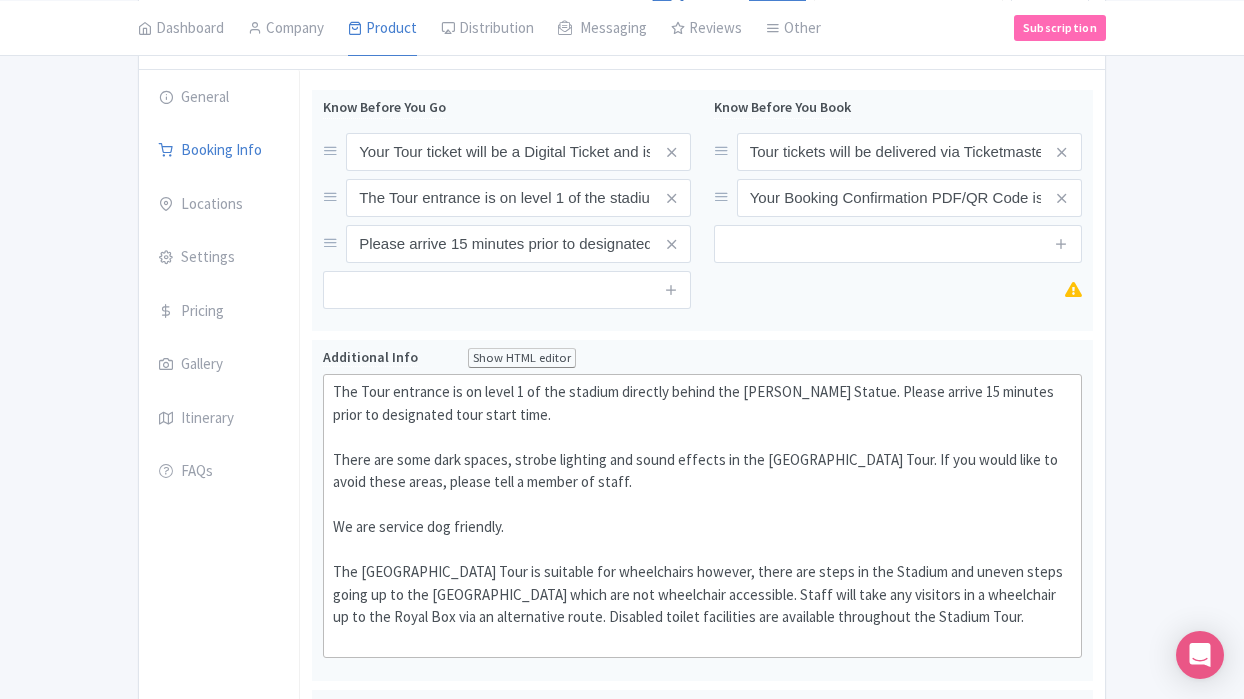 scroll, scrollTop: 0, scrollLeft: 0, axis: both 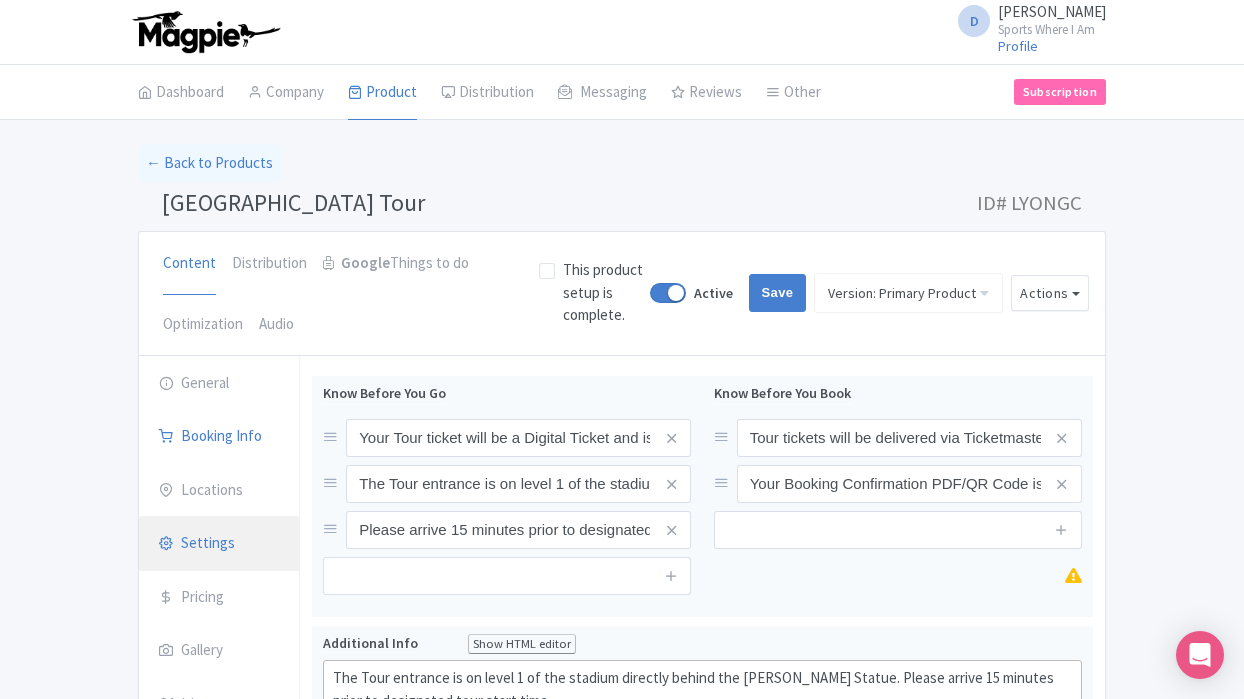 click on "Settings" at bounding box center [219, 544] 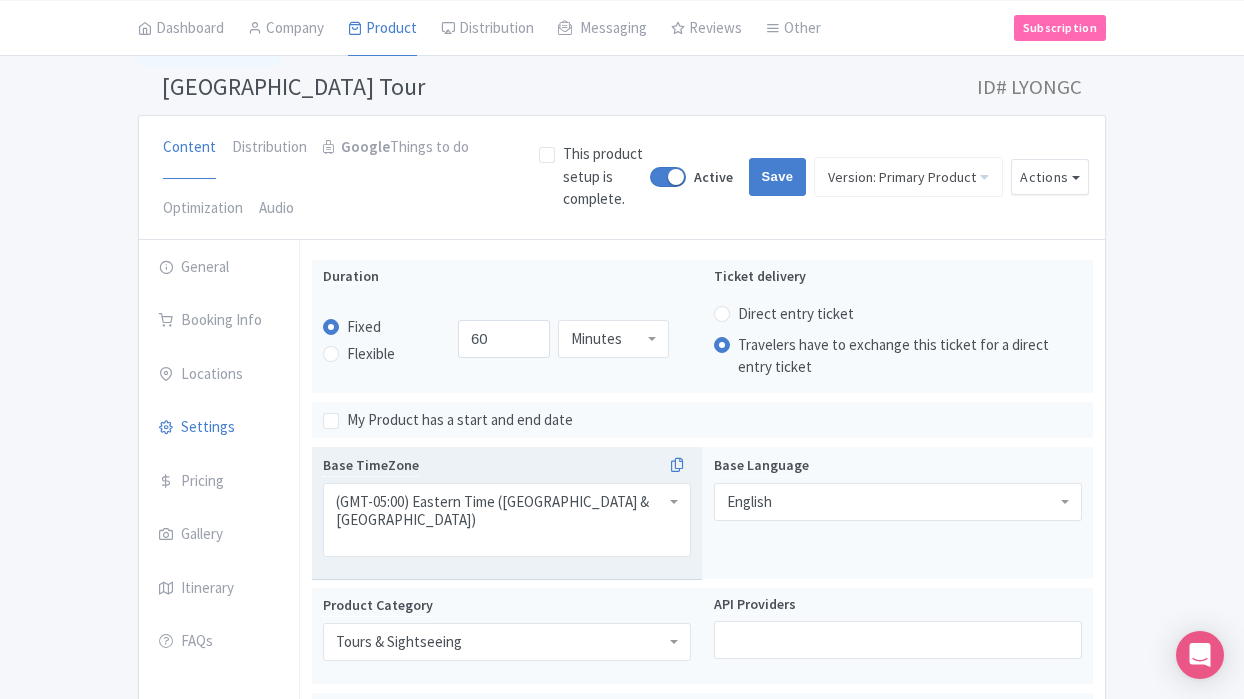 scroll, scrollTop: 116, scrollLeft: 0, axis: vertical 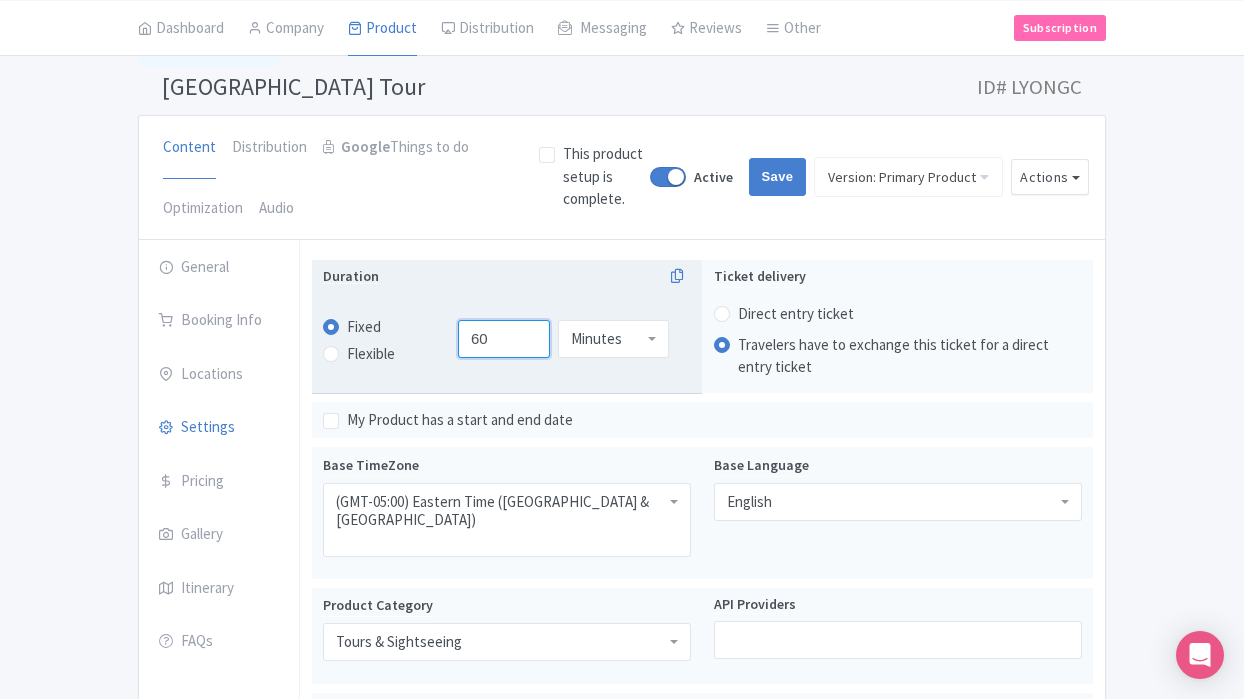 click on "60" at bounding box center [504, 339] 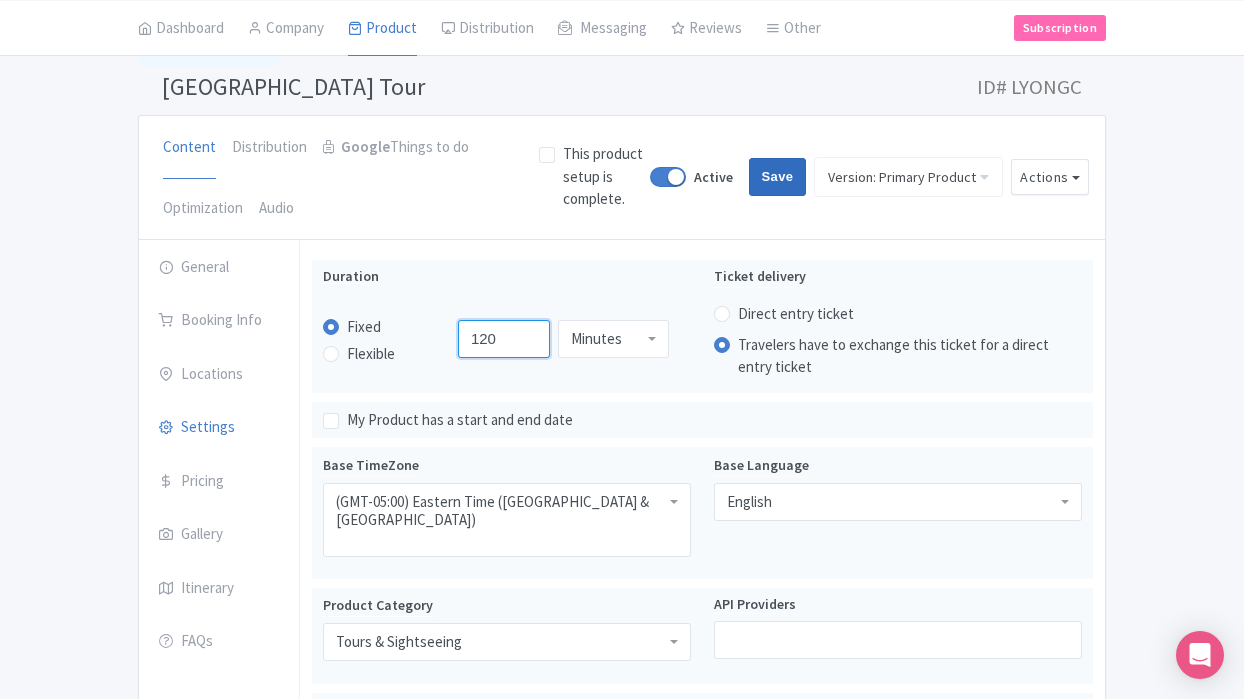 type on "120" 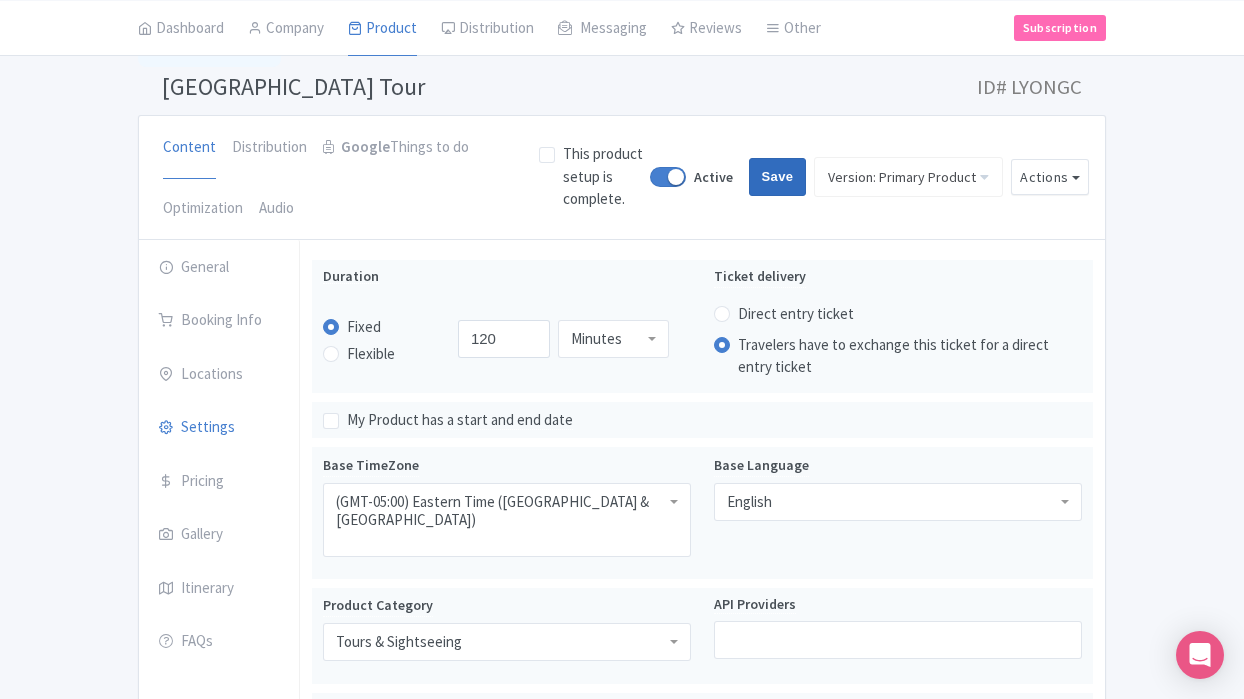 click on "Save" at bounding box center (778, 177) 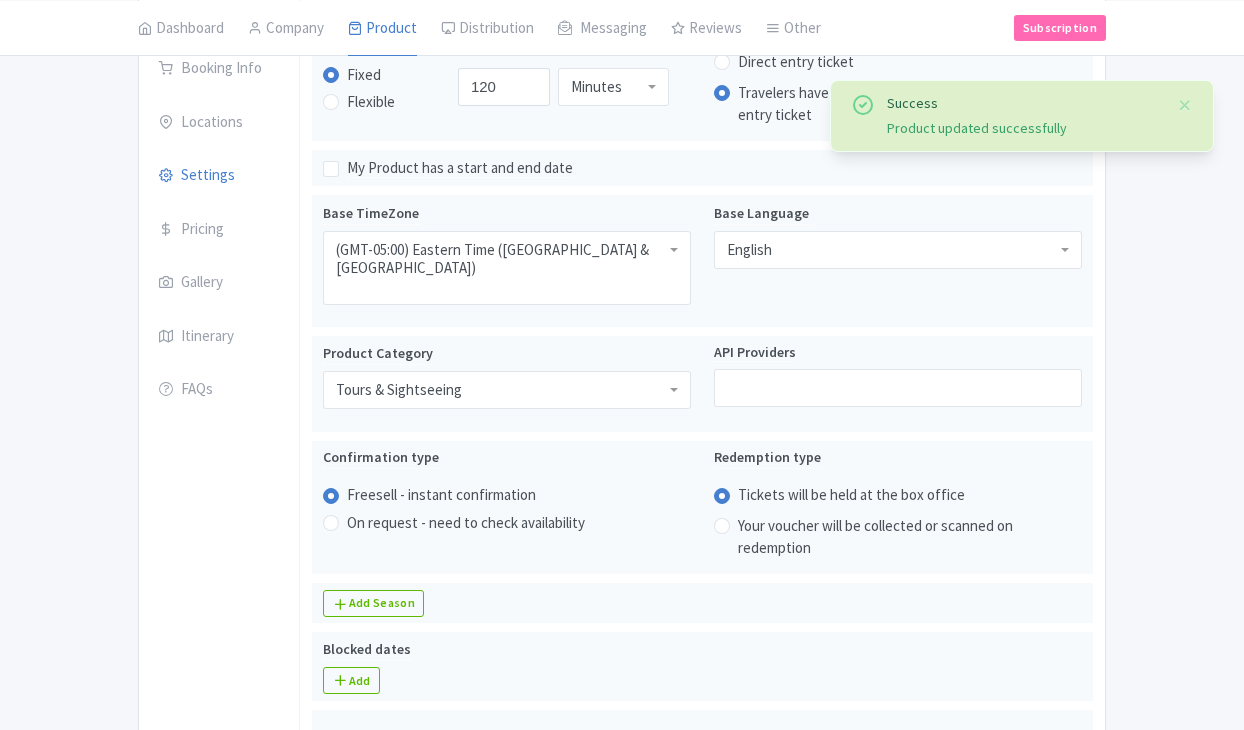 scroll, scrollTop: 367, scrollLeft: 0, axis: vertical 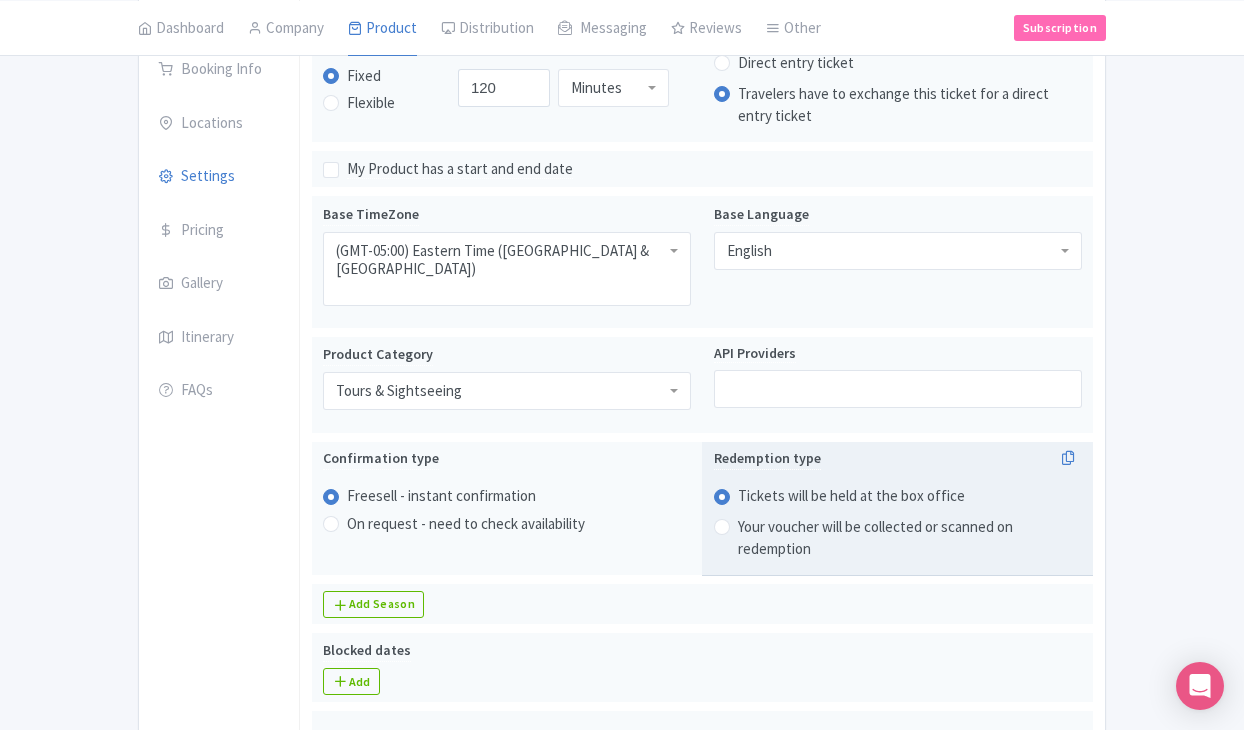 click on "Your voucher will be collected or scanned on redemption" at bounding box center [910, 538] 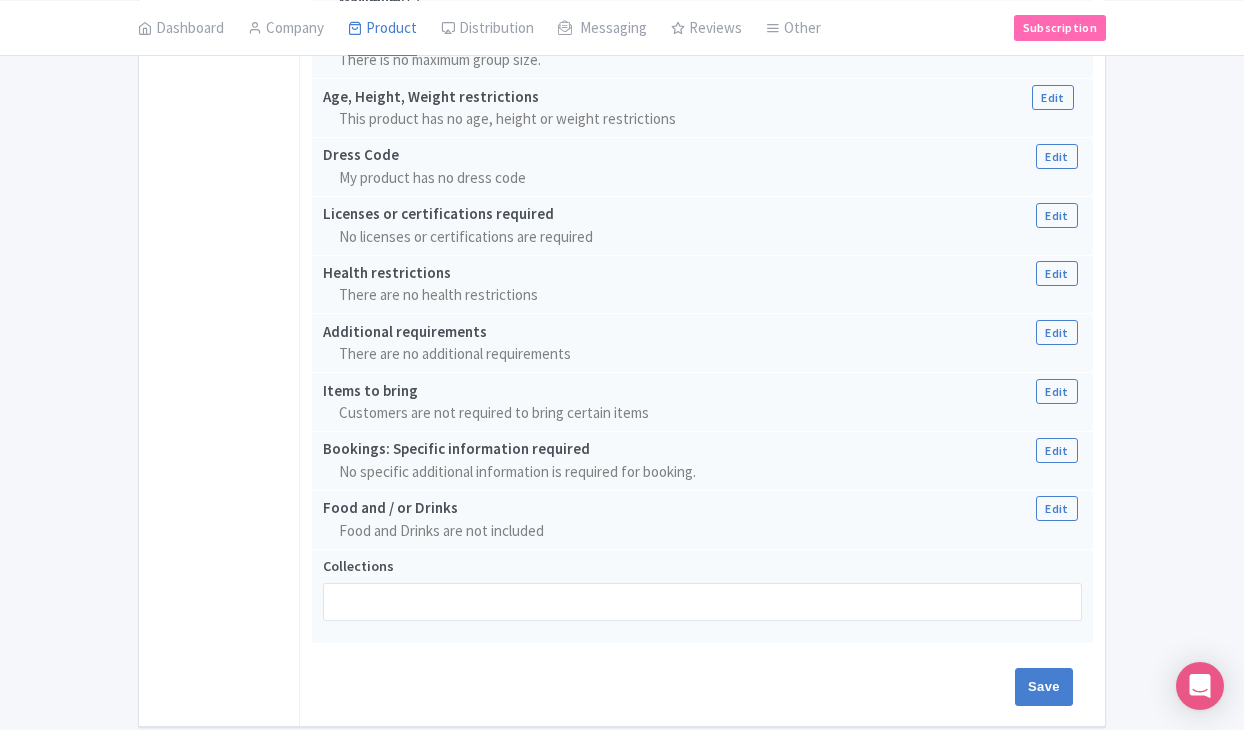scroll, scrollTop: 1671, scrollLeft: 0, axis: vertical 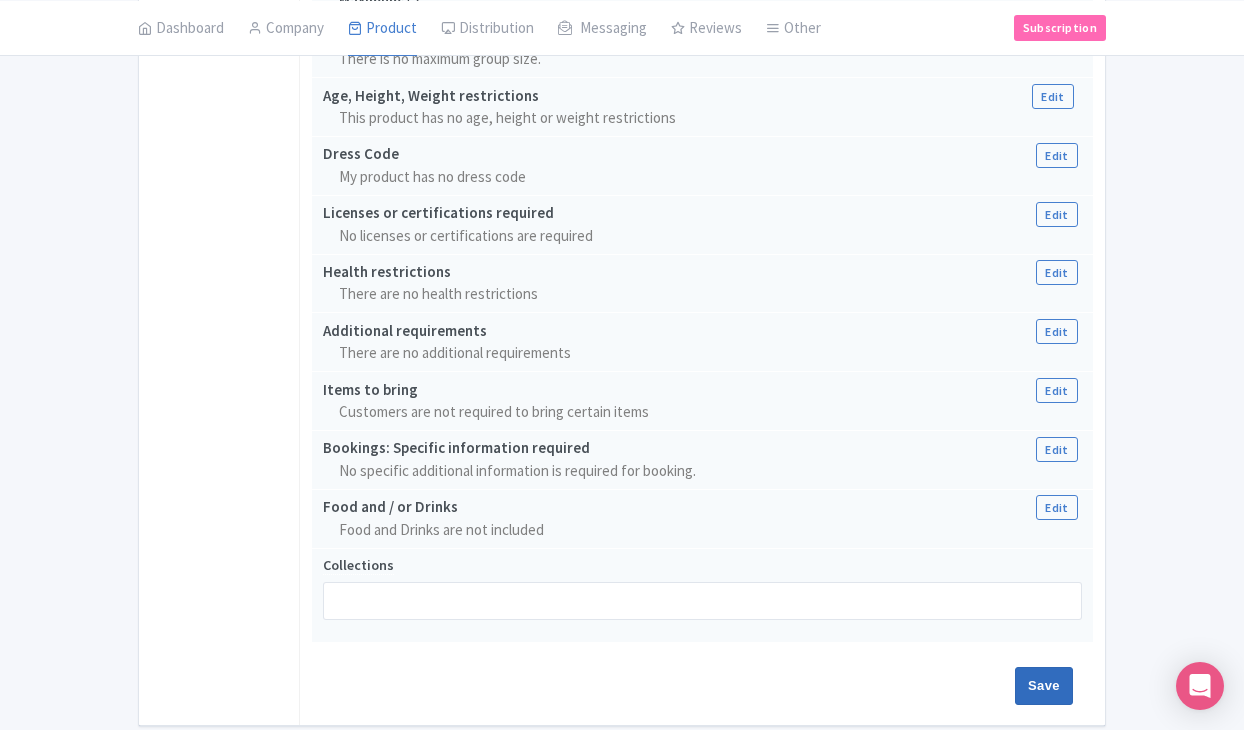 click on "Save" at bounding box center (1044, 686) 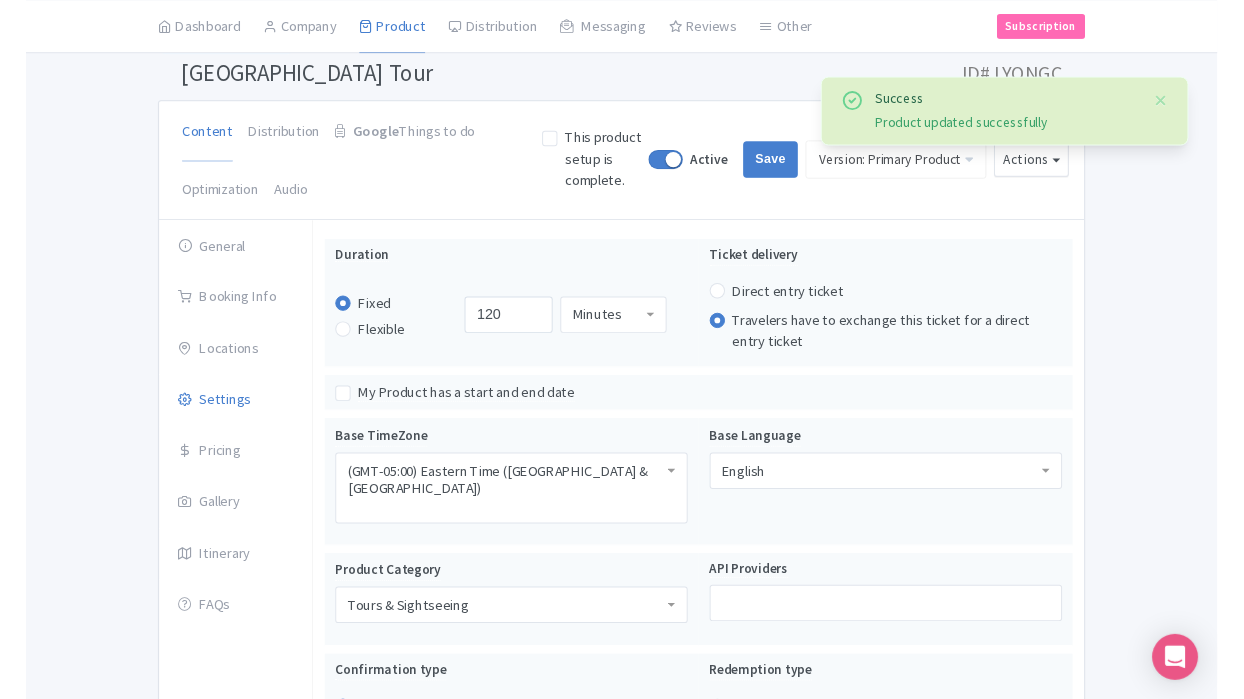 scroll, scrollTop: 93, scrollLeft: 0, axis: vertical 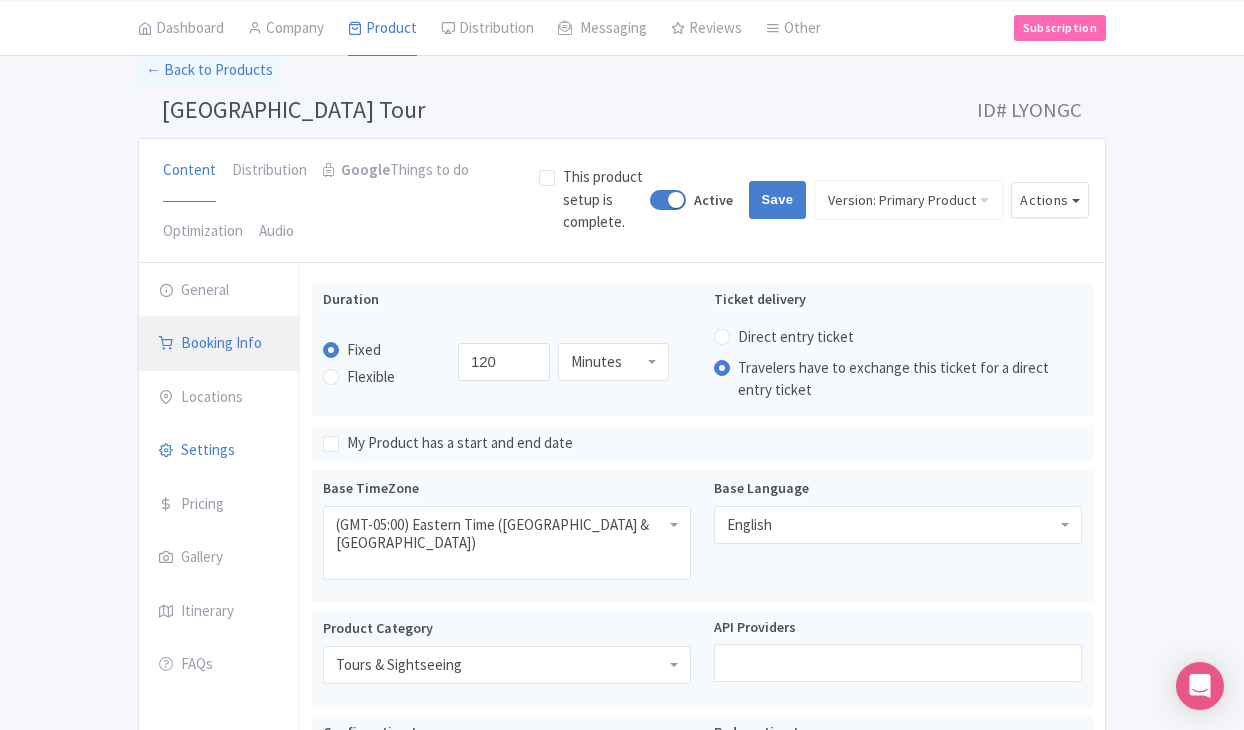 click on "Booking Info" at bounding box center (219, 344) 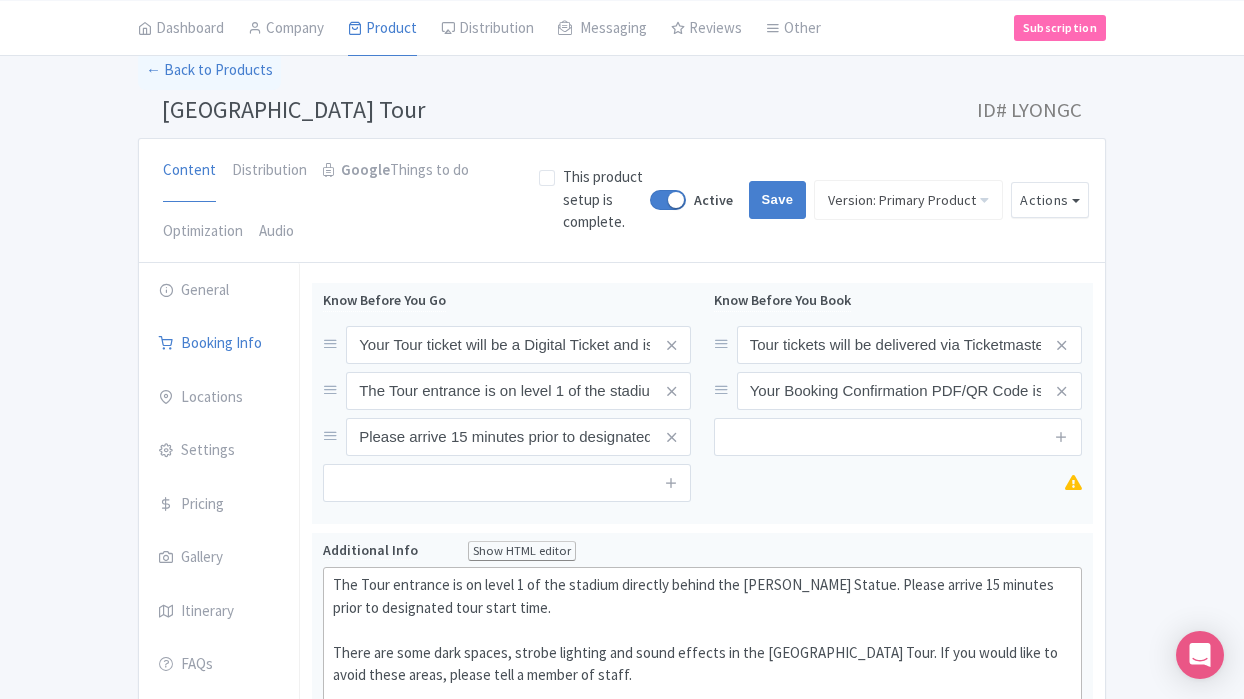scroll, scrollTop: 522, scrollLeft: 0, axis: vertical 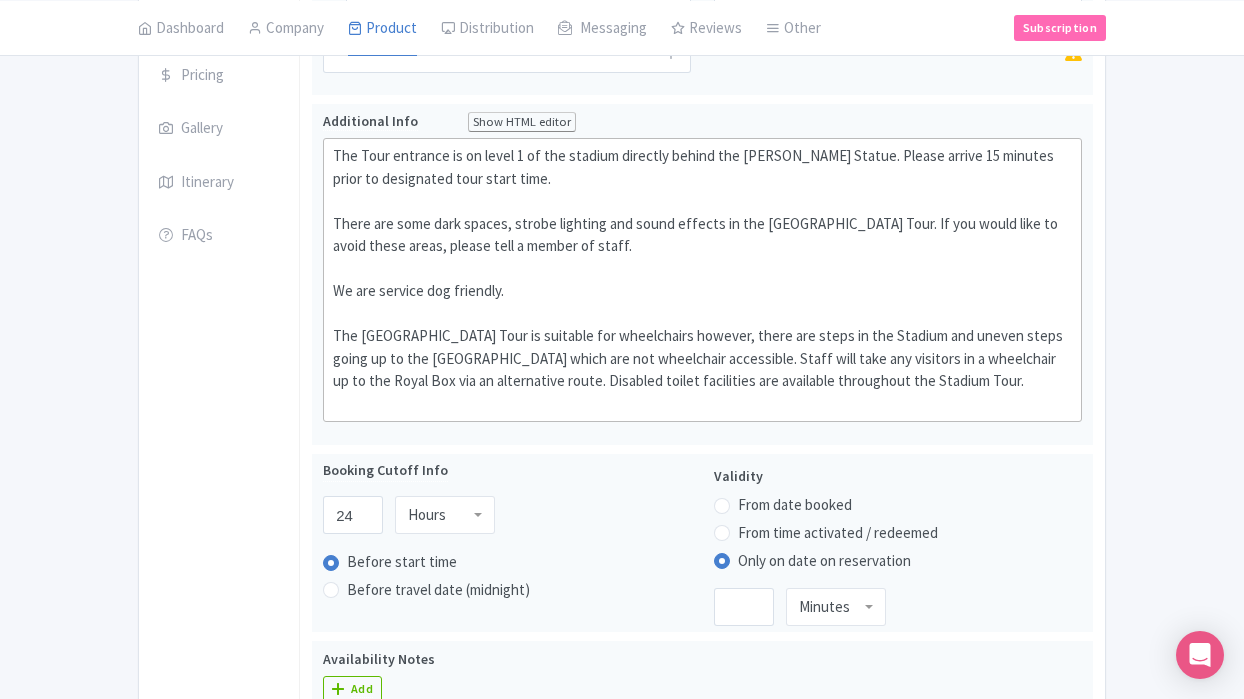 click on "Success
Product updated successfully
← Back to Products
[GEOGRAPHIC_DATA] Tour
ID# LYONGC
Content
Distribution
Google  Things to do
Optimization
Audio
This product setup is complete.
Active
Save
Version: Primary Product
Primary Product
Airbnb Version
Version: Primary Product
Version type   * Primary
Version name   * Primary Product
Version description
Date from
Date to
Select all resellers for version
Share with Resellers:
Done
Actions
View on Magpie
Customer View
Industry Partner View
Download
Excel
Word
All Images ZIP
Share Products
Delete Product
Create new version
You are currently editing a version of this product: Primary Product
General
Booking Info
Locations" at bounding box center (622, 550) 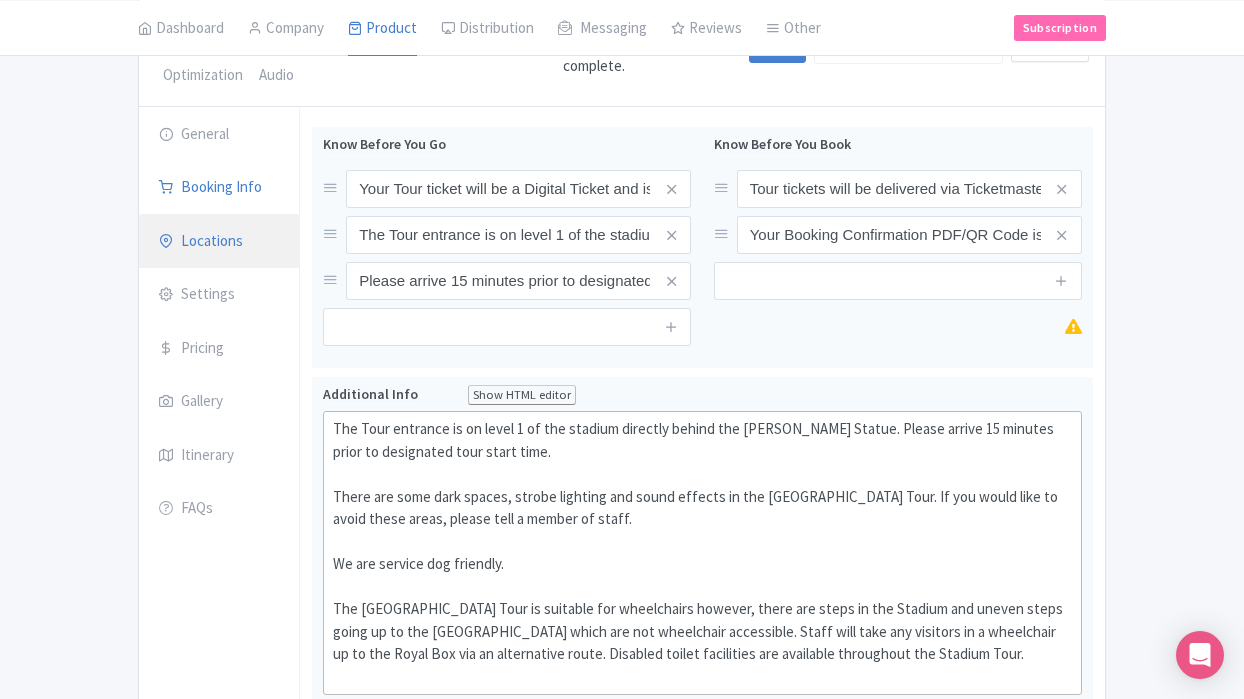 scroll, scrollTop: 229, scrollLeft: 0, axis: vertical 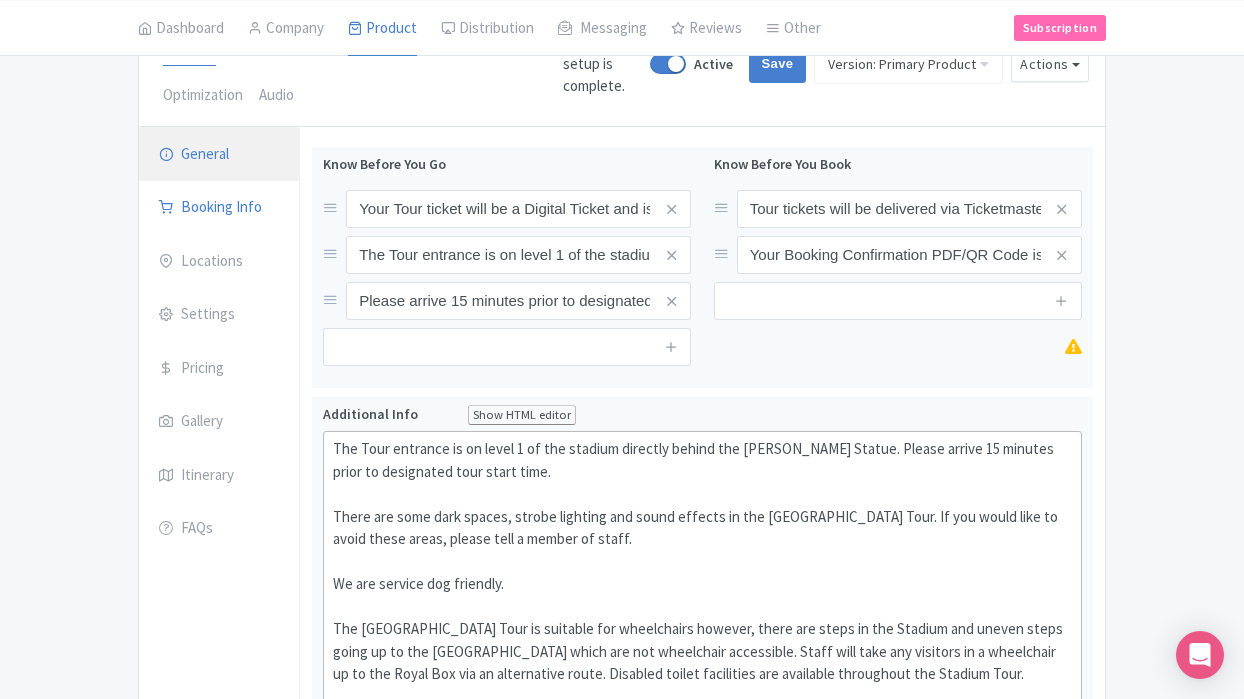 click on "General" at bounding box center (219, 155) 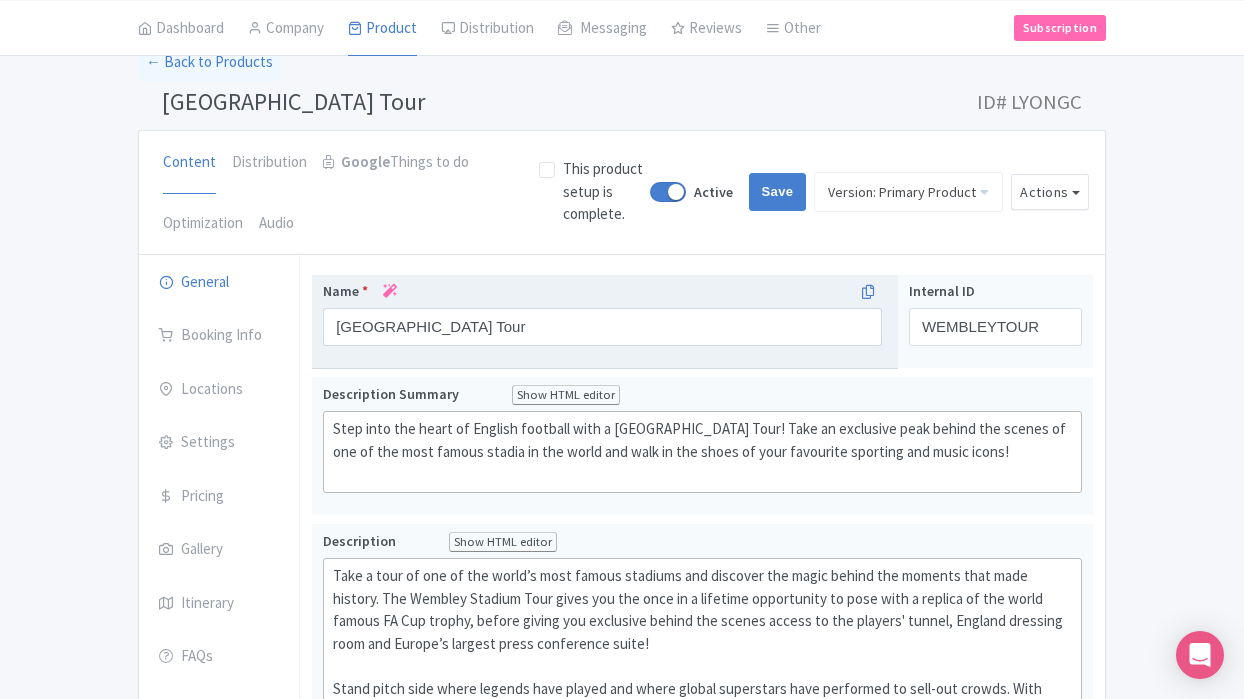 scroll, scrollTop: 65, scrollLeft: 0, axis: vertical 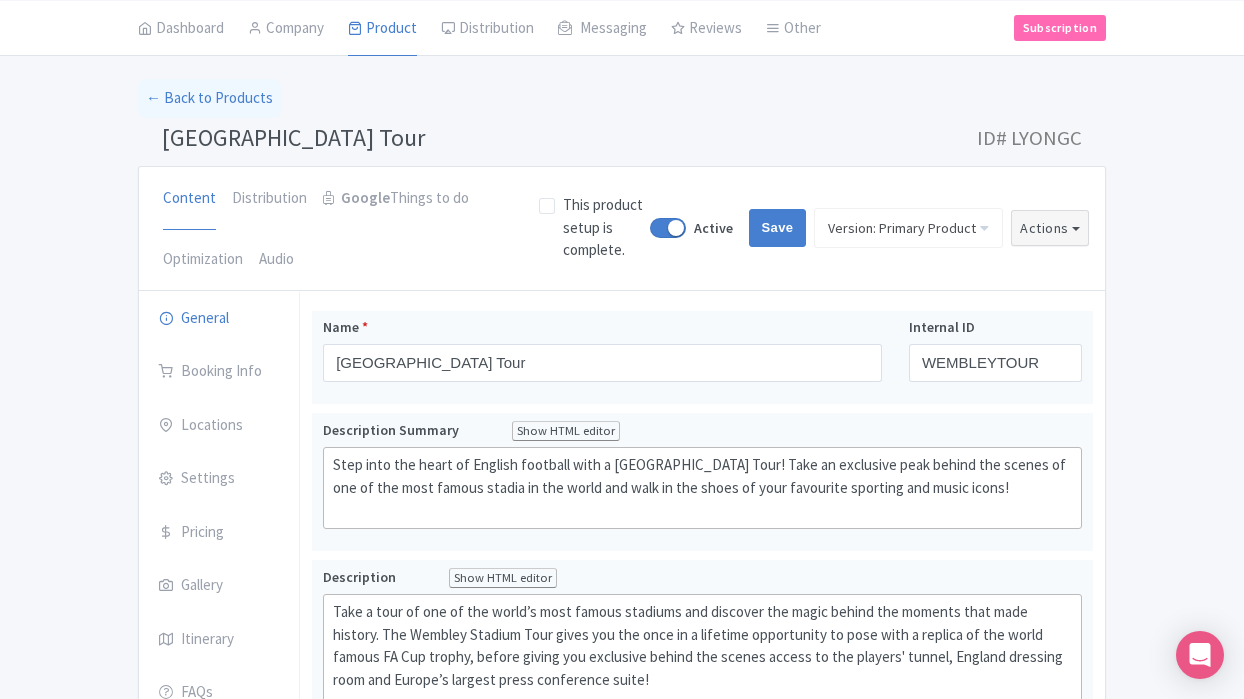 click on "Actions" at bounding box center (1050, 228) 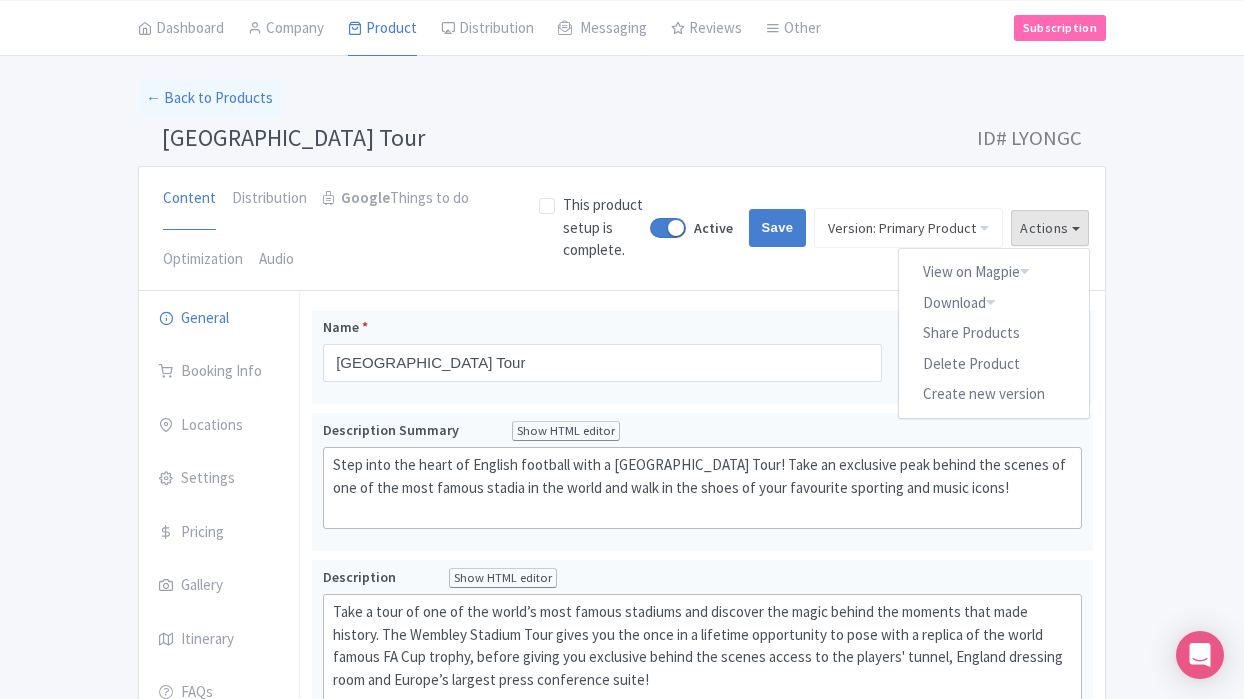 click on "Success
Product updated successfully
← Back to Products
Wembley Stadium Tour
ID# LYONGC
Content
Distribution
Google  Things to do
Optimization
Audio
This product setup is complete.
Active
Save
Version: Primary Product
Primary Product
Airbnb Version
Version: Primary Product
Version type   * Primary
Version name   * Primary Product
Version description
Date from
Date to
Select all resellers for version
Share with Resellers:
Done
Actions
View on Magpie
Customer View
Industry Partner View
Download
Excel
Word
All Images ZIP
Share Products
Delete Product
Create new version
You are currently editing a version of this product: Primary Product
General
Booking Info
Locations" at bounding box center (622, 776) 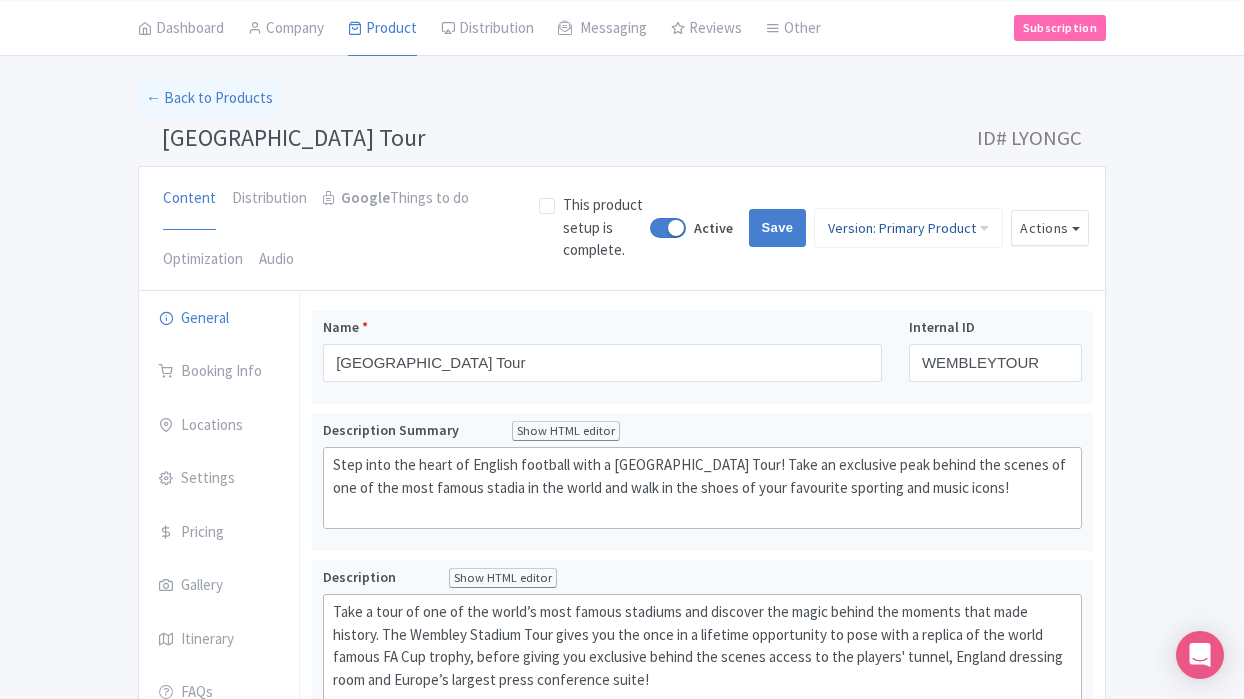 click on "Version: Primary Product" at bounding box center [908, 228] 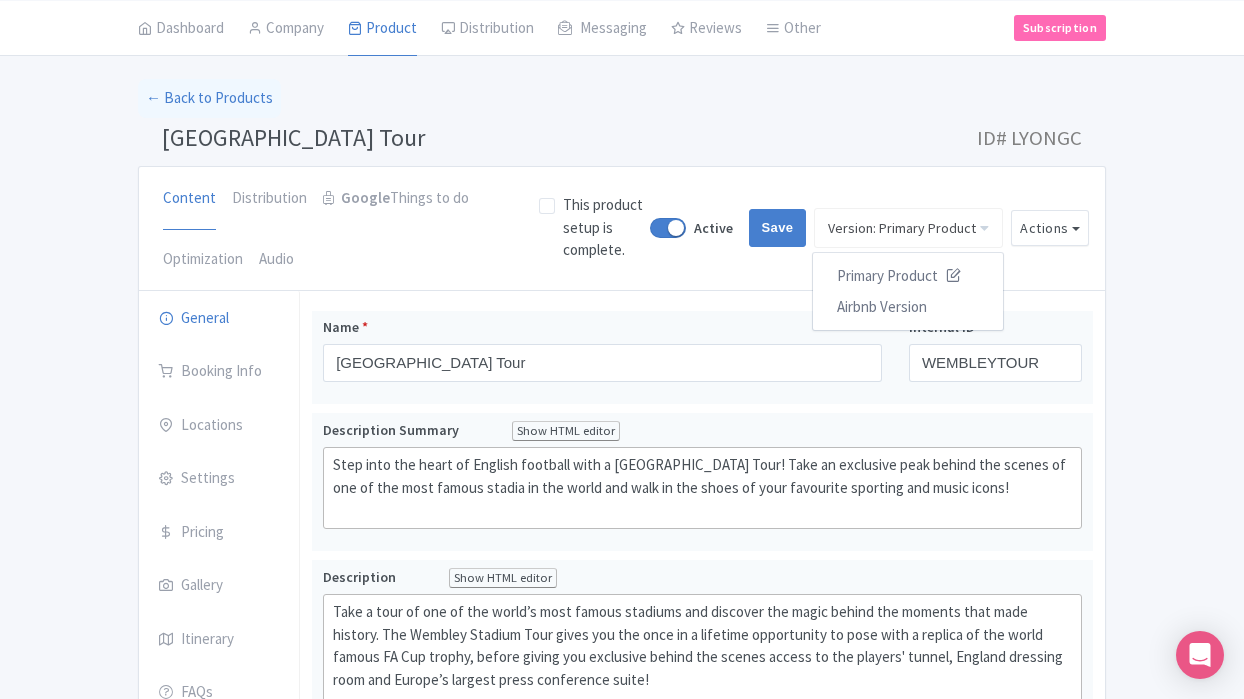 click on "Content
Distribution
Google  Things to do
Optimization
Audio
This product setup is complete.
Active
Save
Version: Primary Product
Primary Product
Airbnb Version
Version: Primary Product
Version type   * Primary
Version name   * Primary Product
Version description
Date from
Date to
Select all resellers for version
Share with Resellers:
Done
Actions
View on Magpie
Customer View
Industry Partner View
Download
Excel
Word
All Images ZIP
Share Products
Delete Product
Create new version" at bounding box center [622, 229] 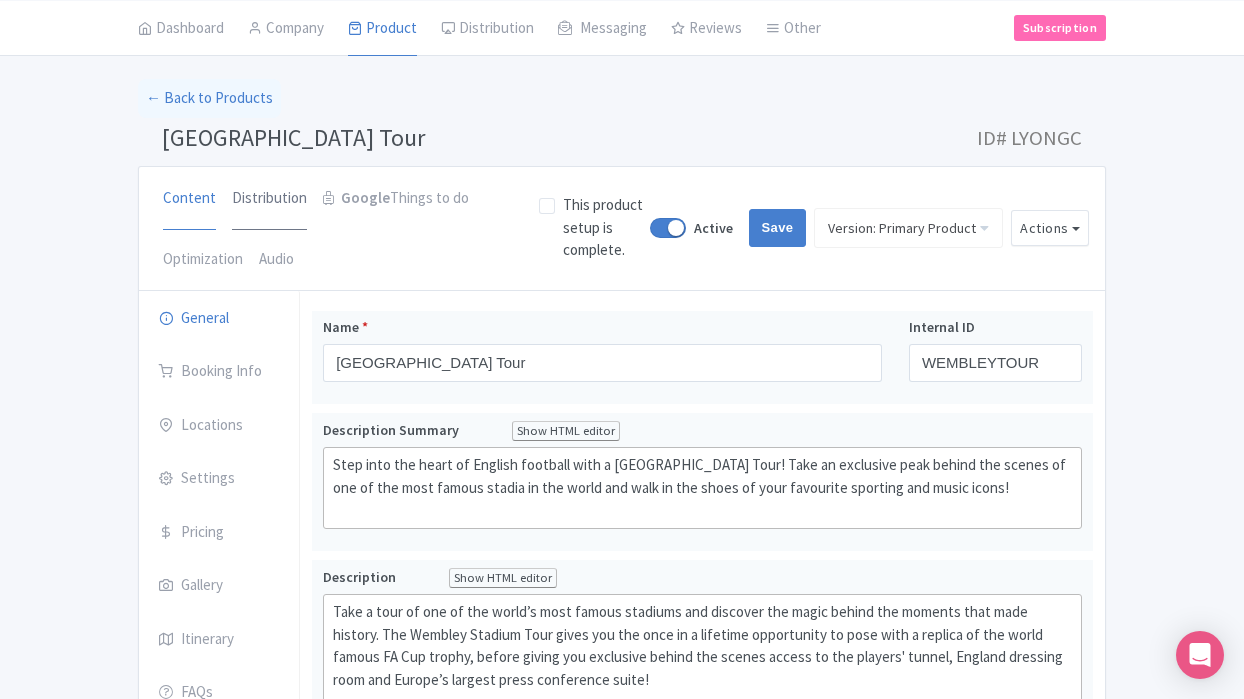 click on "Distribution" at bounding box center (269, 199) 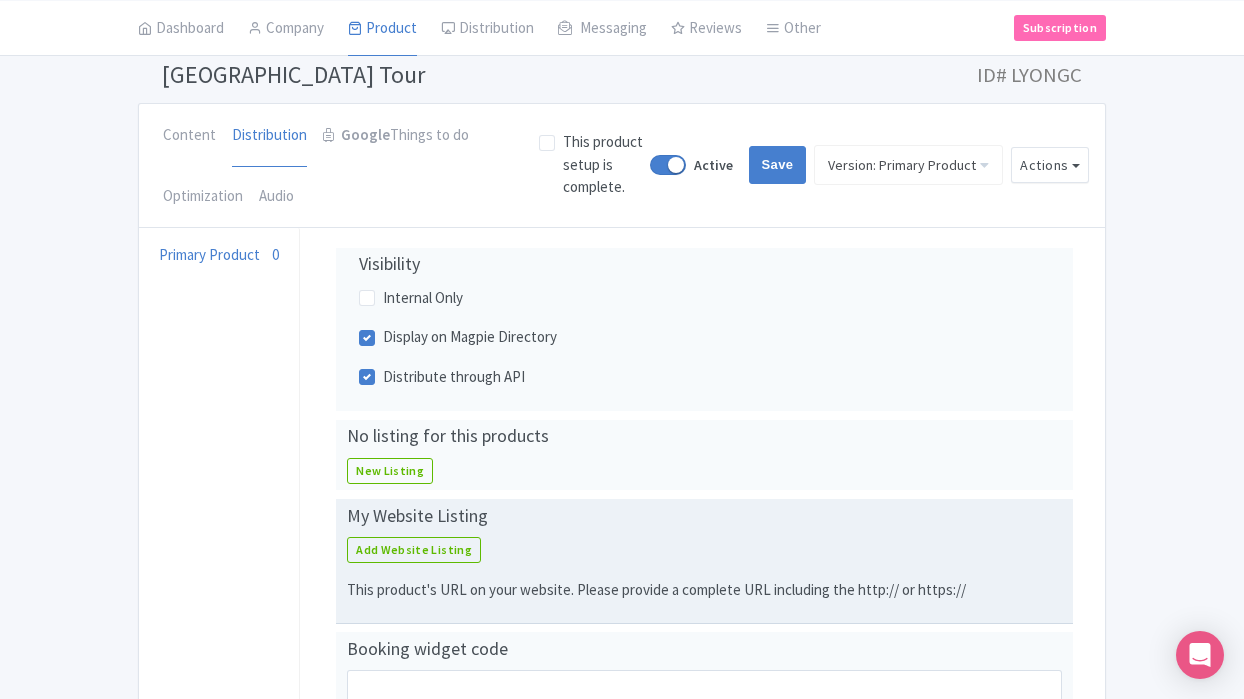 scroll, scrollTop: 111, scrollLeft: 0, axis: vertical 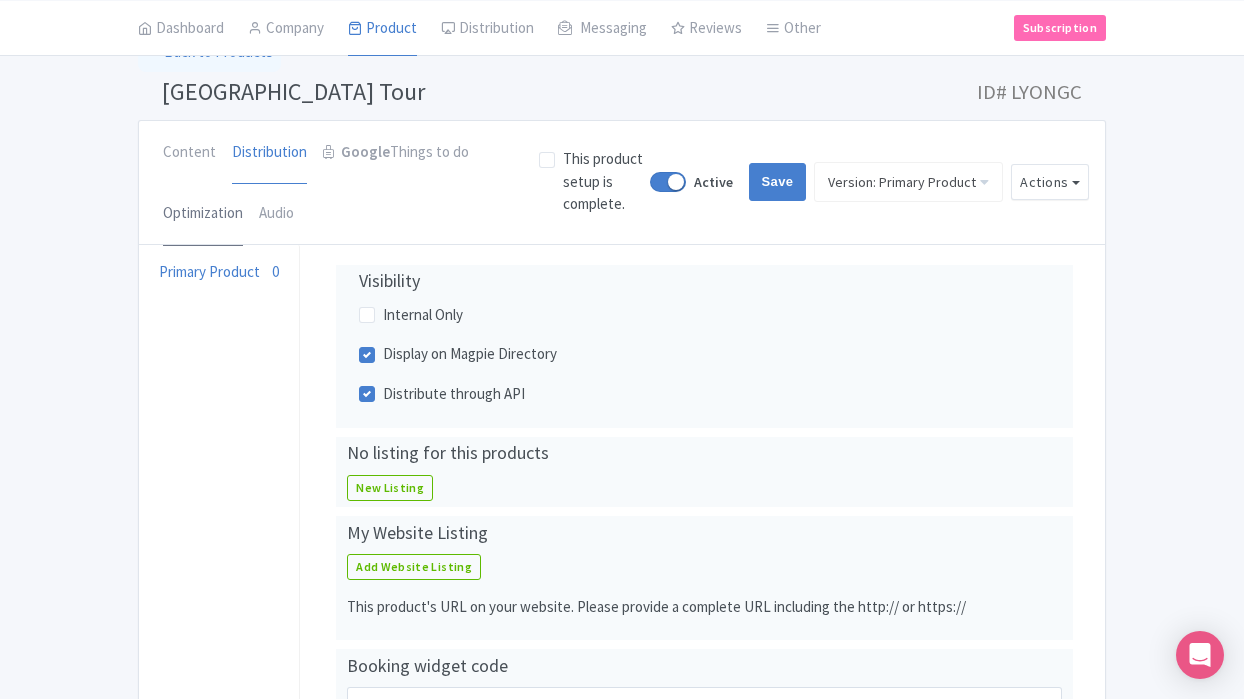 click on "Optimization" at bounding box center [203, 214] 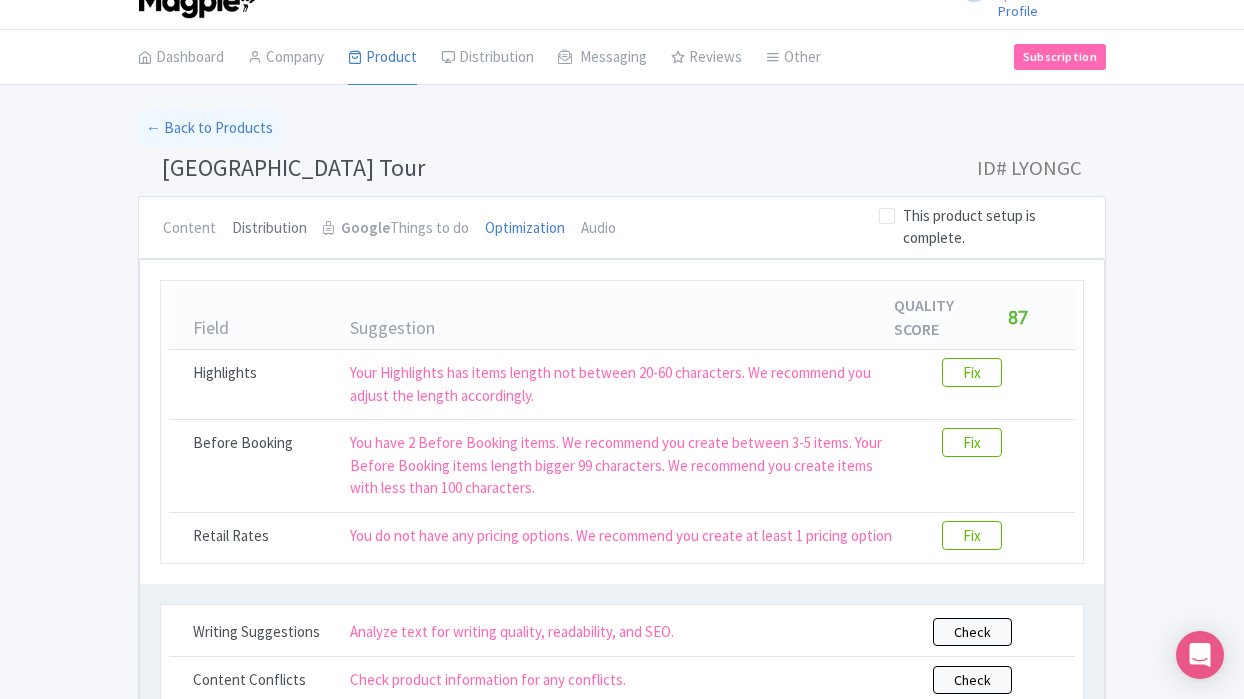 scroll, scrollTop: 22, scrollLeft: 0, axis: vertical 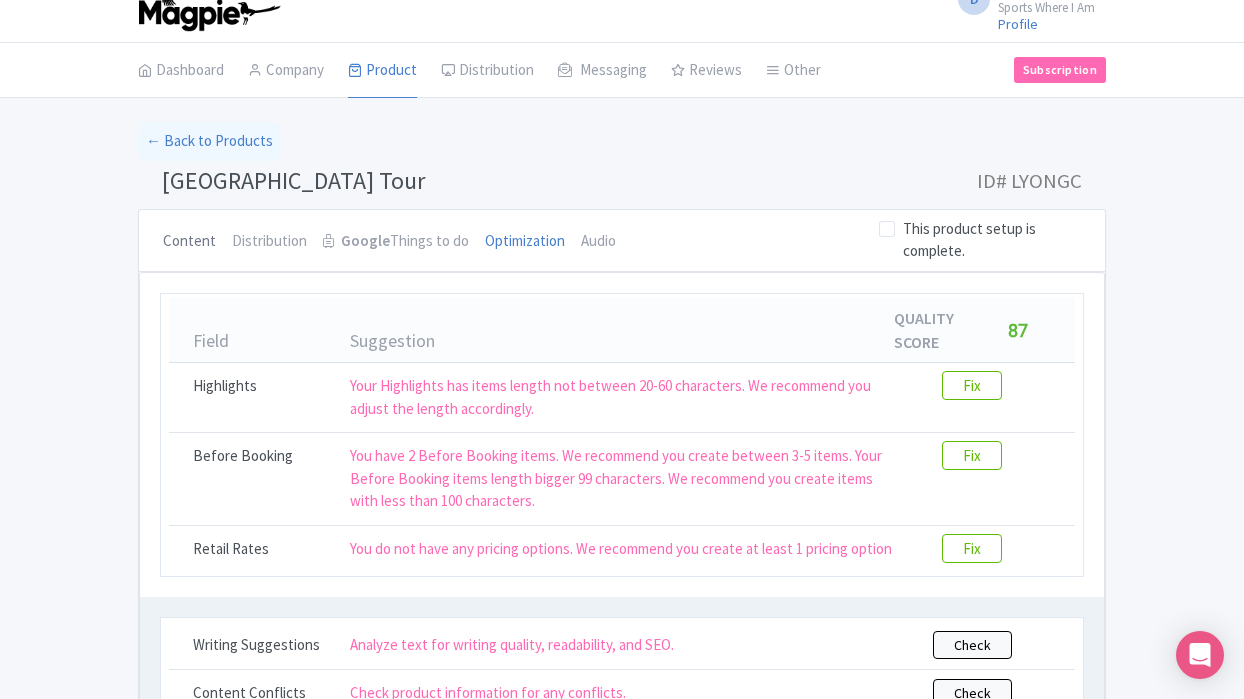 click on "Content" at bounding box center (189, 242) 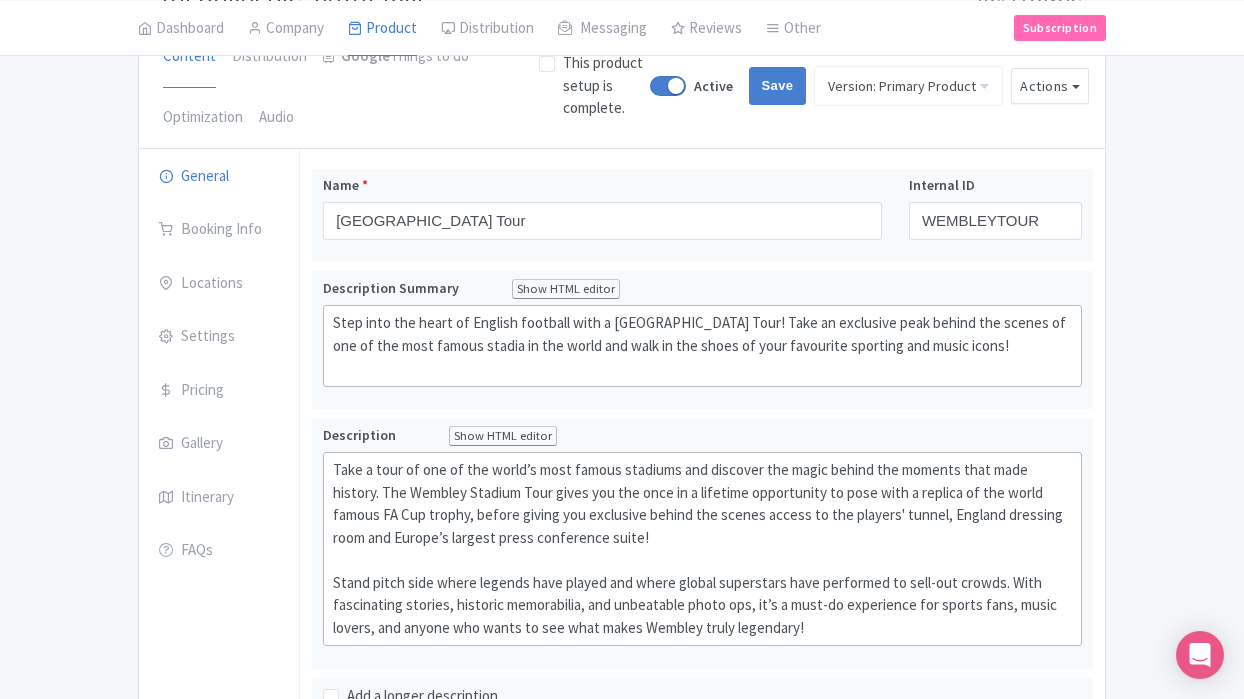 scroll, scrollTop: 264, scrollLeft: 0, axis: vertical 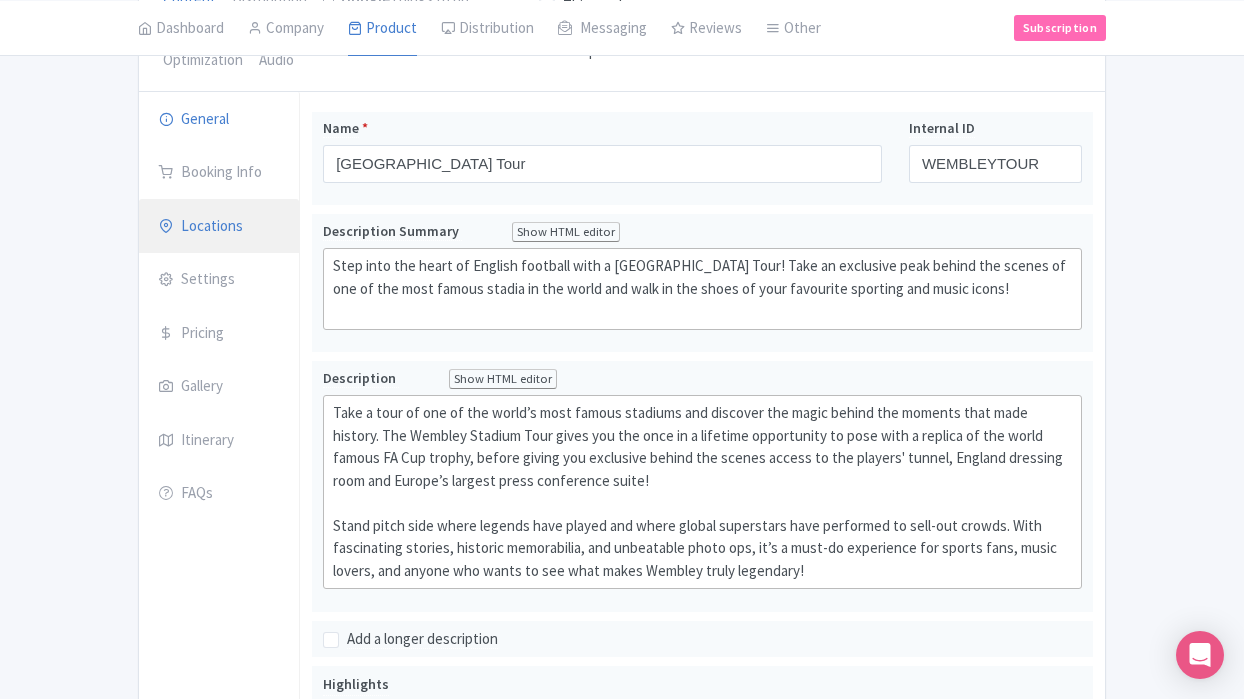 click on "Locations" at bounding box center (219, 227) 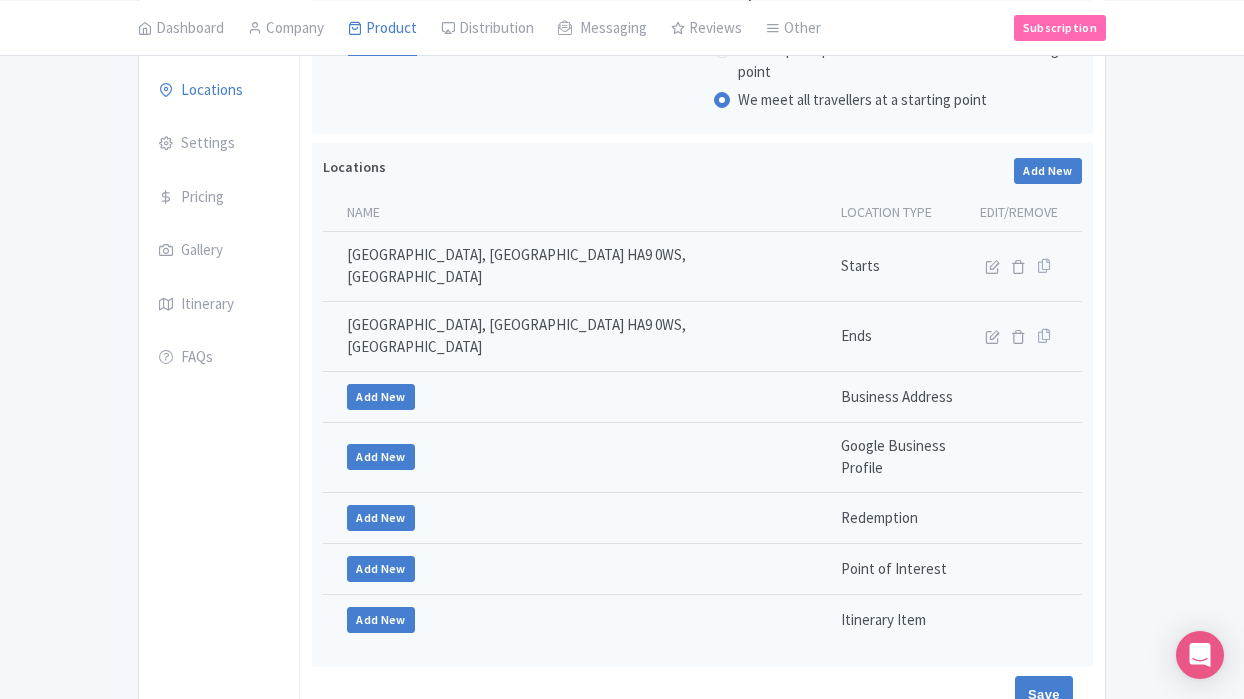 scroll, scrollTop: 342, scrollLeft: 0, axis: vertical 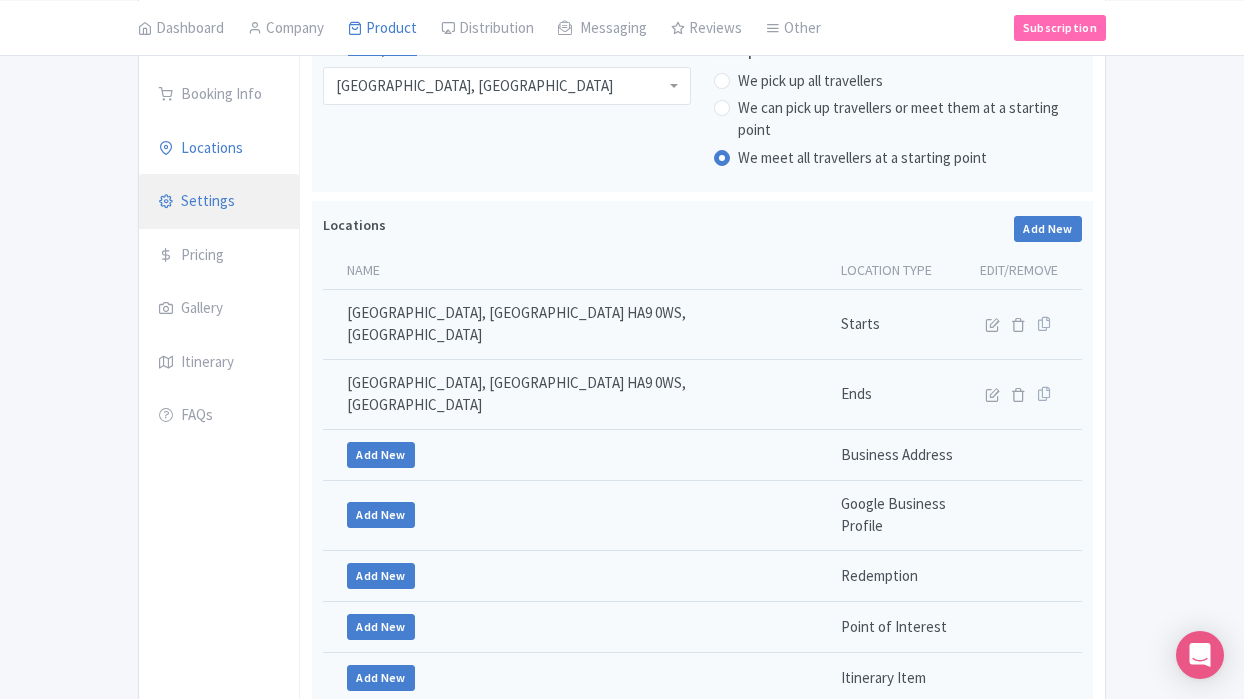 click on "Settings" at bounding box center [219, 202] 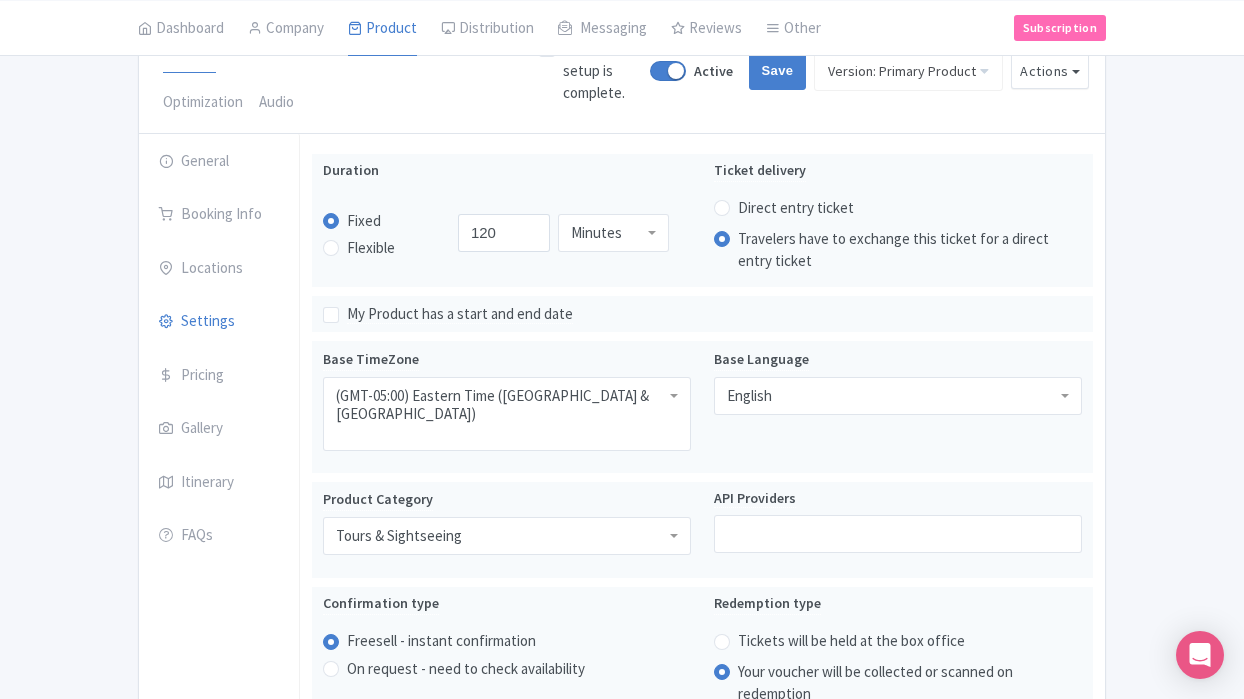 scroll, scrollTop: 224, scrollLeft: 0, axis: vertical 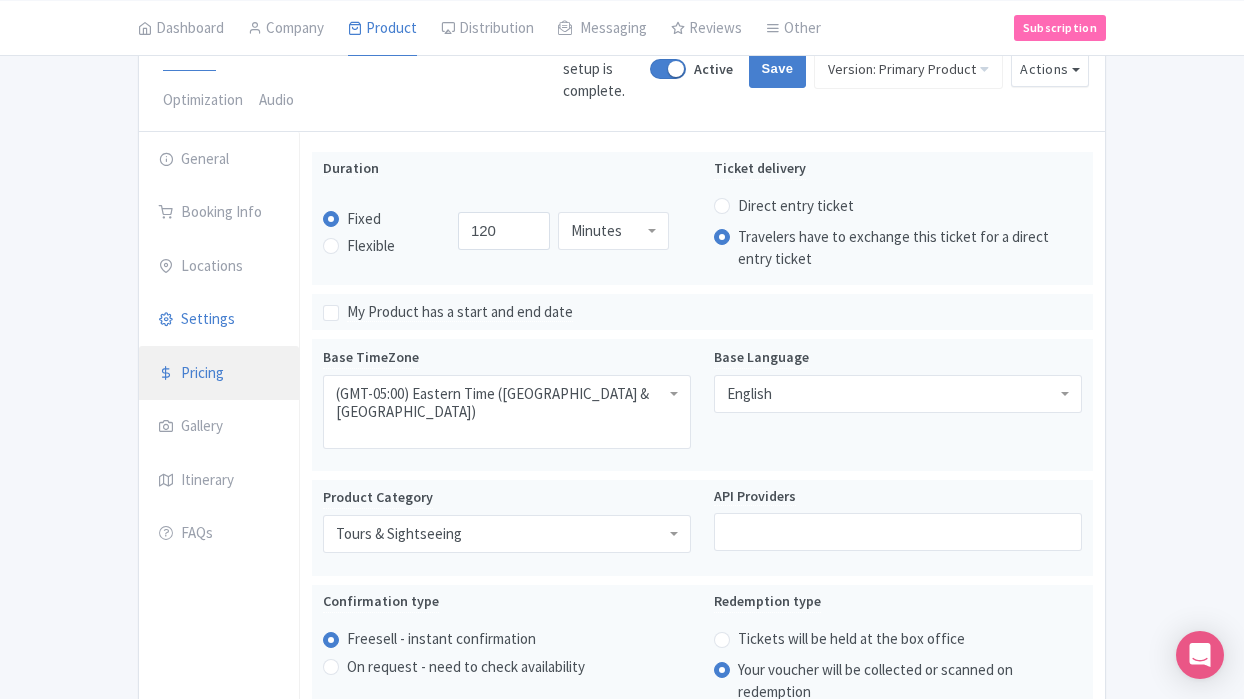 click on "Pricing" at bounding box center [219, 374] 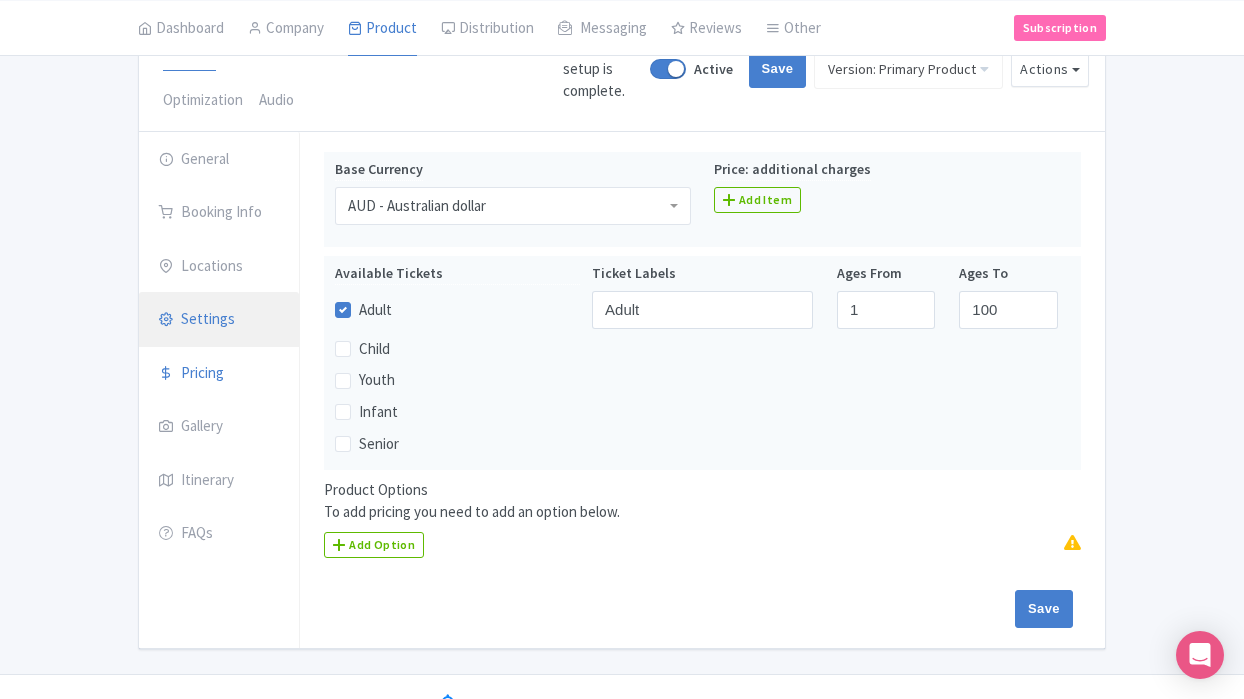 click on "Settings" at bounding box center (219, 320) 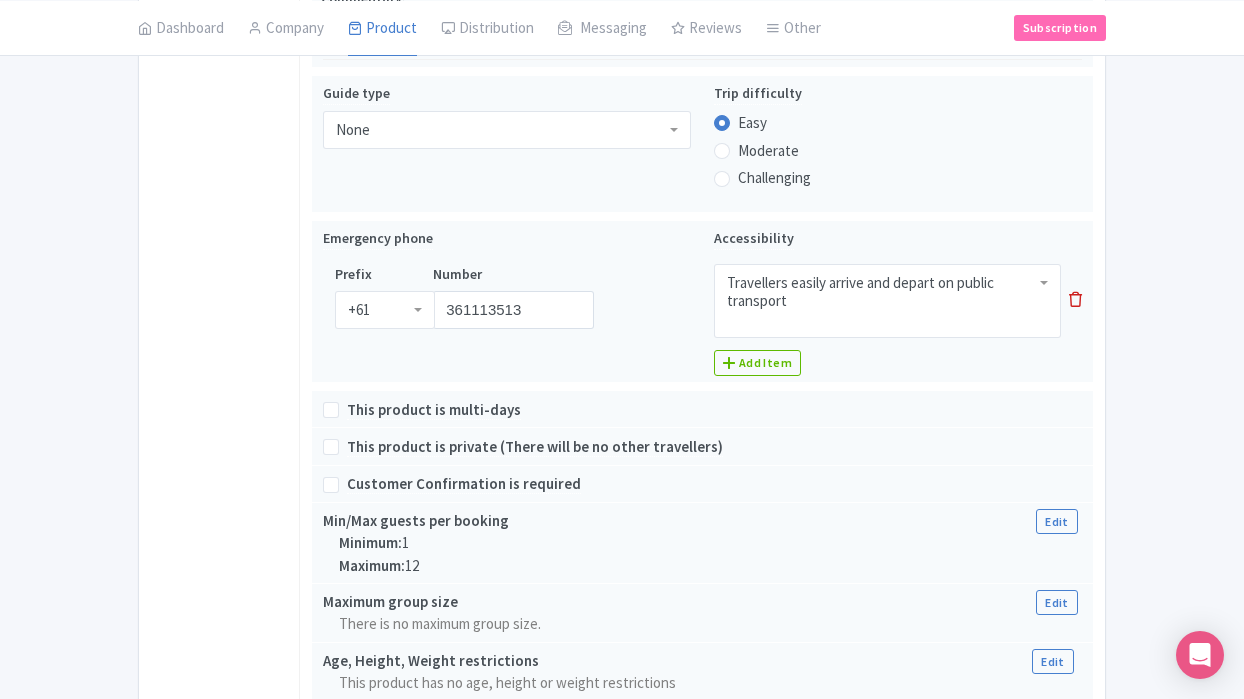 scroll, scrollTop: 1107, scrollLeft: 0, axis: vertical 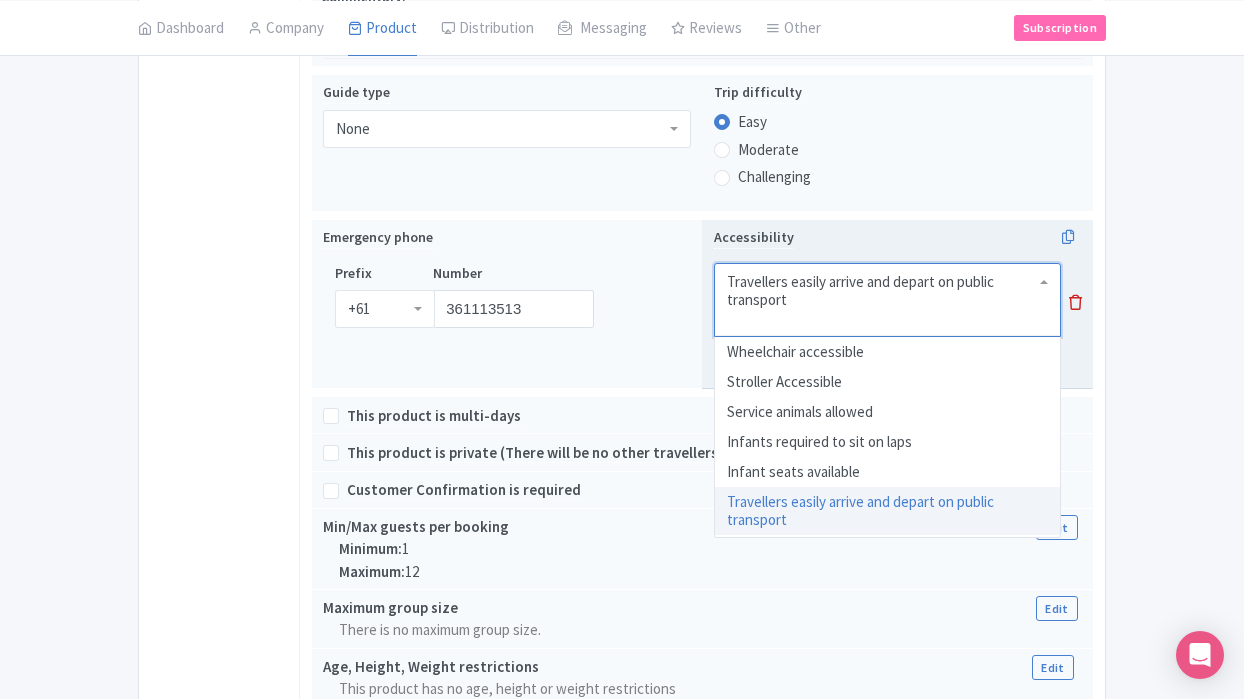 click on "Travellers easily arrive and depart on public transport" at bounding box center [887, 300] 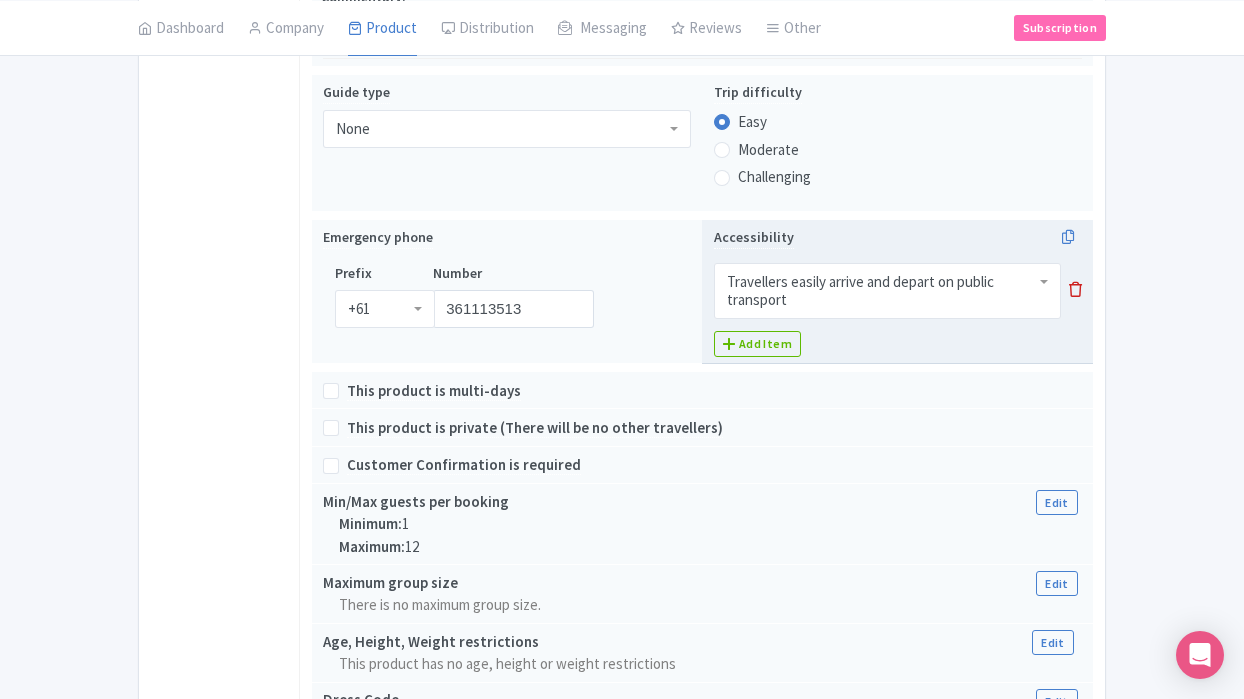 drag, startPoint x: 773, startPoint y: 257, endPoint x: 783, endPoint y: 258, distance: 10.049875 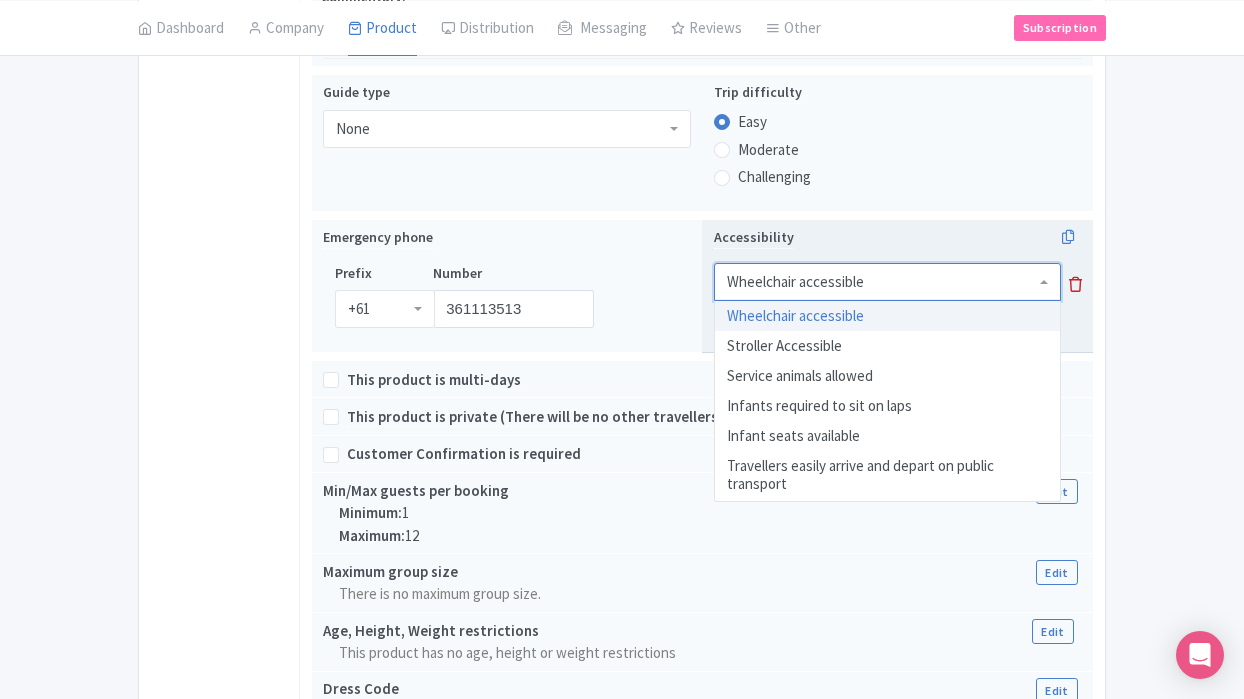 click on "Wheelchair accessible" at bounding box center (887, 282) 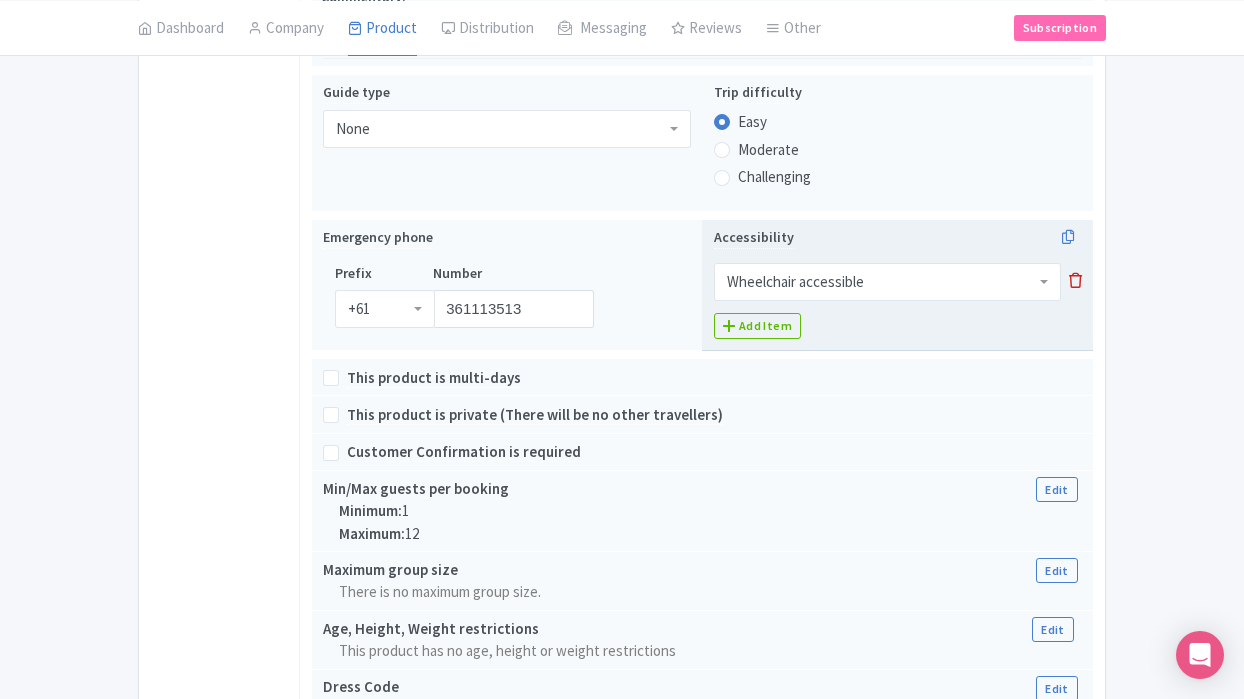 click on "Wheelchair accessible" at bounding box center (887, 282) 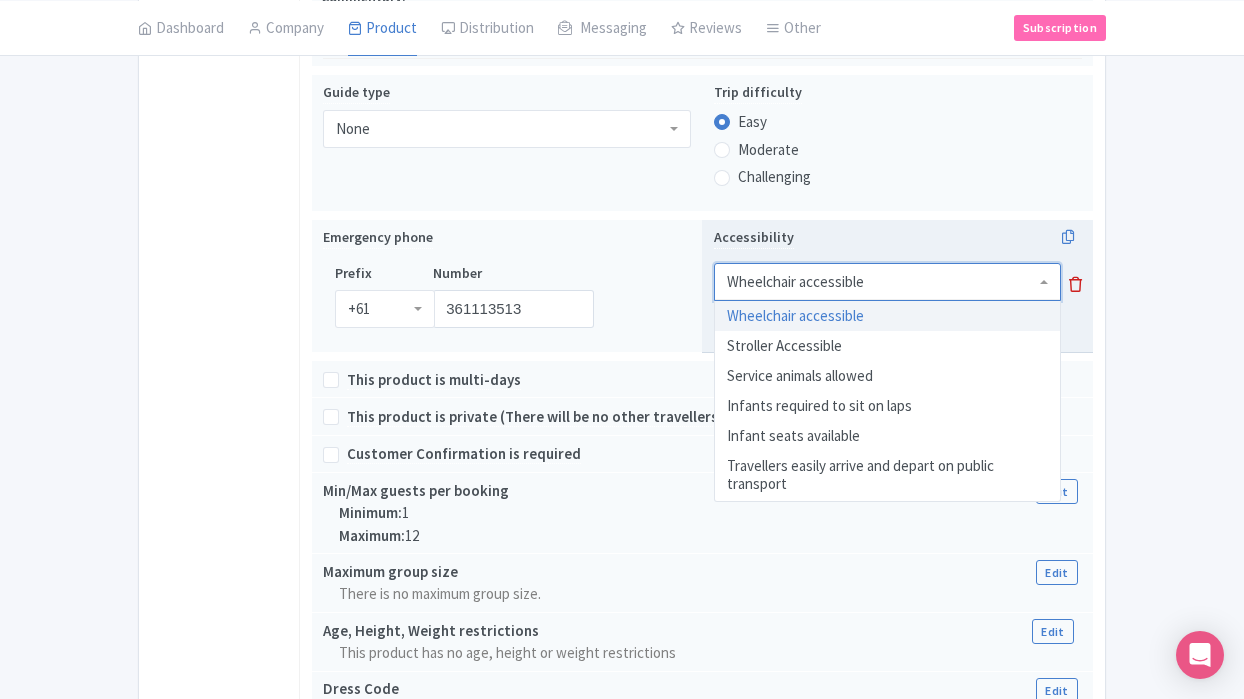 drag, startPoint x: 864, startPoint y: 239, endPoint x: 772, endPoint y: 243, distance: 92.086914 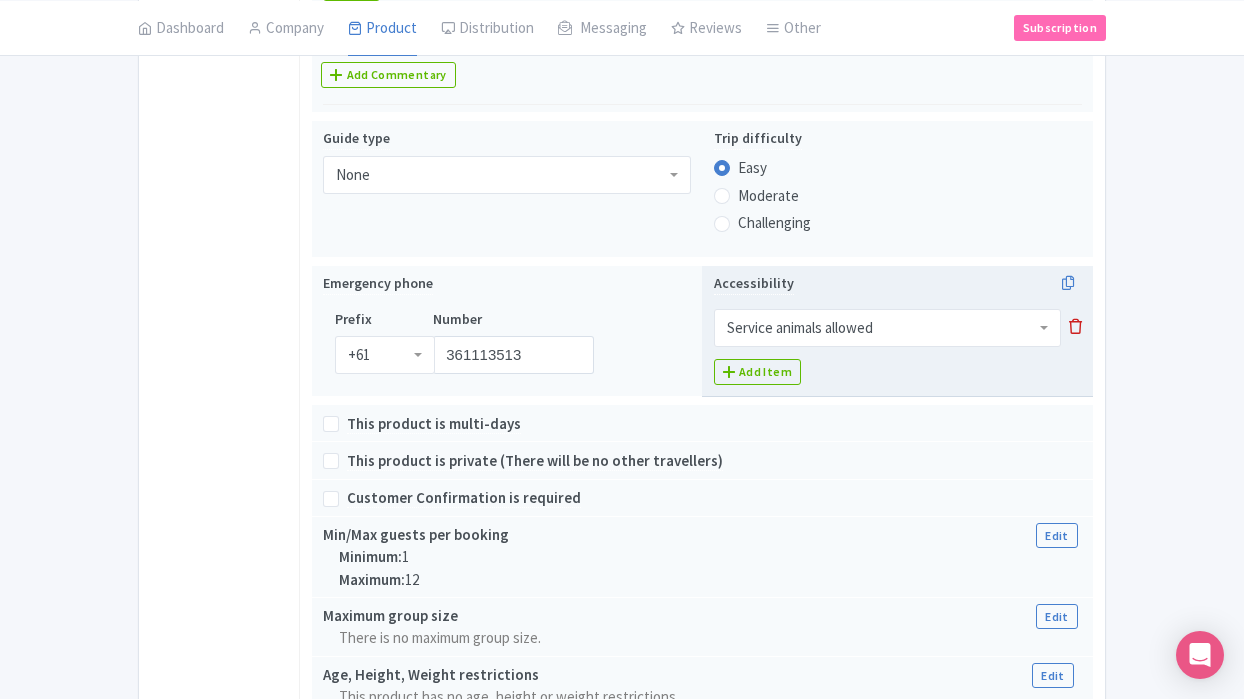 scroll, scrollTop: 1053, scrollLeft: 0, axis: vertical 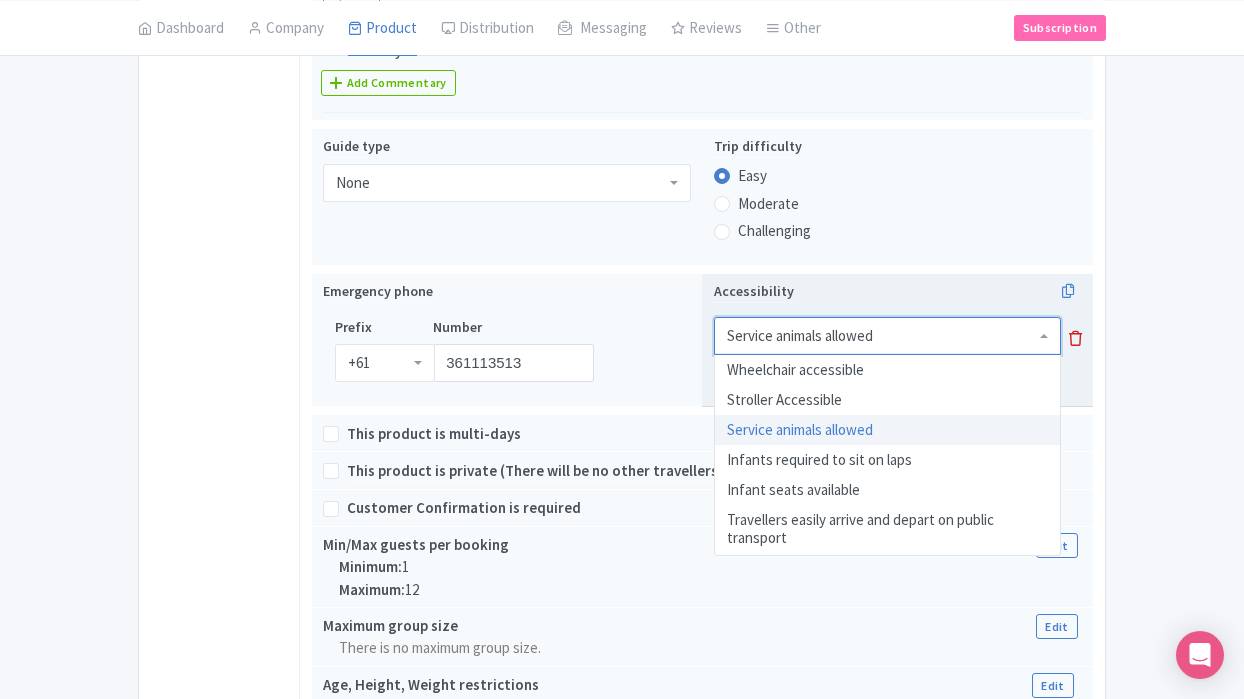 click on "Service animals allowed" at bounding box center (887, 336) 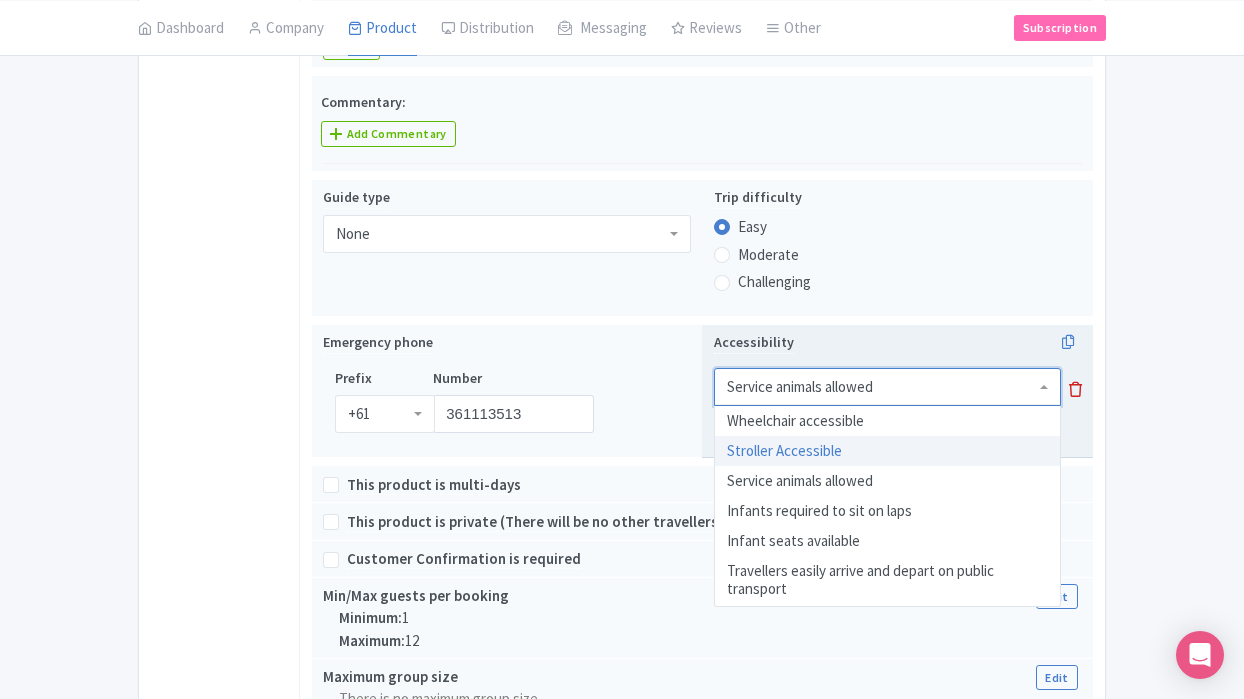 scroll, scrollTop: 997, scrollLeft: 0, axis: vertical 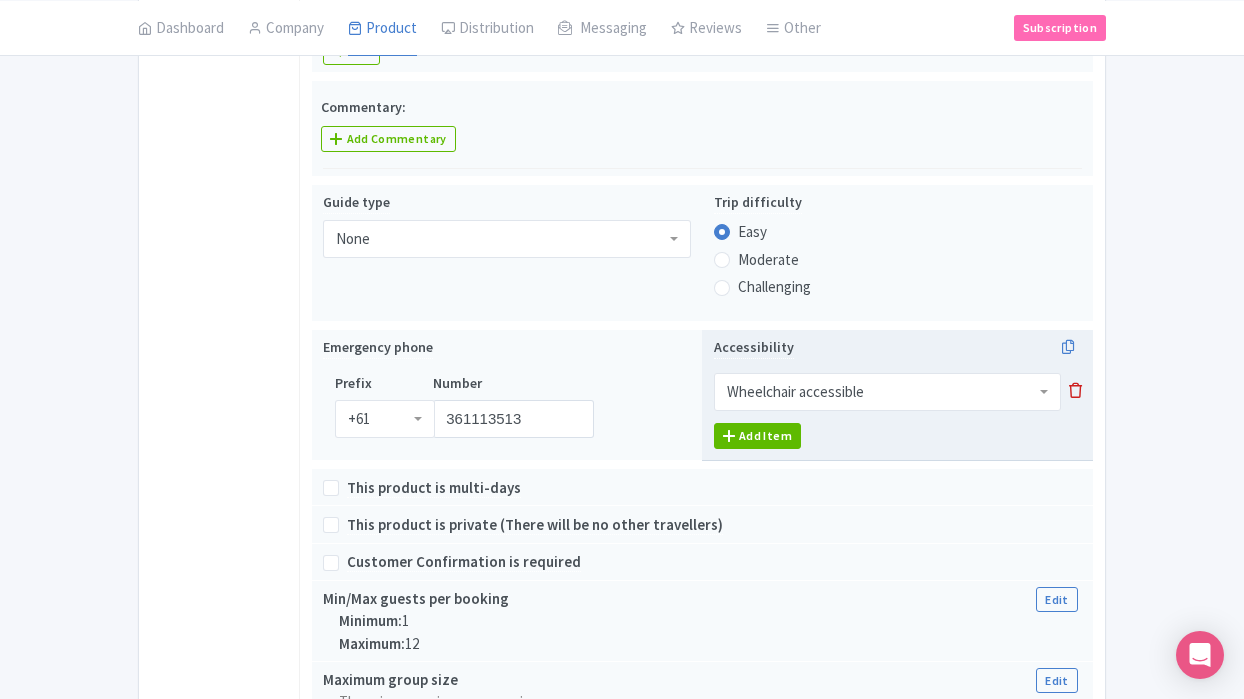 click on "Add Item" at bounding box center [757, 436] 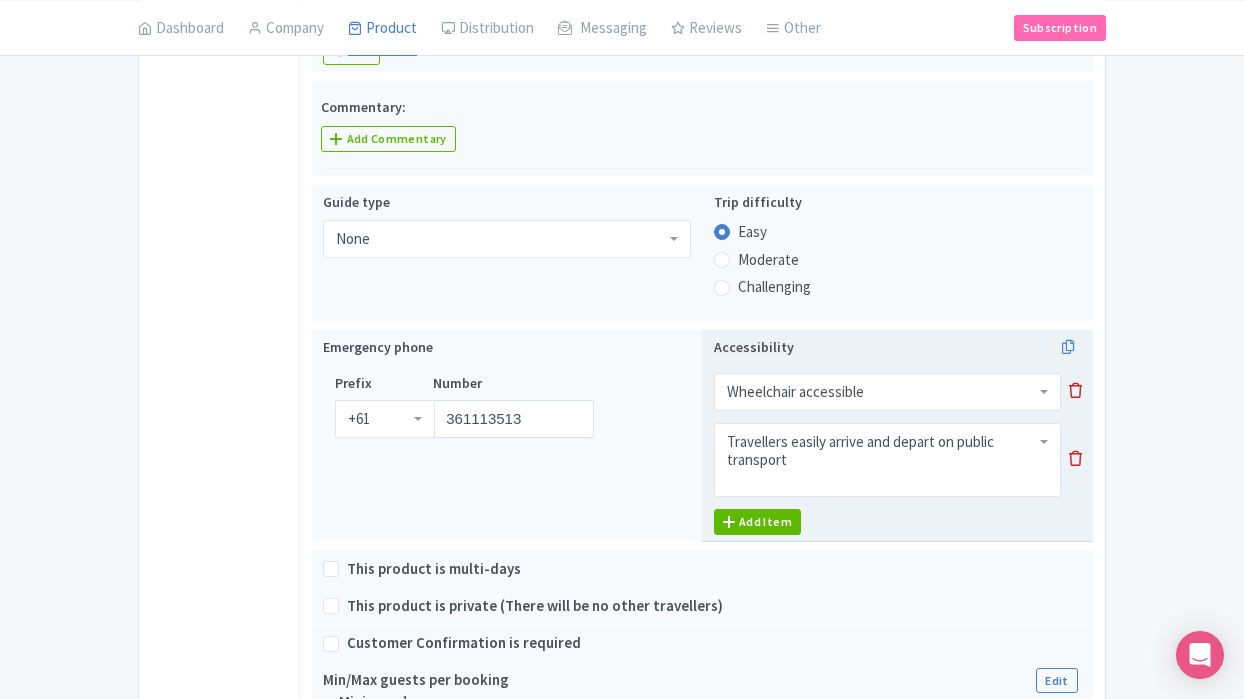 click on "Add Item" at bounding box center [757, 522] 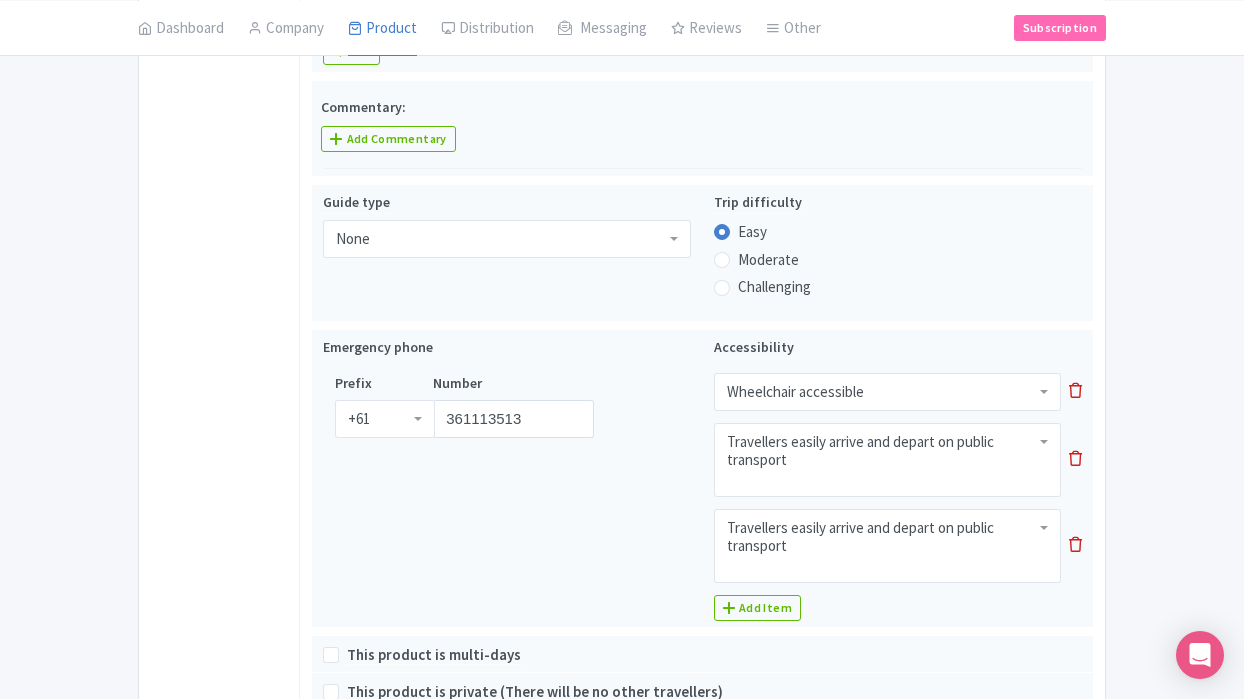 click on "Travellers easily arrive and depart on public transport" at bounding box center [887, 537] 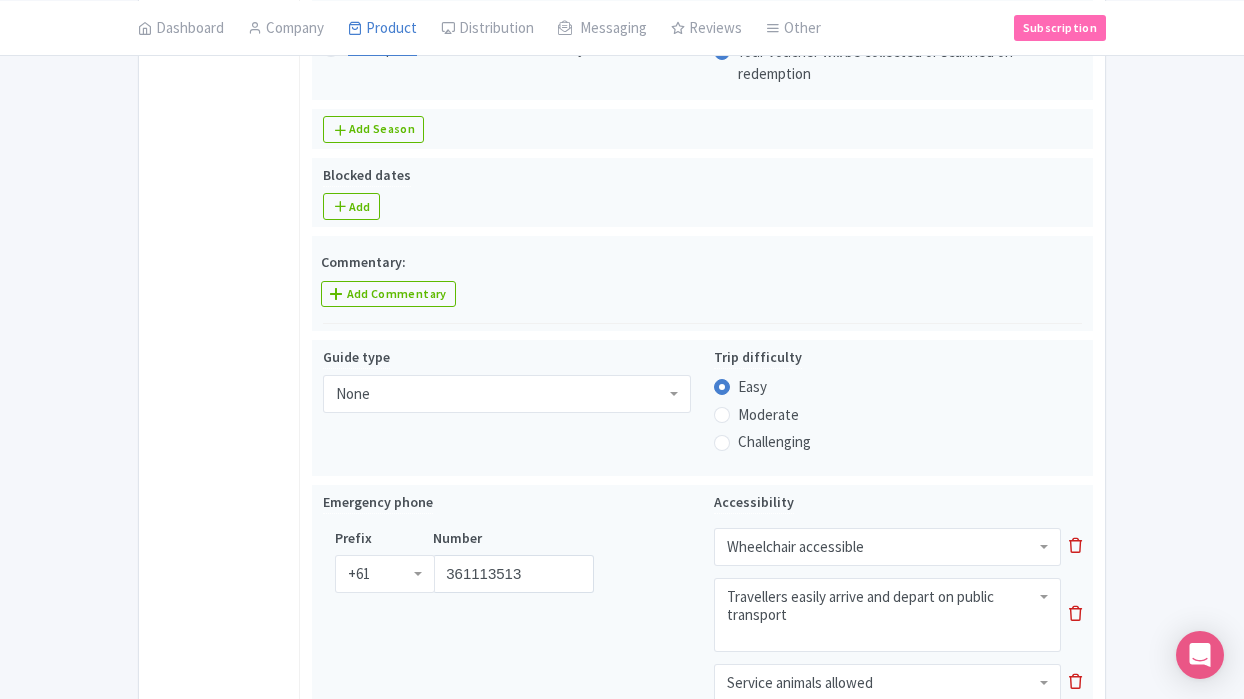 scroll, scrollTop: 949, scrollLeft: 0, axis: vertical 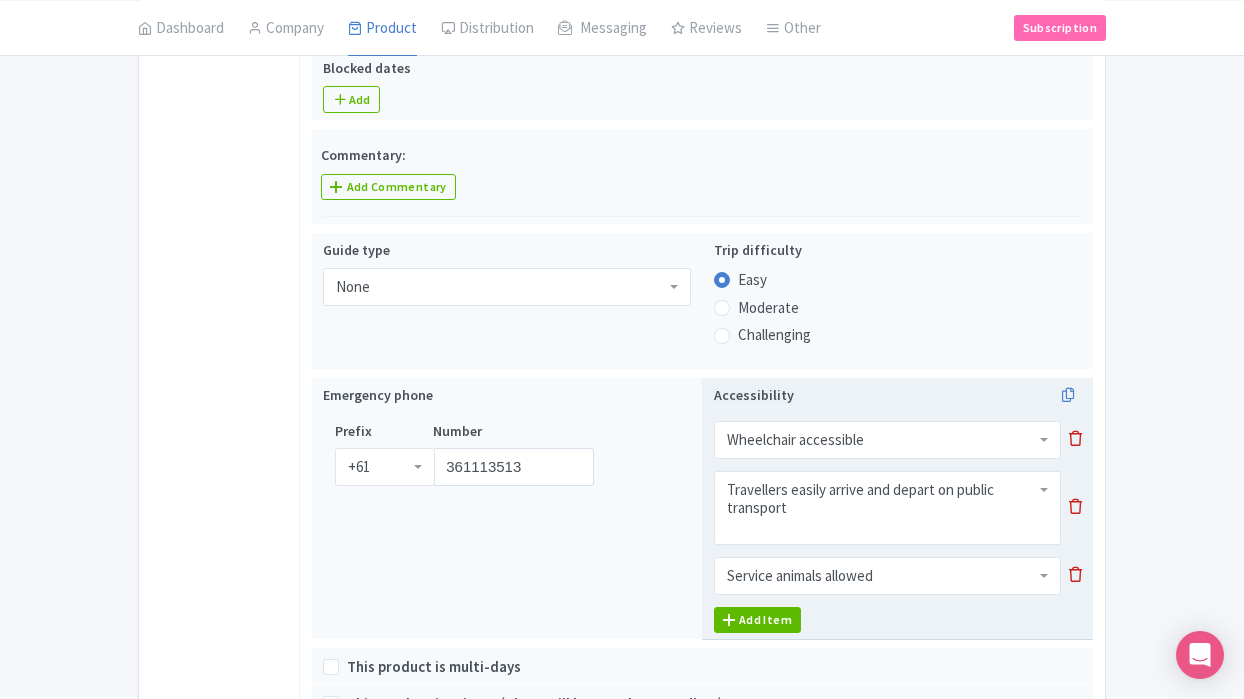 click on "Add Item" at bounding box center (757, 620) 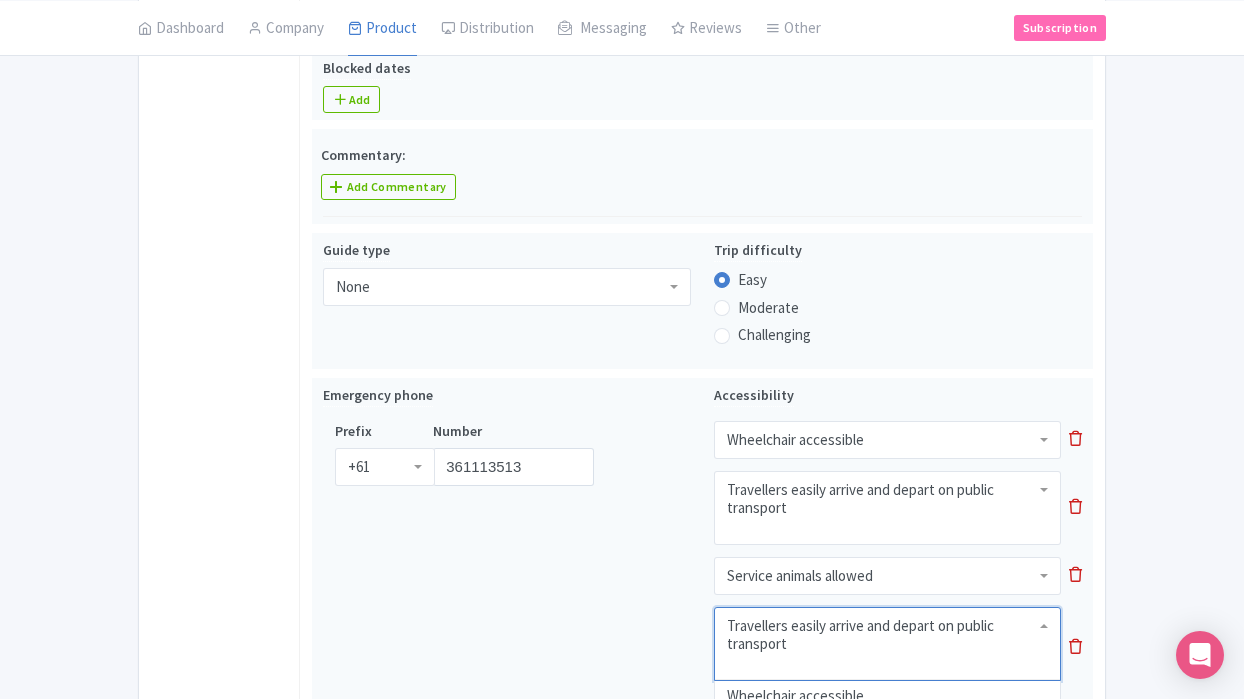 click on "Travellers easily arrive and depart on public transport" at bounding box center [887, 635] 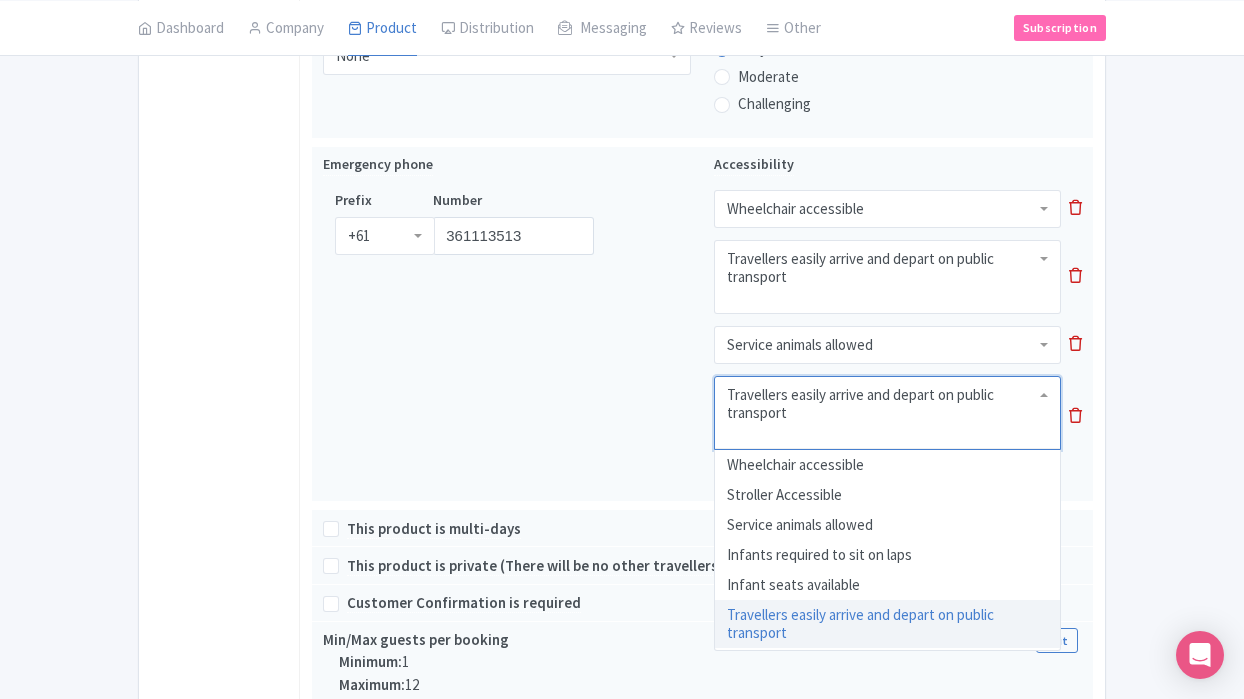 scroll, scrollTop: 1182, scrollLeft: 0, axis: vertical 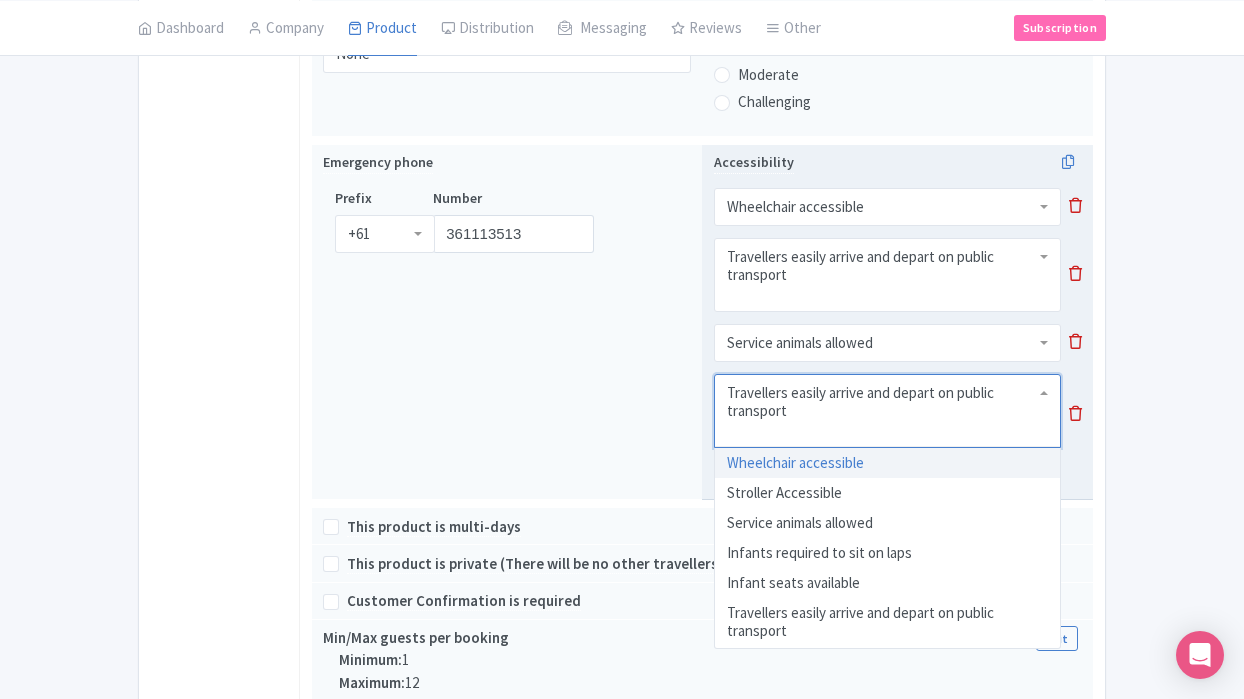 click on "Travellers easily arrive and depart on public transport Travellers easily arrive and depart on public transport Wheelchair accessible Stroller Accessible Service animals allowed Infants required to sit on laps Infant seats available Travellers easily arrive and depart on public transport Parking available close by" at bounding box center (898, 414) 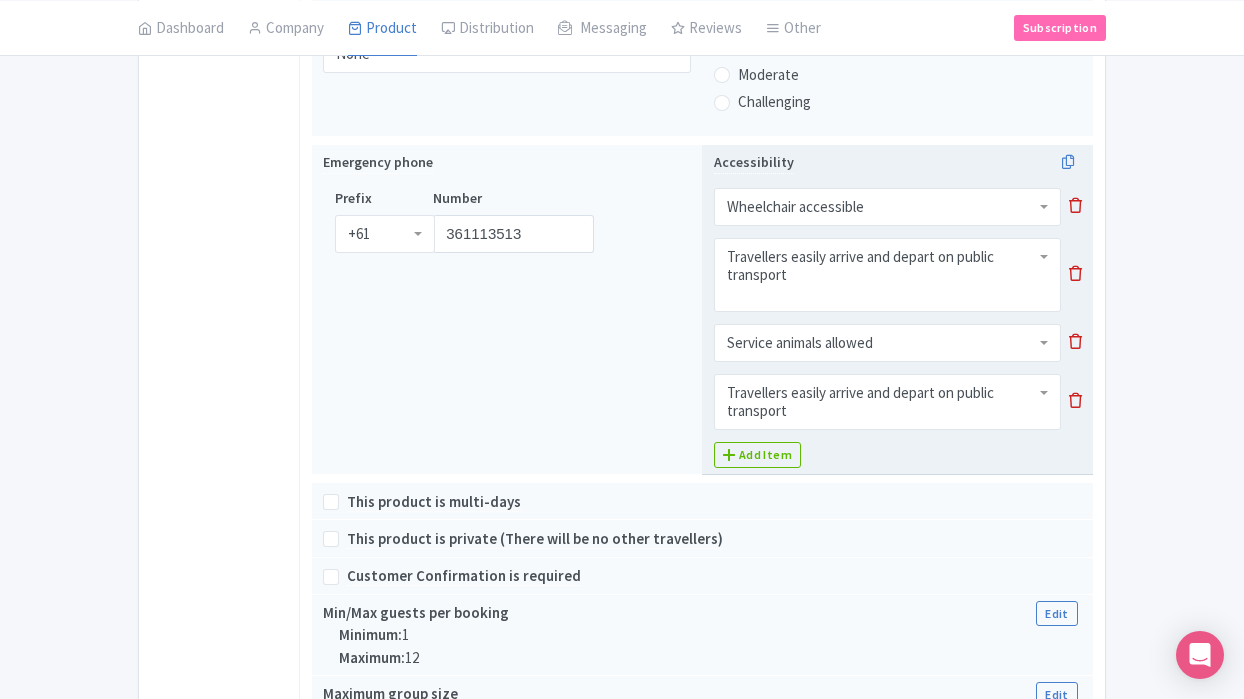 click at bounding box center [1075, 400] 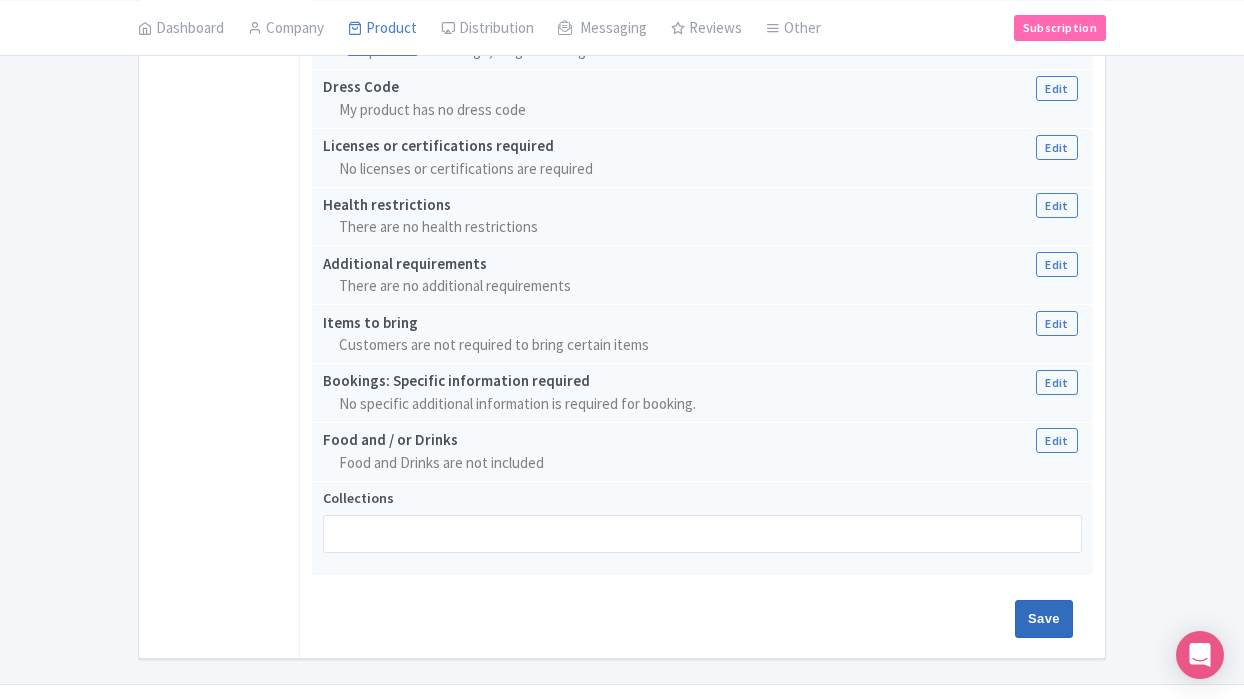 scroll, scrollTop: 1836, scrollLeft: 0, axis: vertical 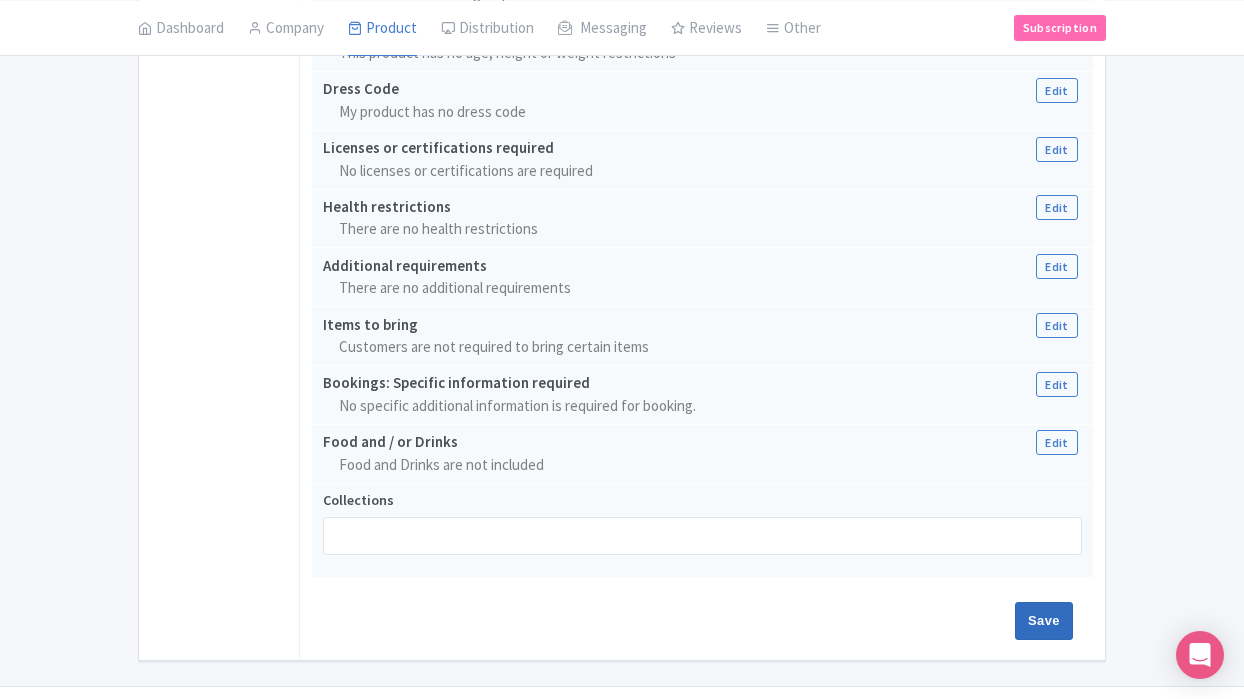 click on "Save" at bounding box center (1044, 621) 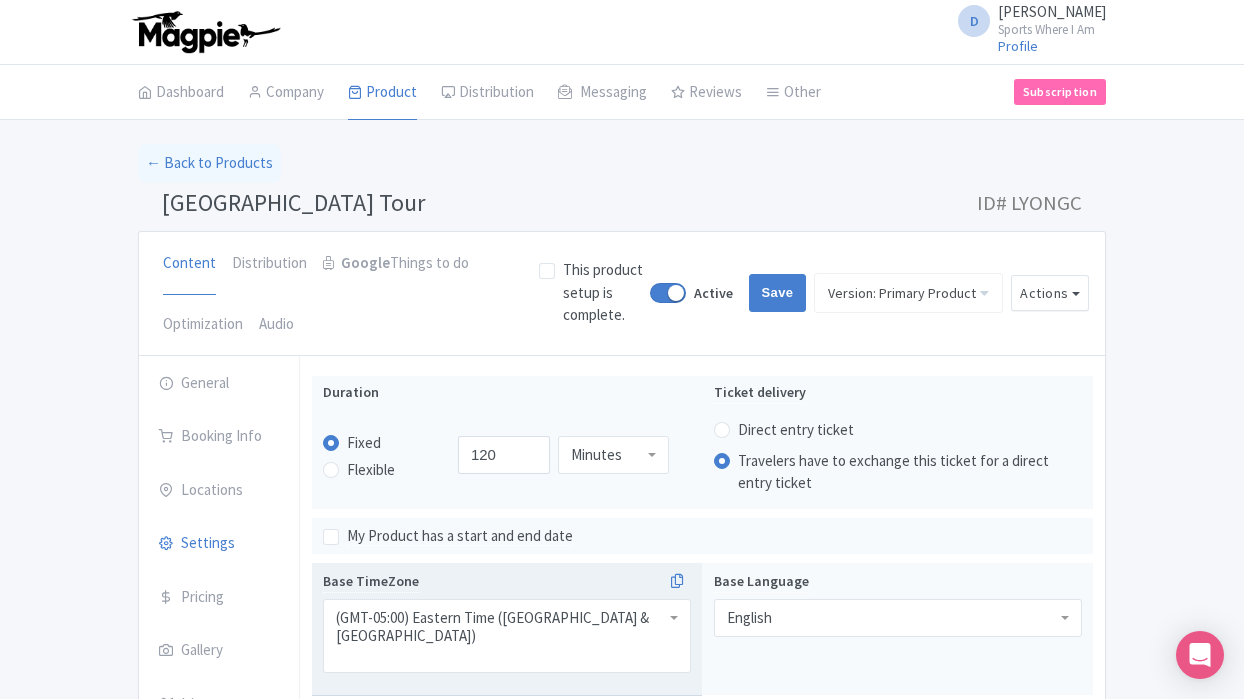 scroll, scrollTop: 0, scrollLeft: 0, axis: both 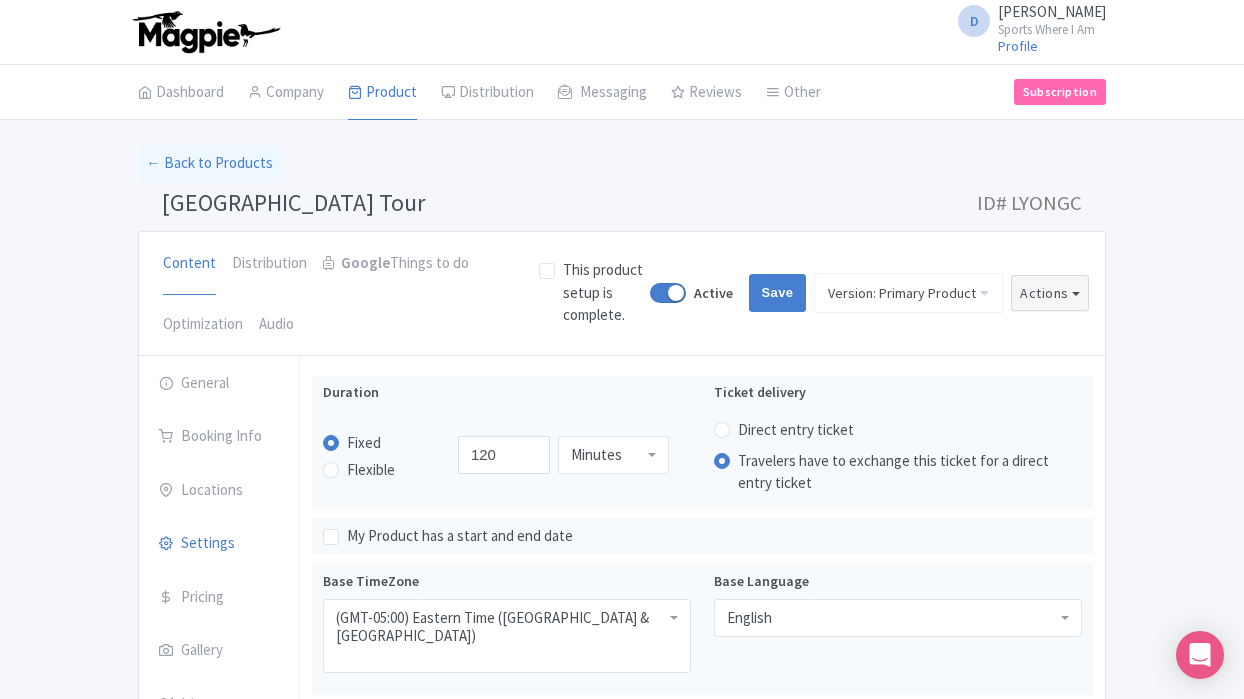click on "Actions" at bounding box center (1050, 293) 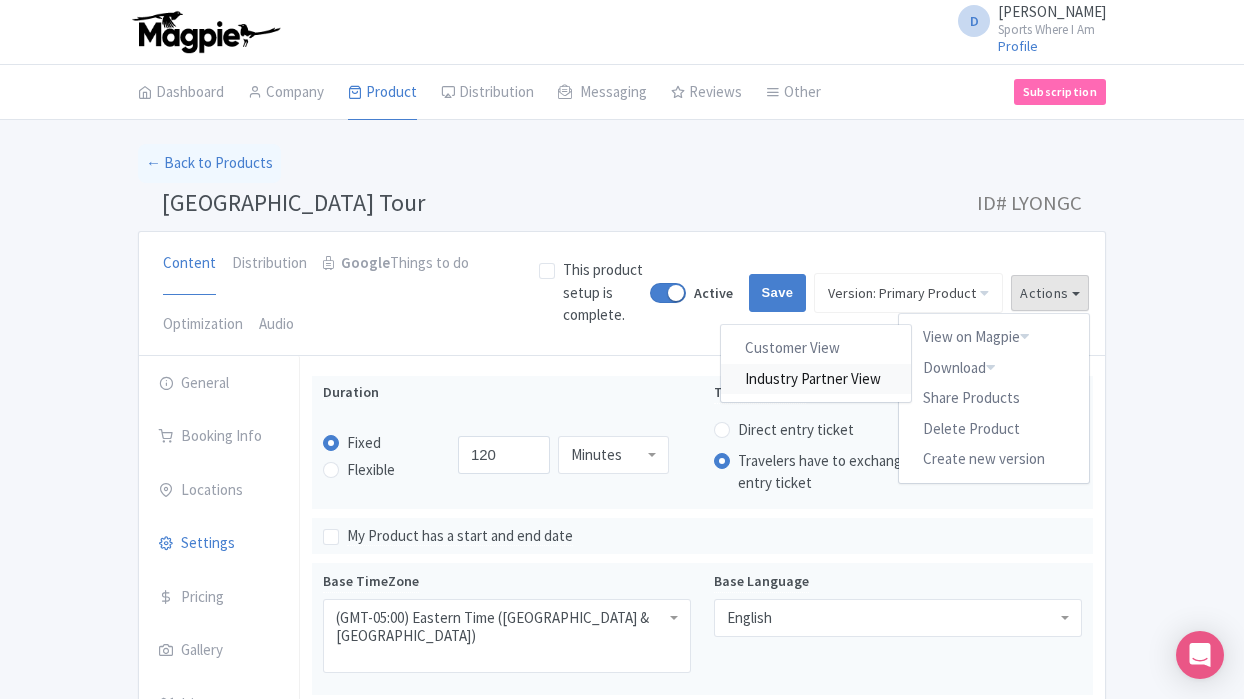 click on "Industry Partner View" at bounding box center [817, 378] 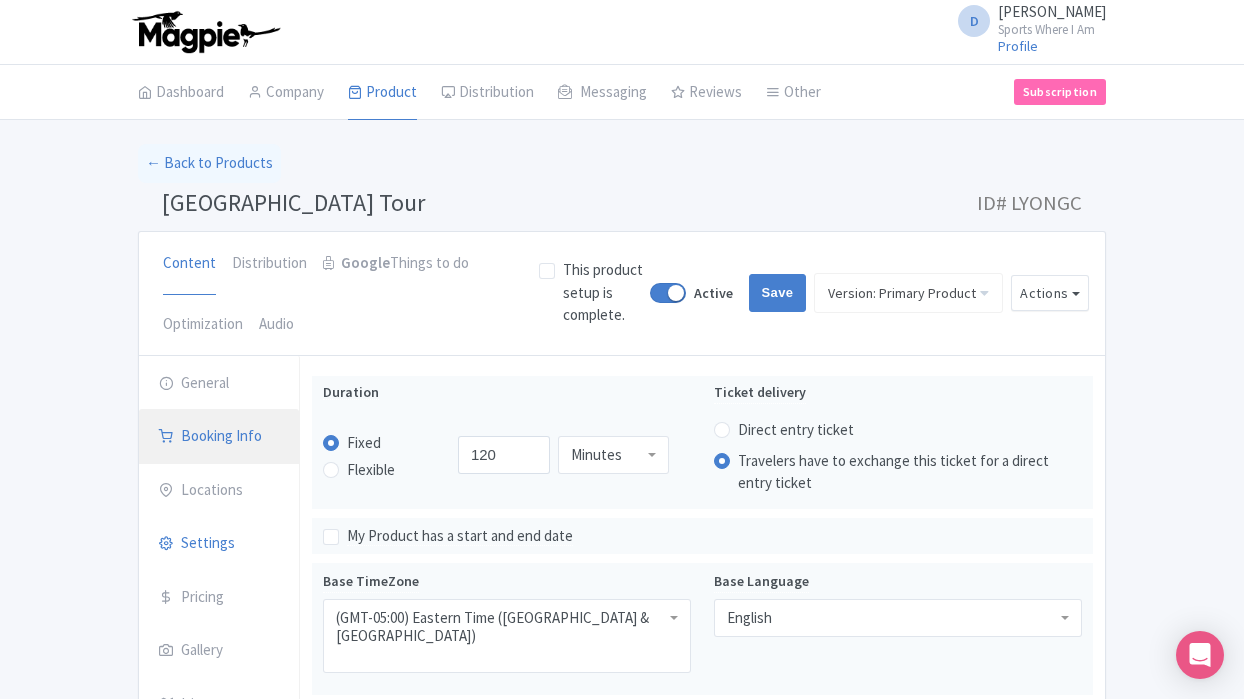 click on "Booking Info" at bounding box center [219, 437] 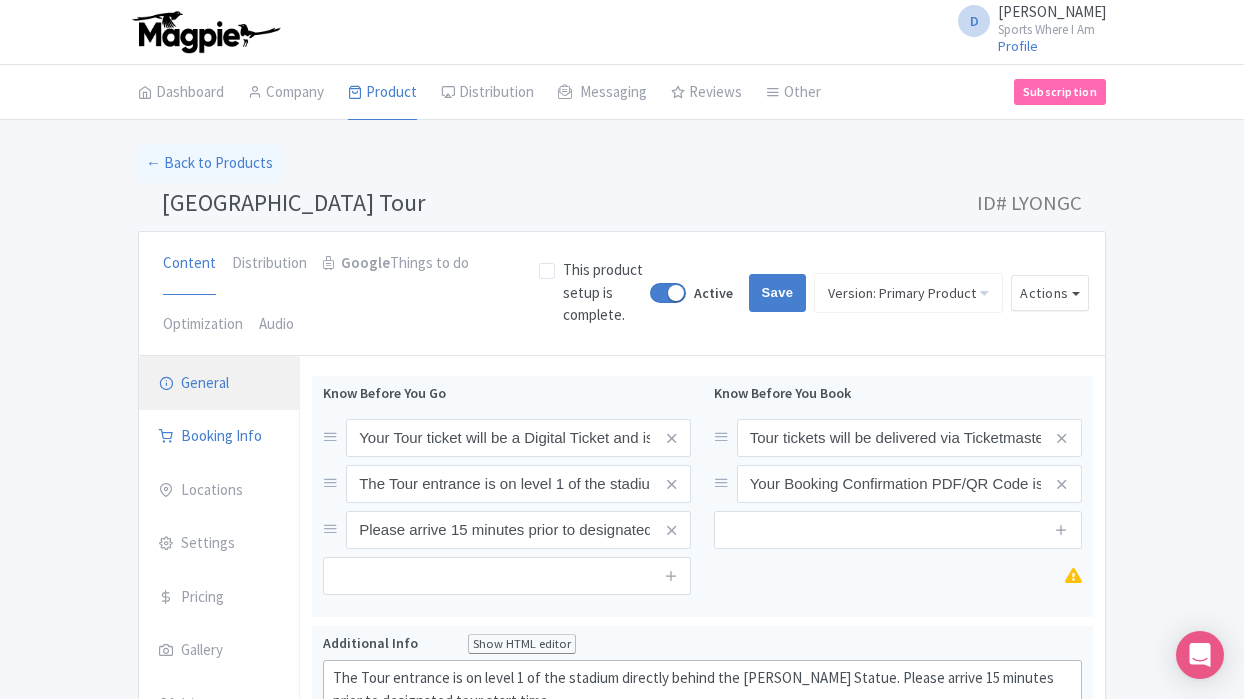 click on "General" at bounding box center (219, 384) 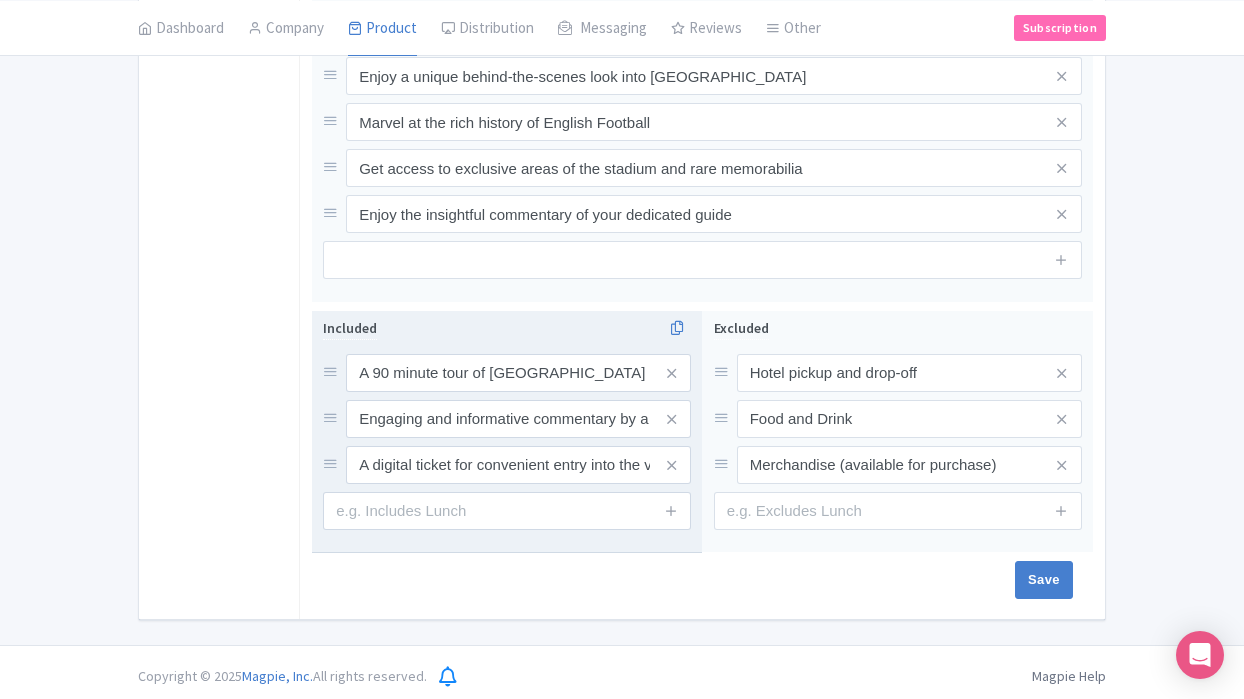 scroll, scrollTop: 938, scrollLeft: 0, axis: vertical 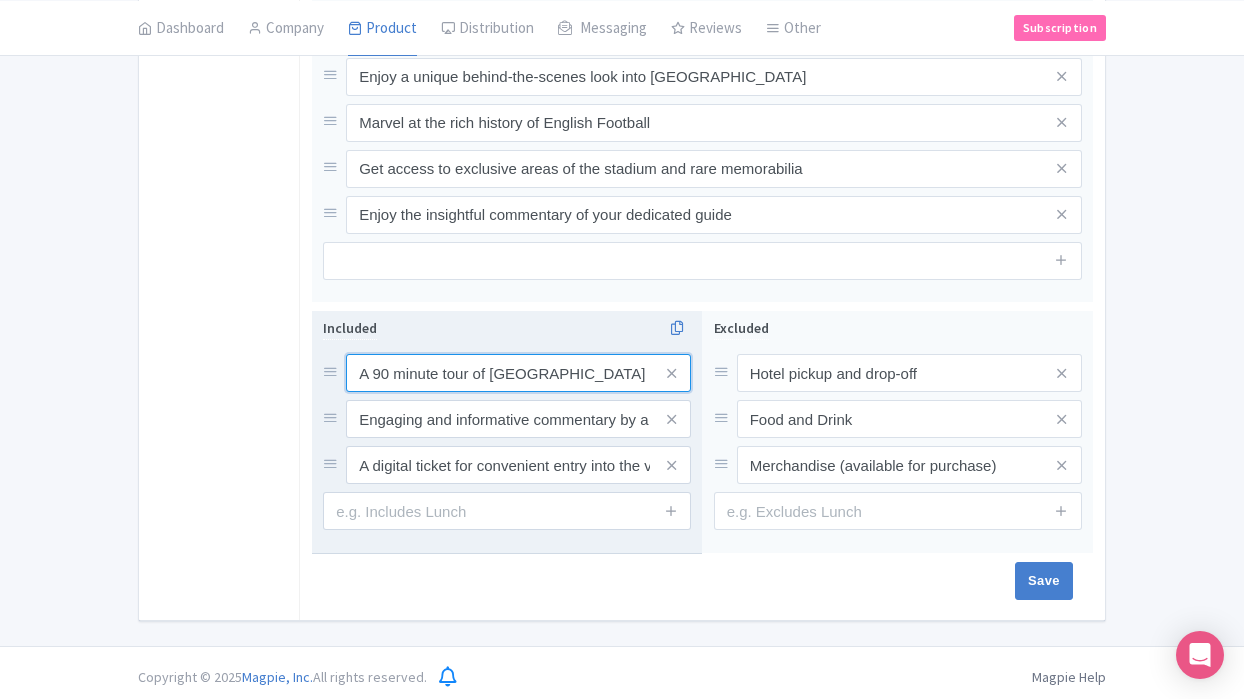 drag, startPoint x: 440, startPoint y: 367, endPoint x: 376, endPoint y: 364, distance: 64.070274 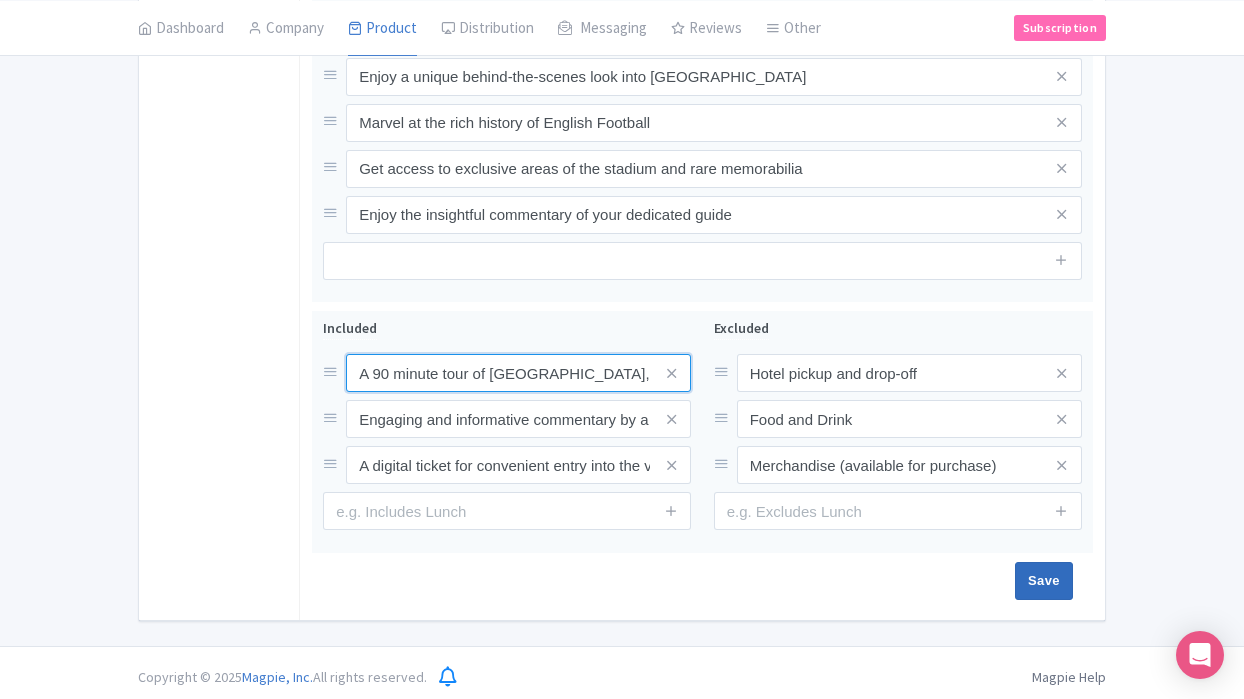 type on "A 90 minute tour of [GEOGRAPHIC_DATA], combined with 30 mins at the start to explore and take photos" 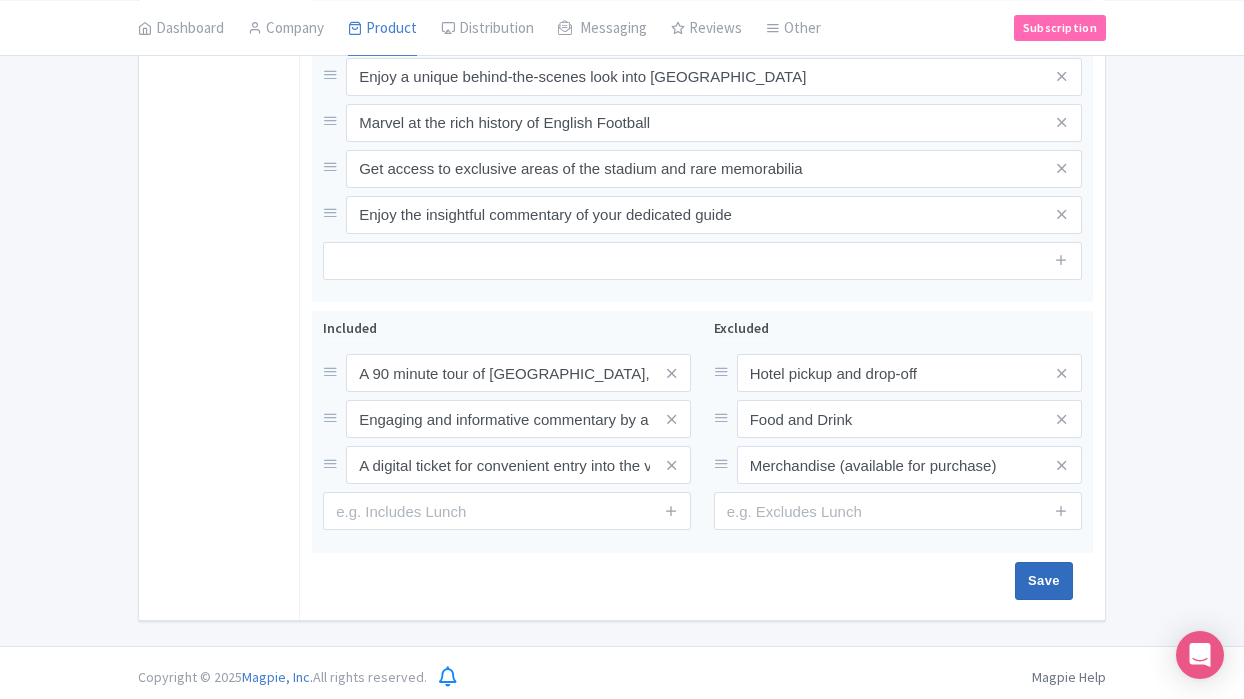 click on "Save" at bounding box center [1044, 581] 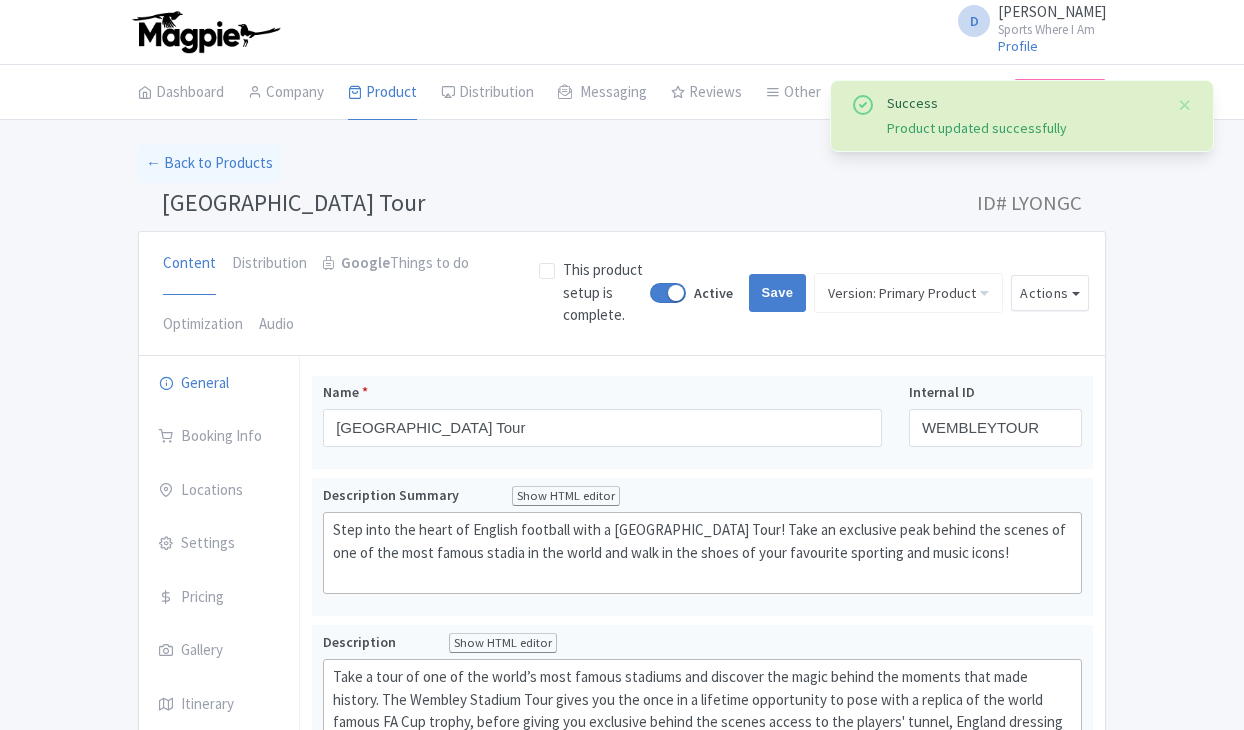 scroll, scrollTop: 374, scrollLeft: 0, axis: vertical 